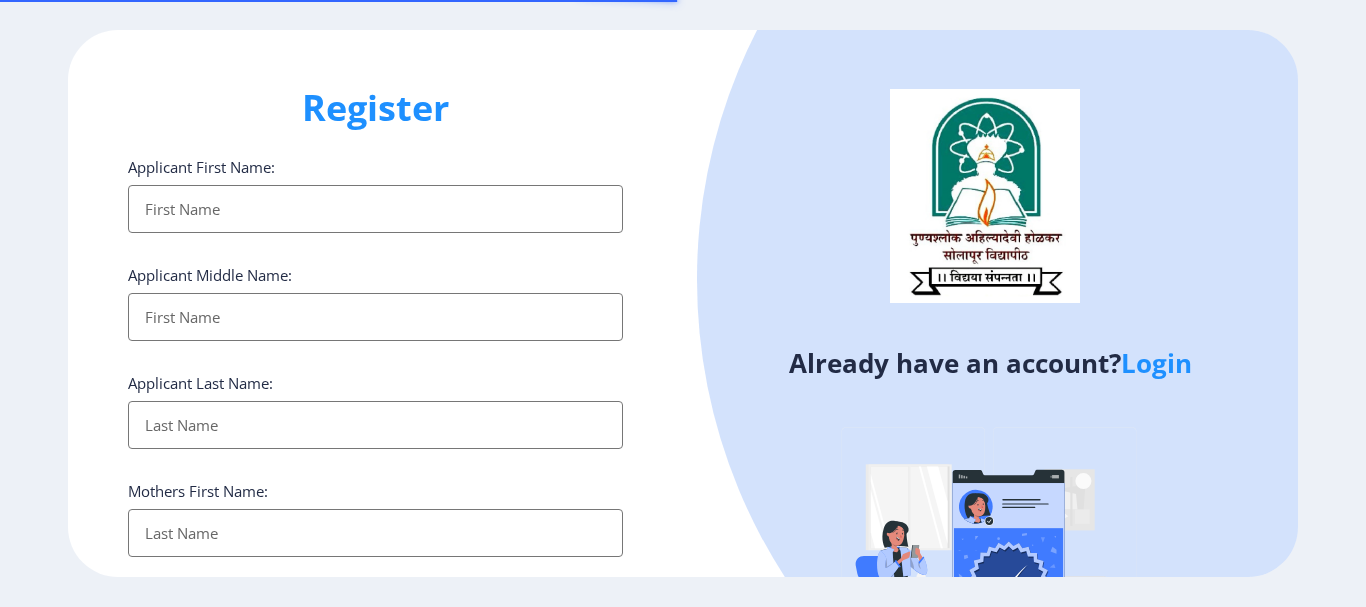 select 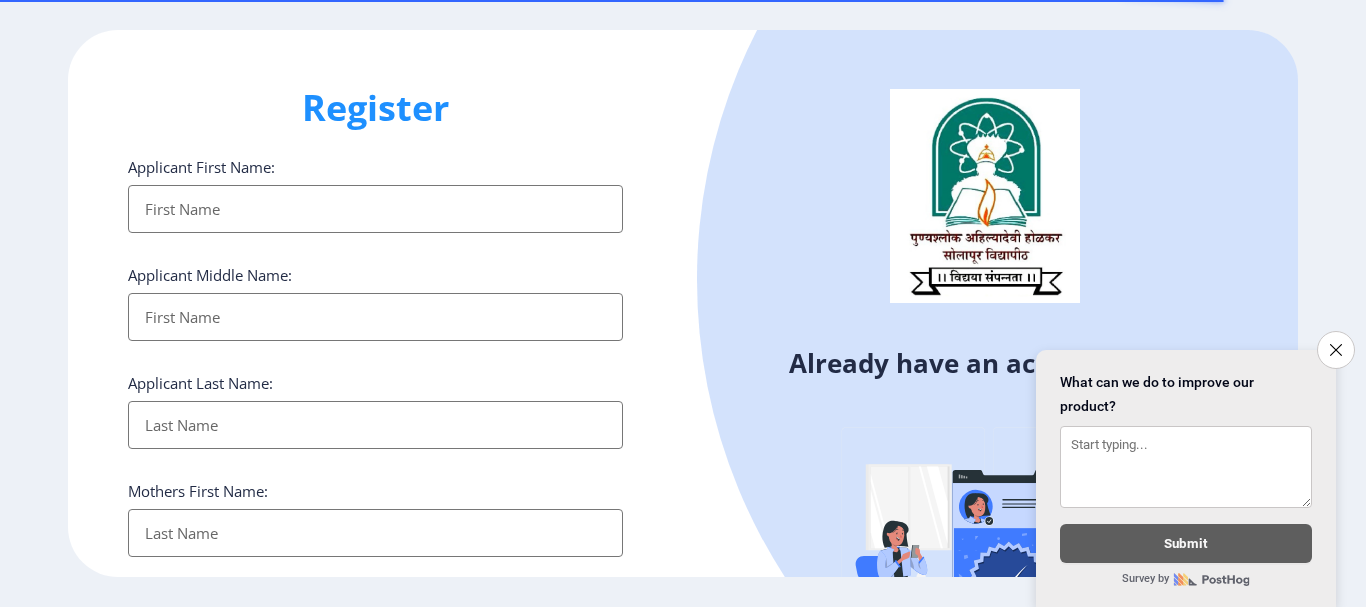 scroll, scrollTop: 0, scrollLeft: 0, axis: both 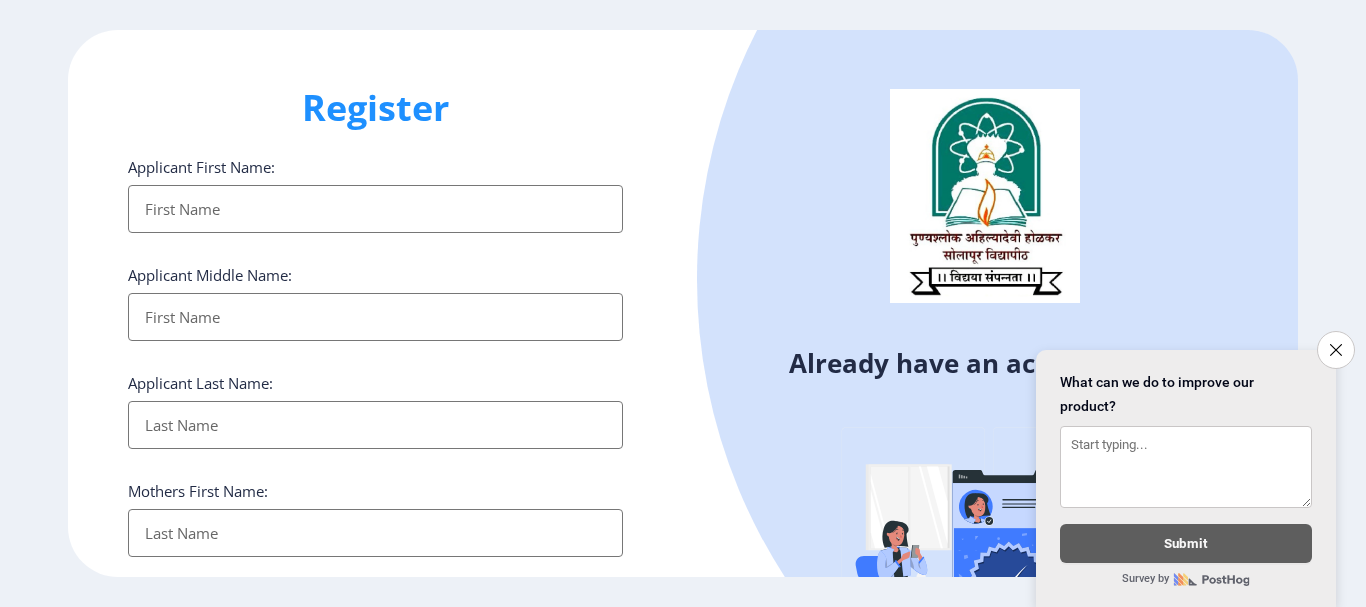 click on "Applicant First Name:" at bounding box center (375, 209) 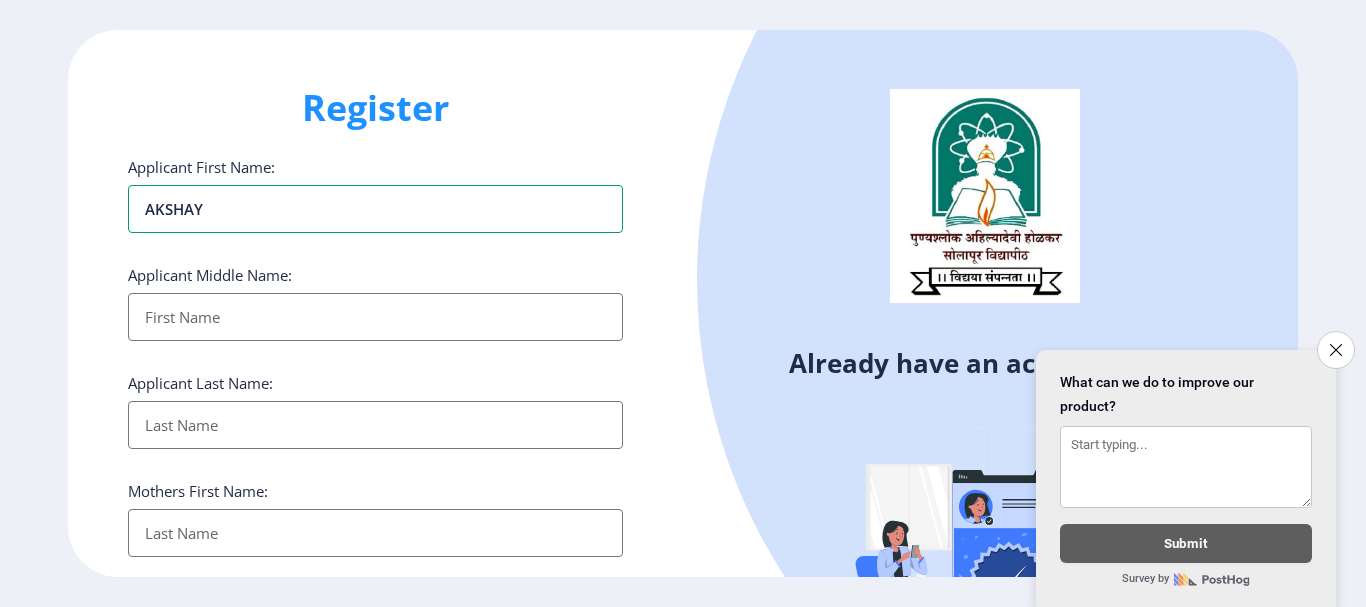 type on "AKSHAY" 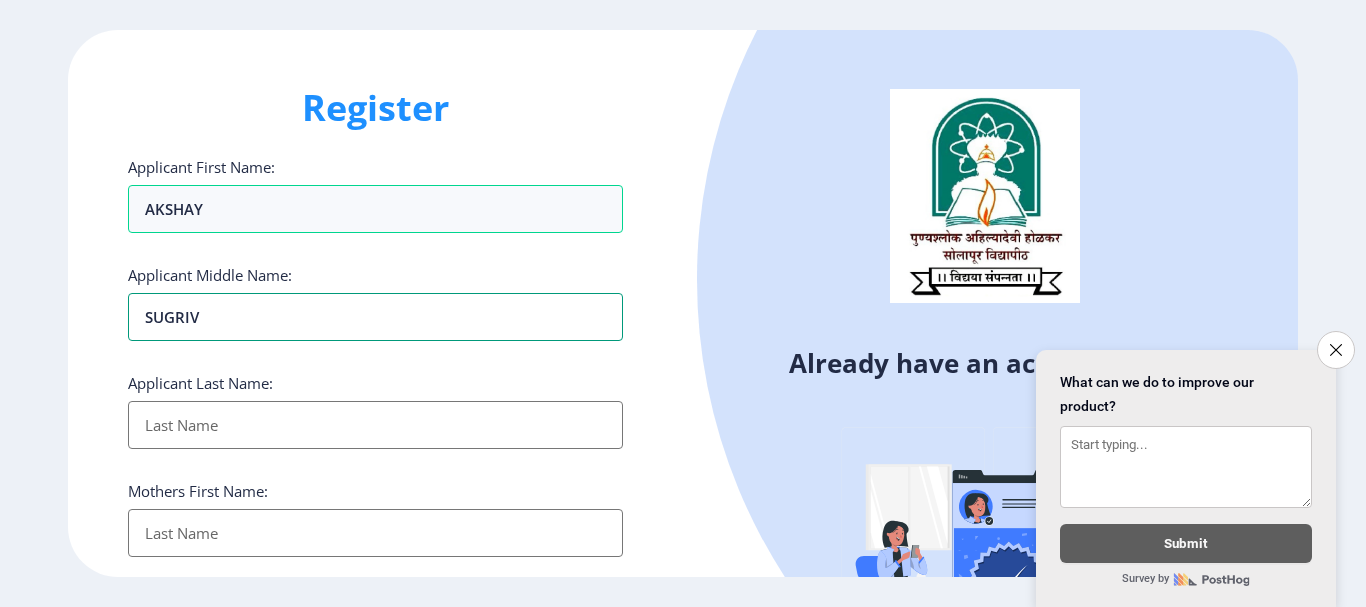 type on "SUGRIV" 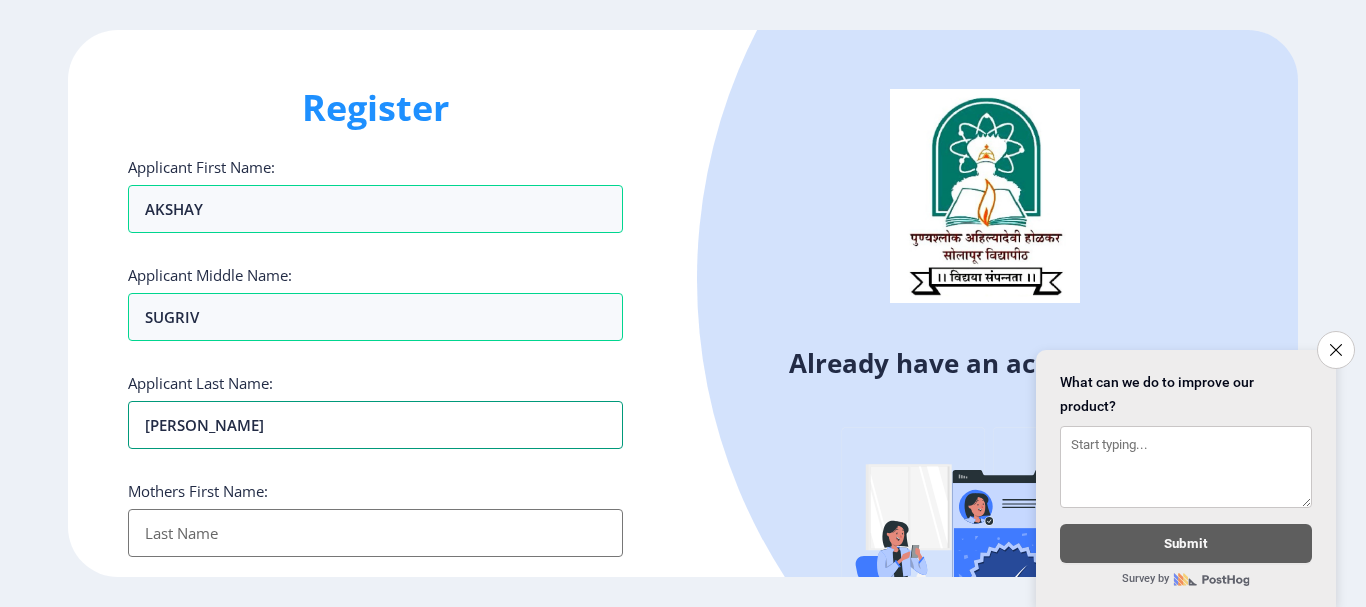 type on "[PERSON_NAME]" 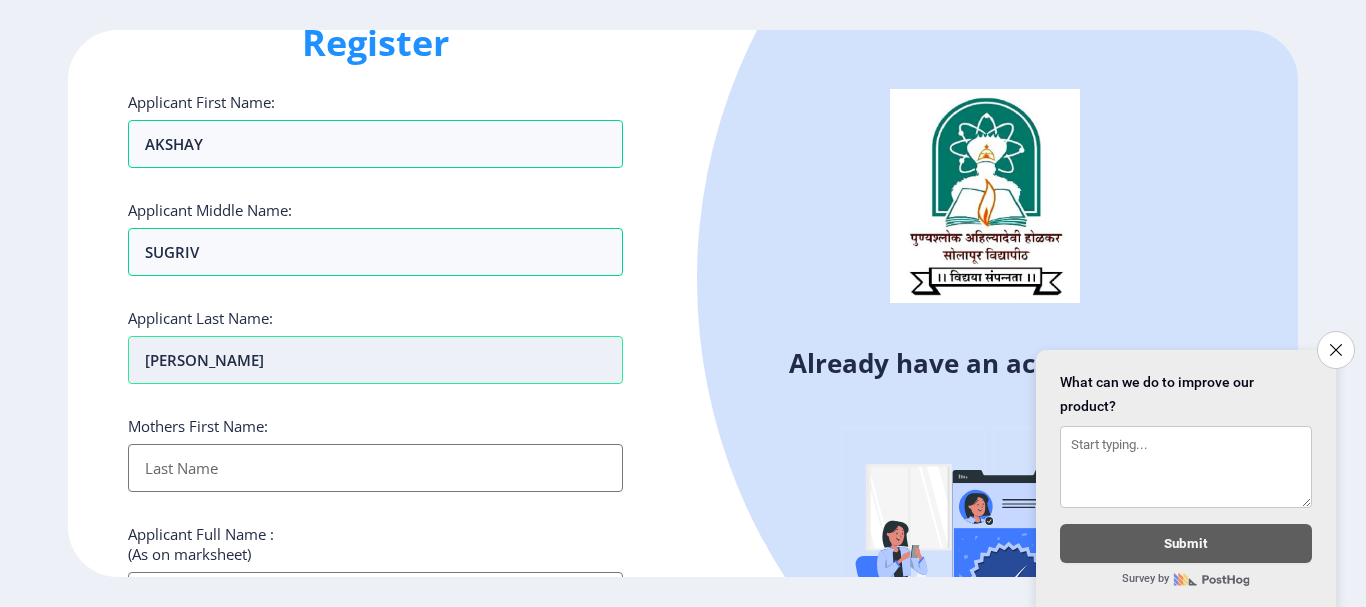 scroll, scrollTop: 100, scrollLeft: 0, axis: vertical 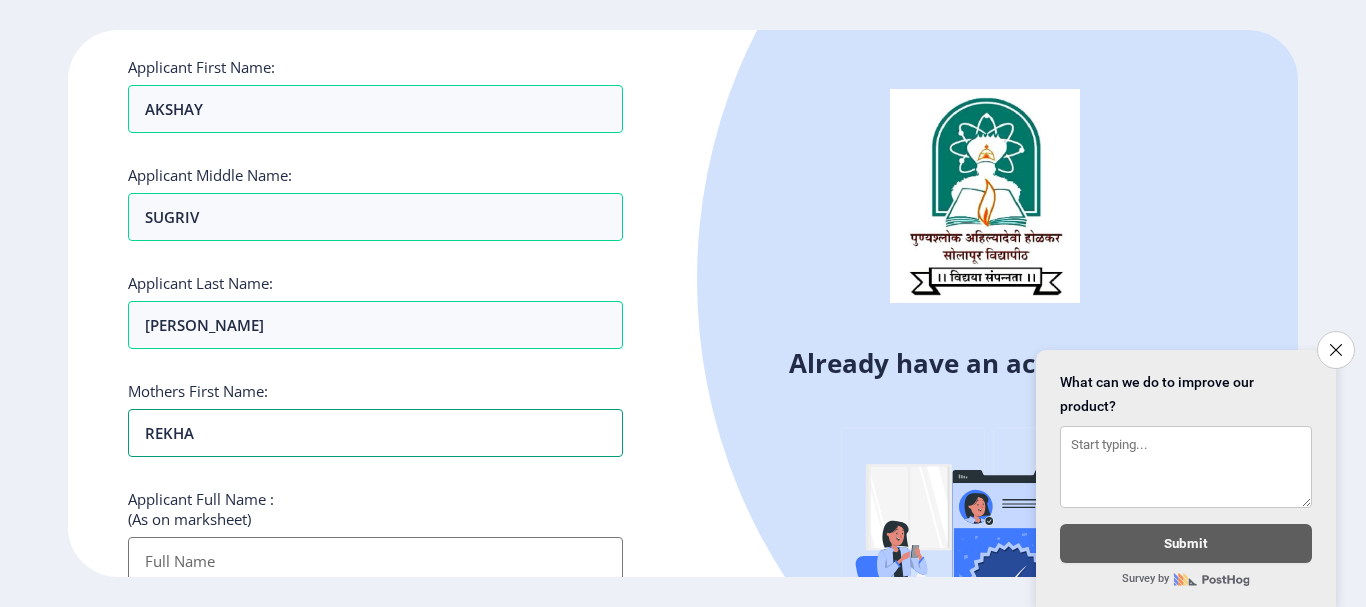 type on "REKHA" 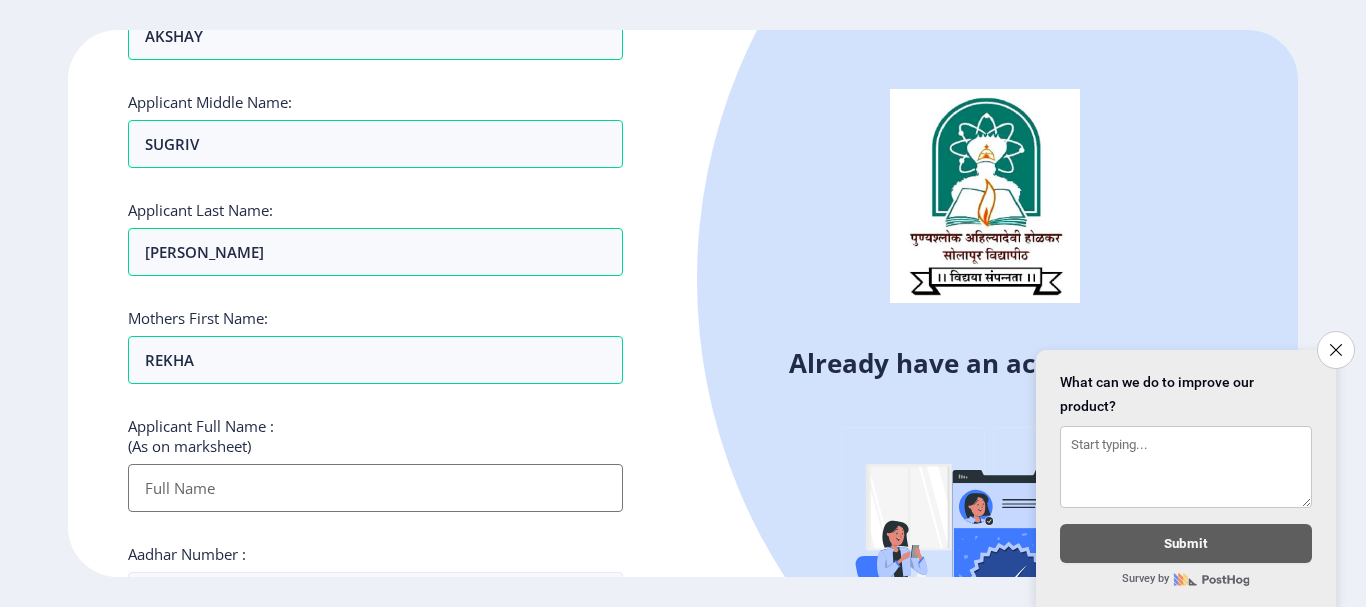scroll, scrollTop: 208, scrollLeft: 0, axis: vertical 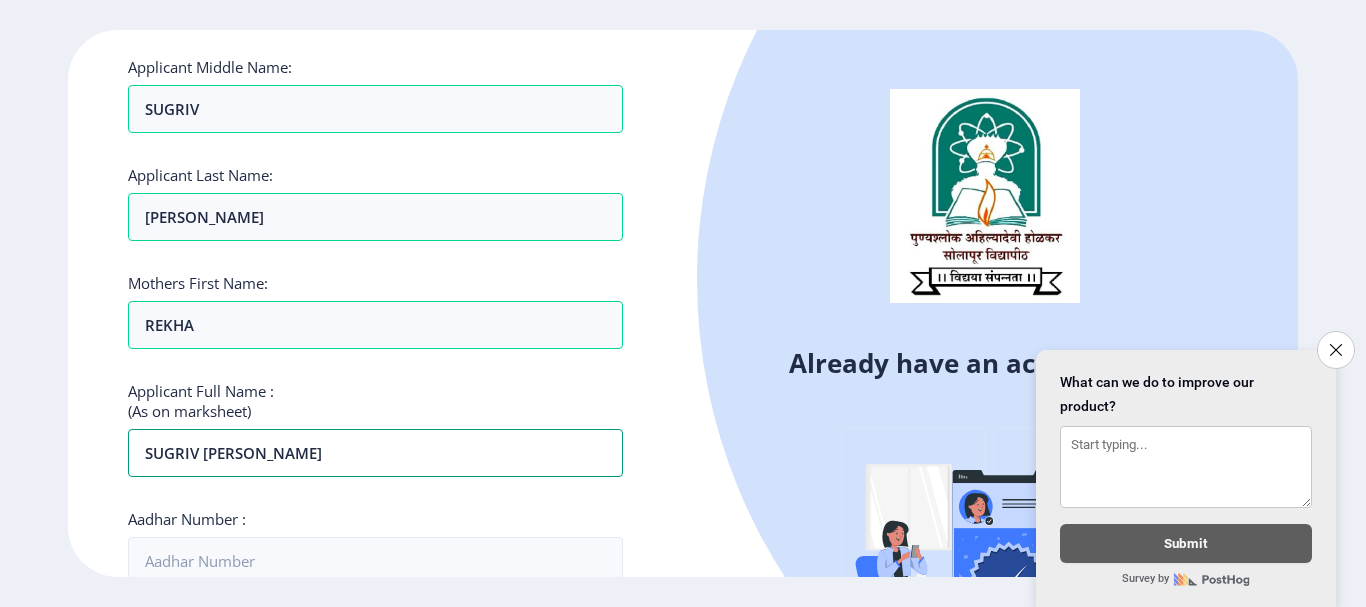 type on "SUGRIV [PERSON_NAME]" 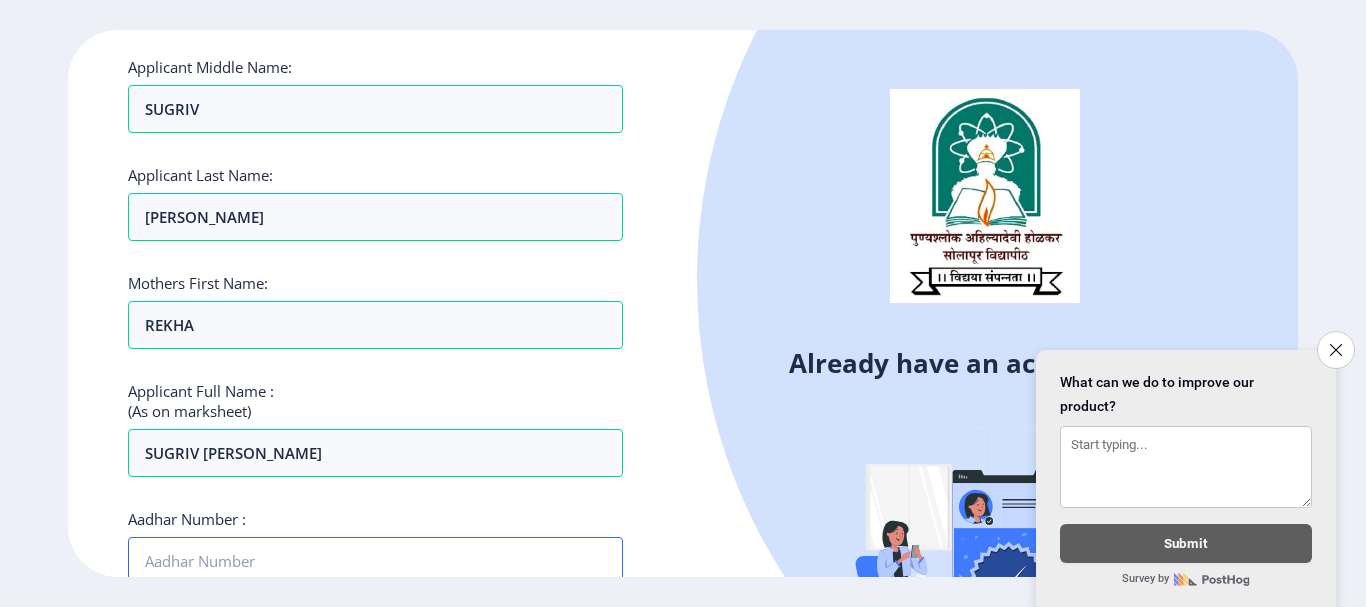 scroll, scrollTop: 216, scrollLeft: 0, axis: vertical 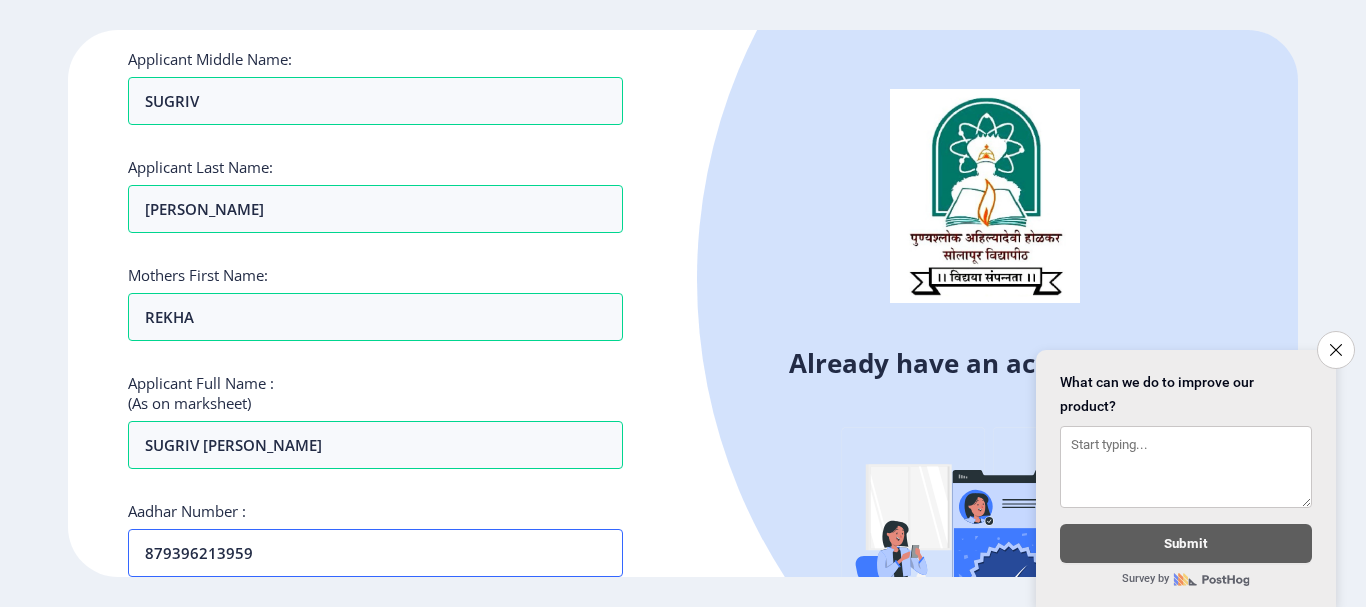 type on "879396213959" 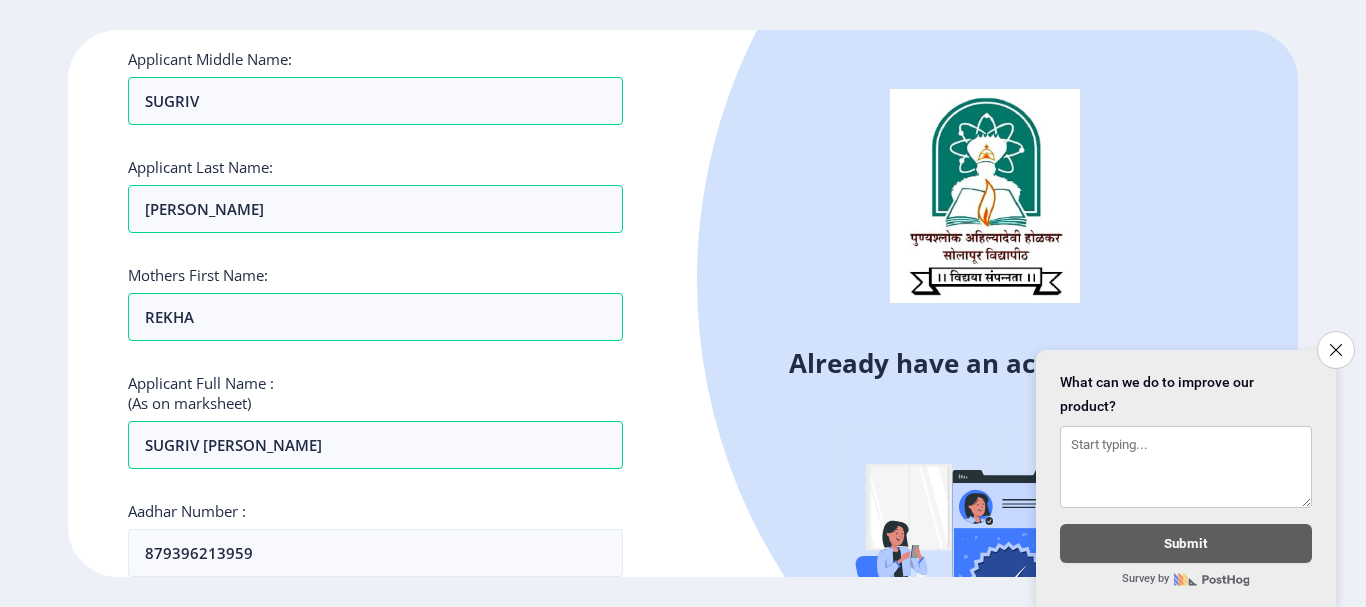 click on "Already have an account?  Login" 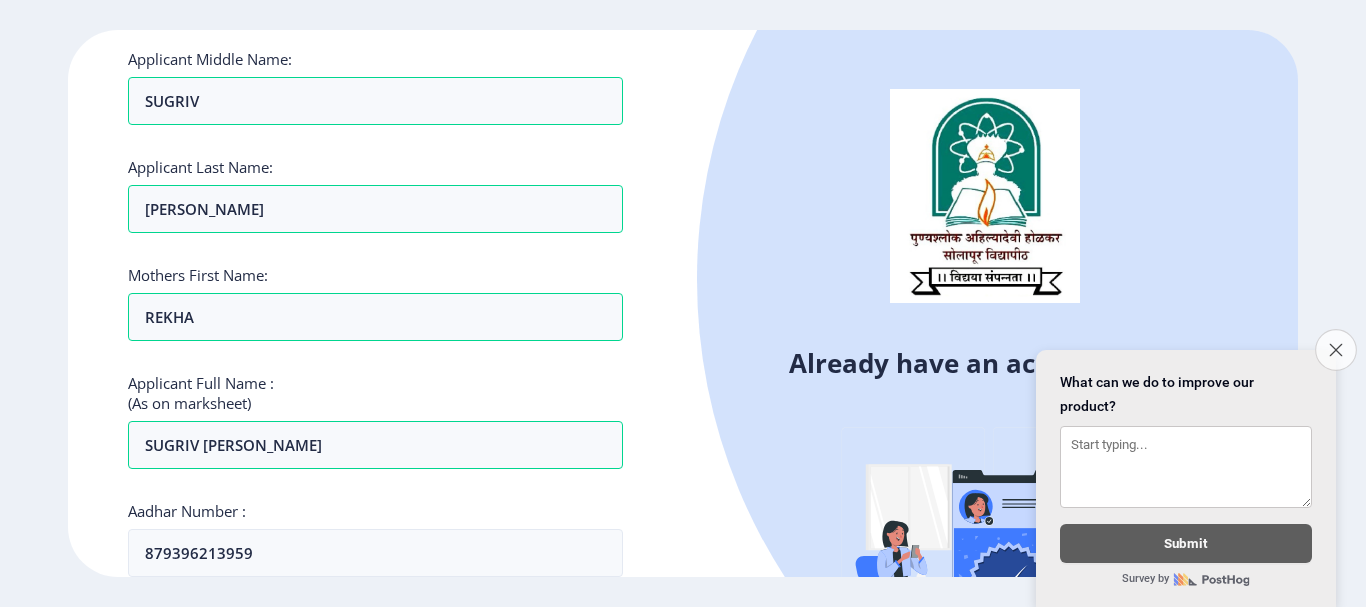 click on "Close survey" 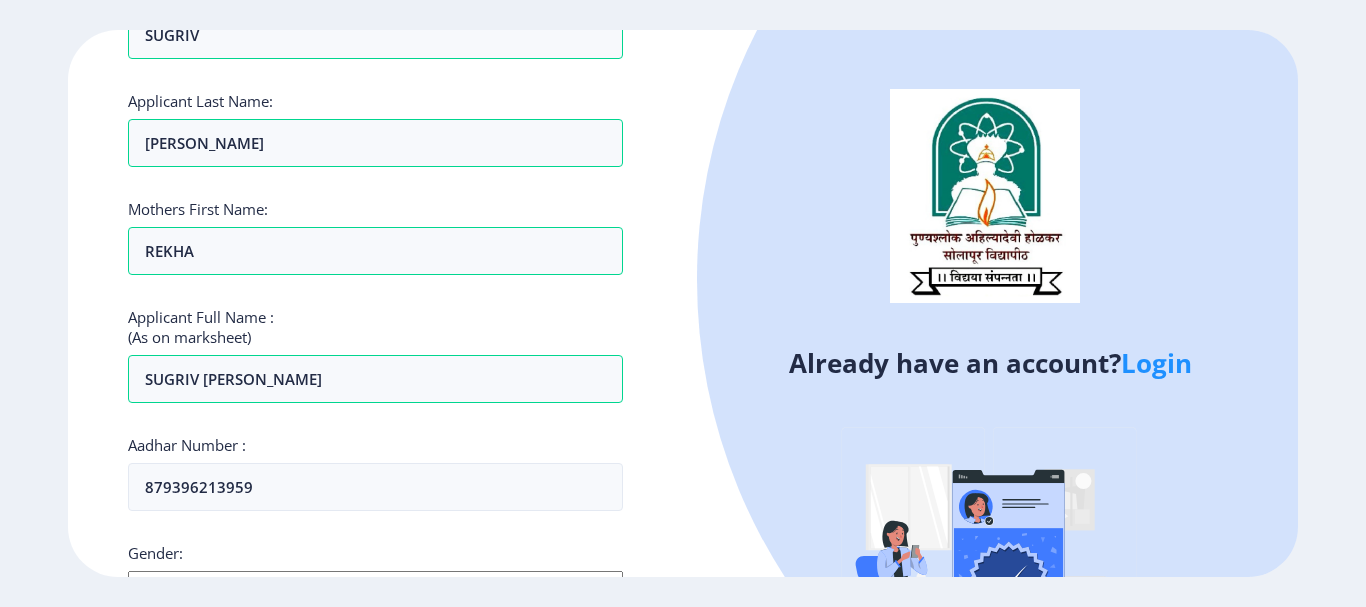 scroll, scrollTop: 716, scrollLeft: 0, axis: vertical 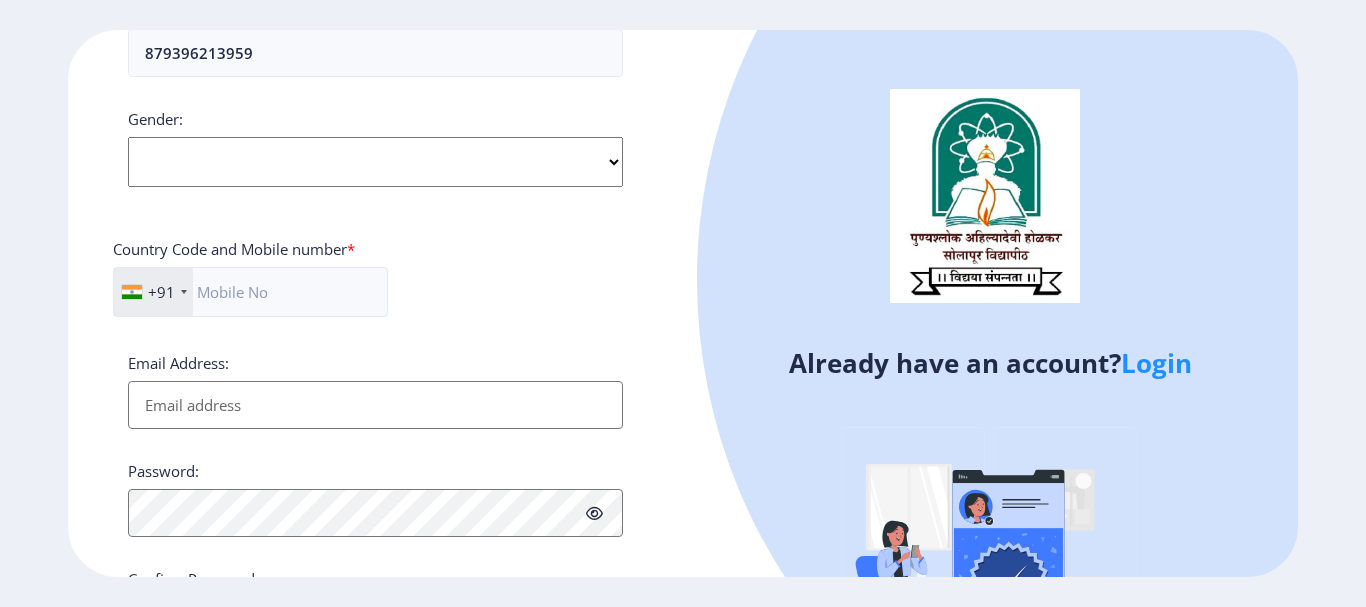 click on "Select Gender [DEMOGRAPHIC_DATA] [DEMOGRAPHIC_DATA] Other" 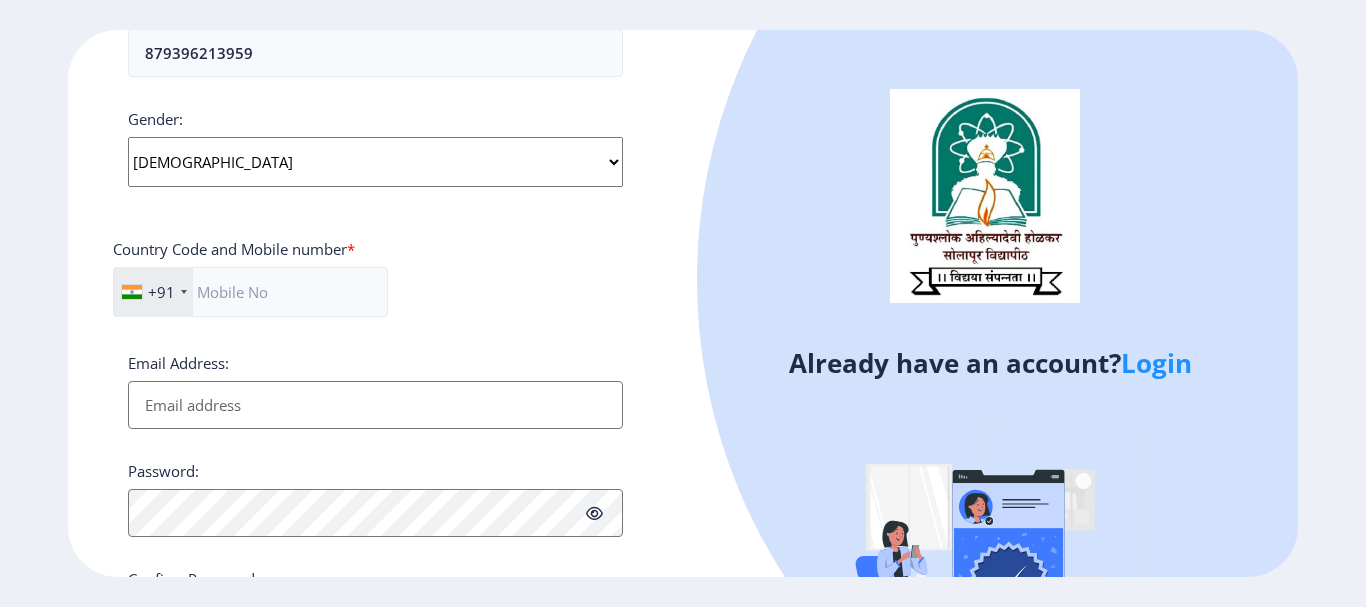 click on "Select Gender [DEMOGRAPHIC_DATA] [DEMOGRAPHIC_DATA] Other" 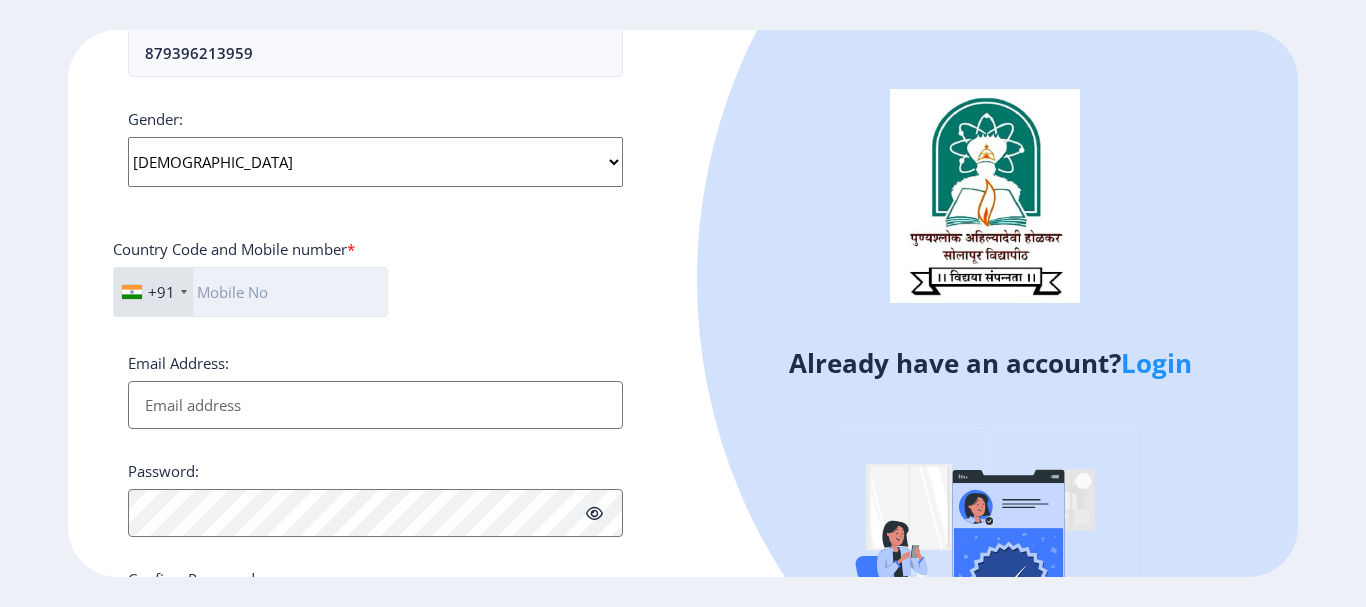 click 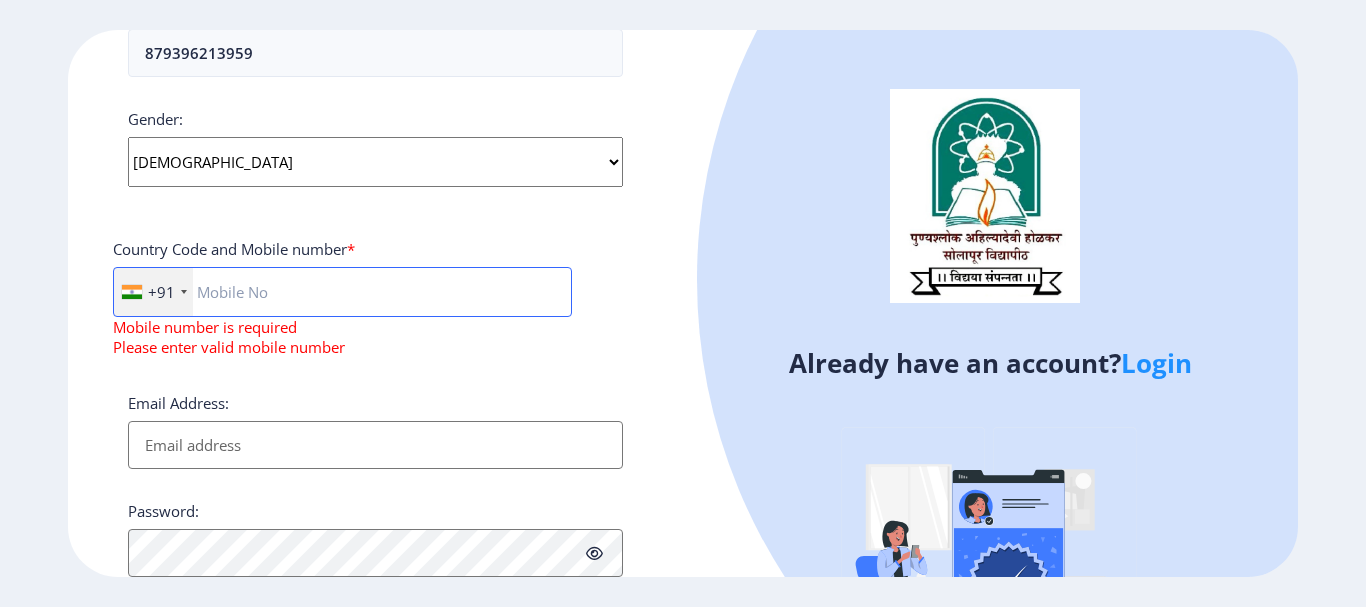 paste on "7721073324" 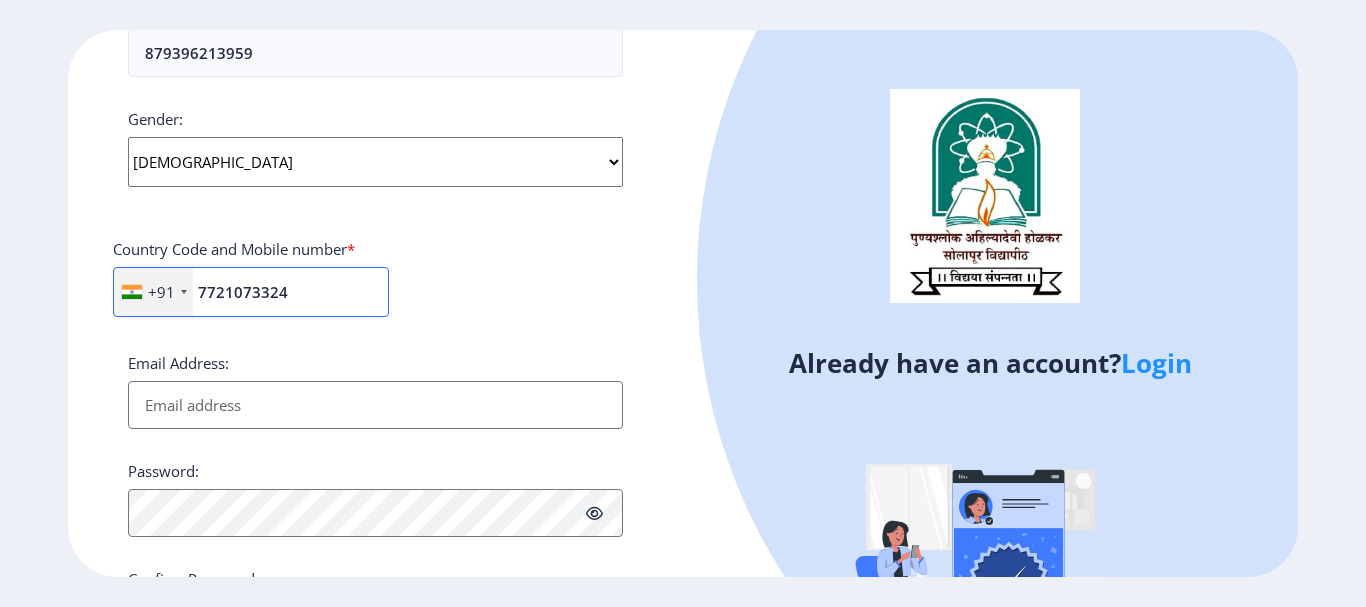 type on "7721073324" 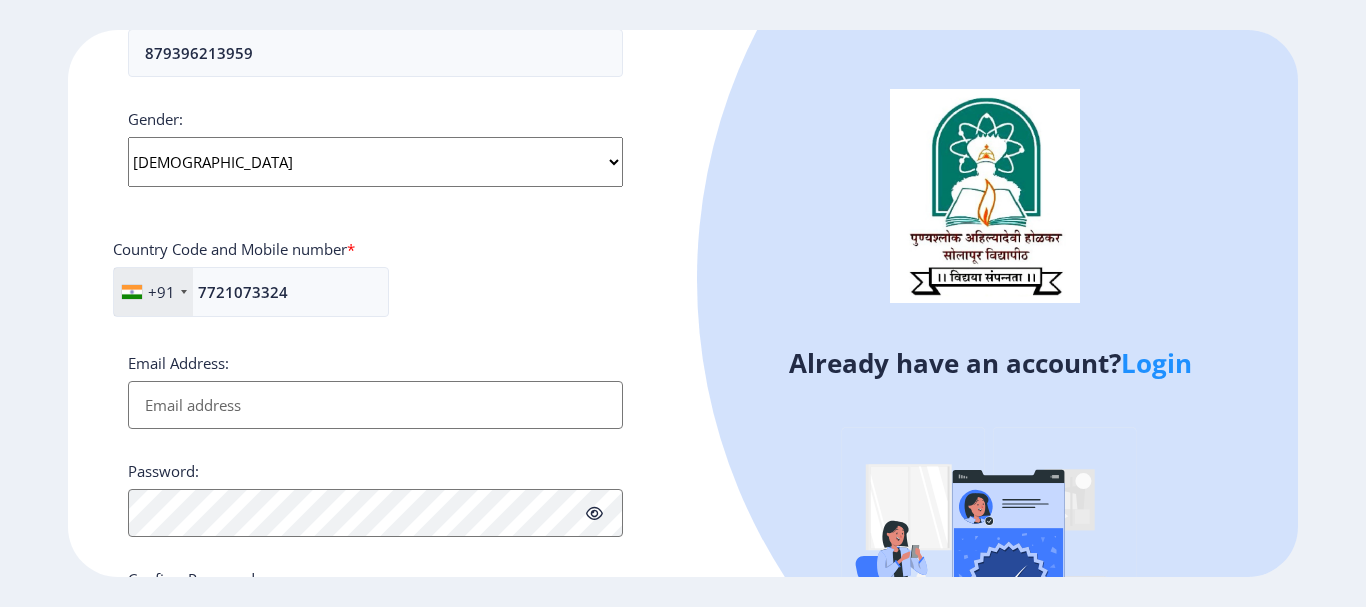 click on "Email Address:" at bounding box center [375, 405] 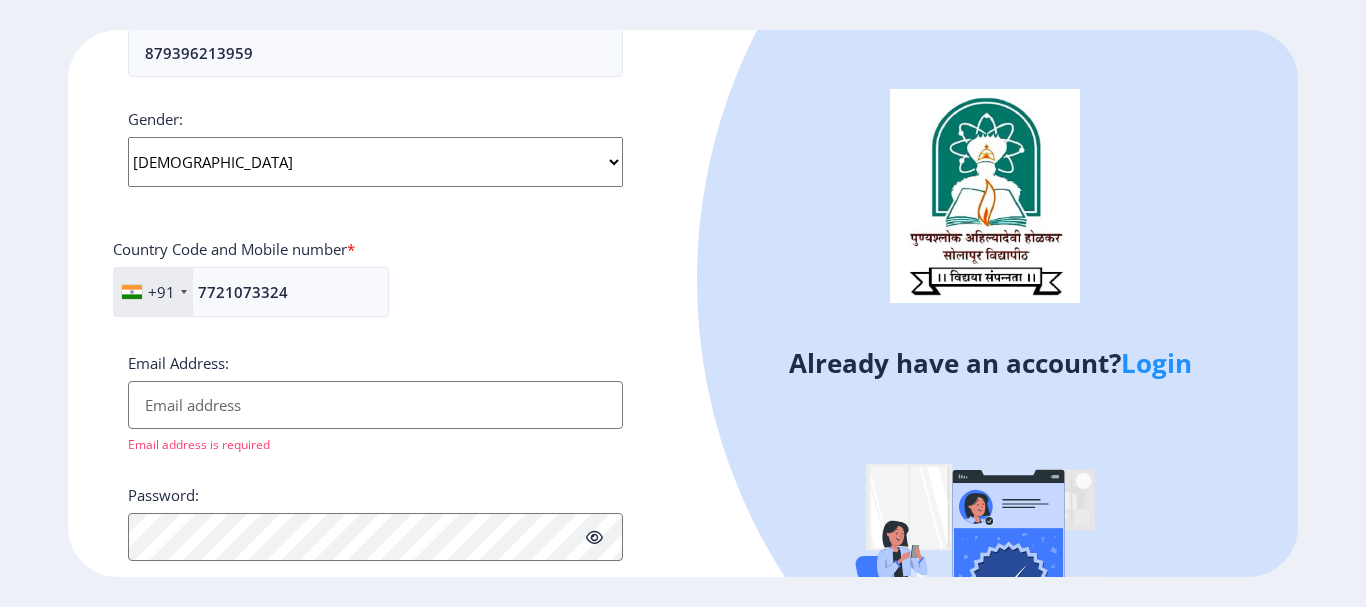 paste on "[EMAIL_ADDRESS][DOMAIN_NAME]" 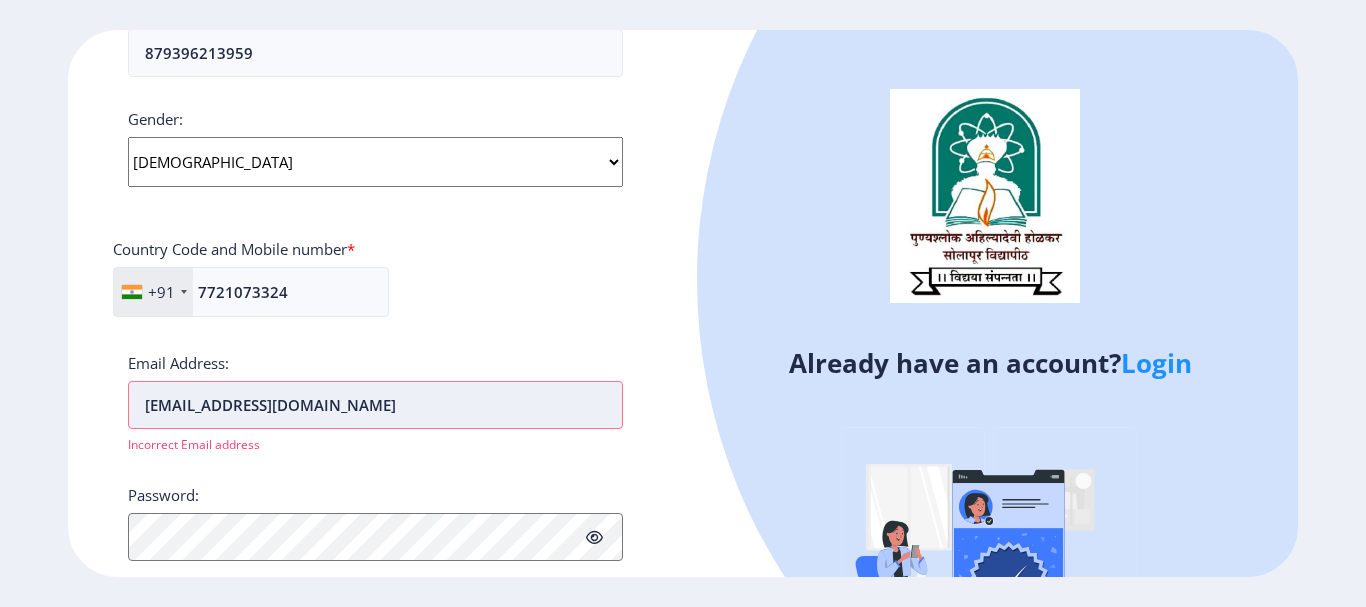 click on "[EMAIL_ADDRESS][DOMAIN_NAME]" at bounding box center [375, 405] 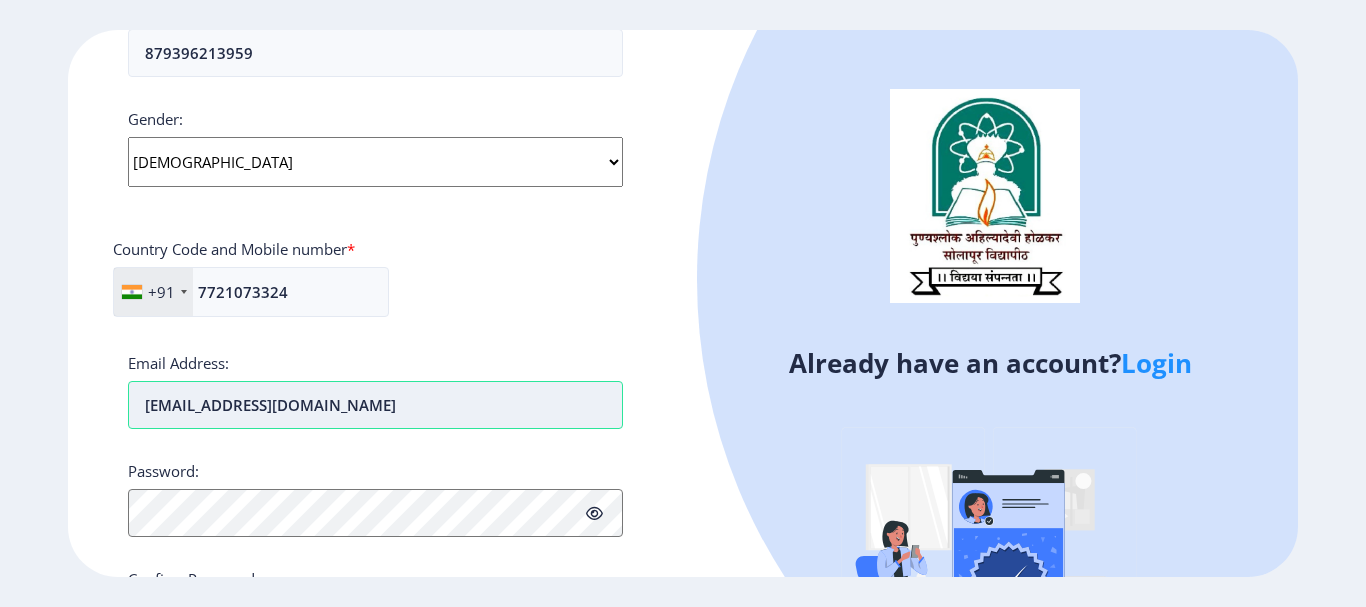 type on "[EMAIL_ADDRESS][DOMAIN_NAME]" 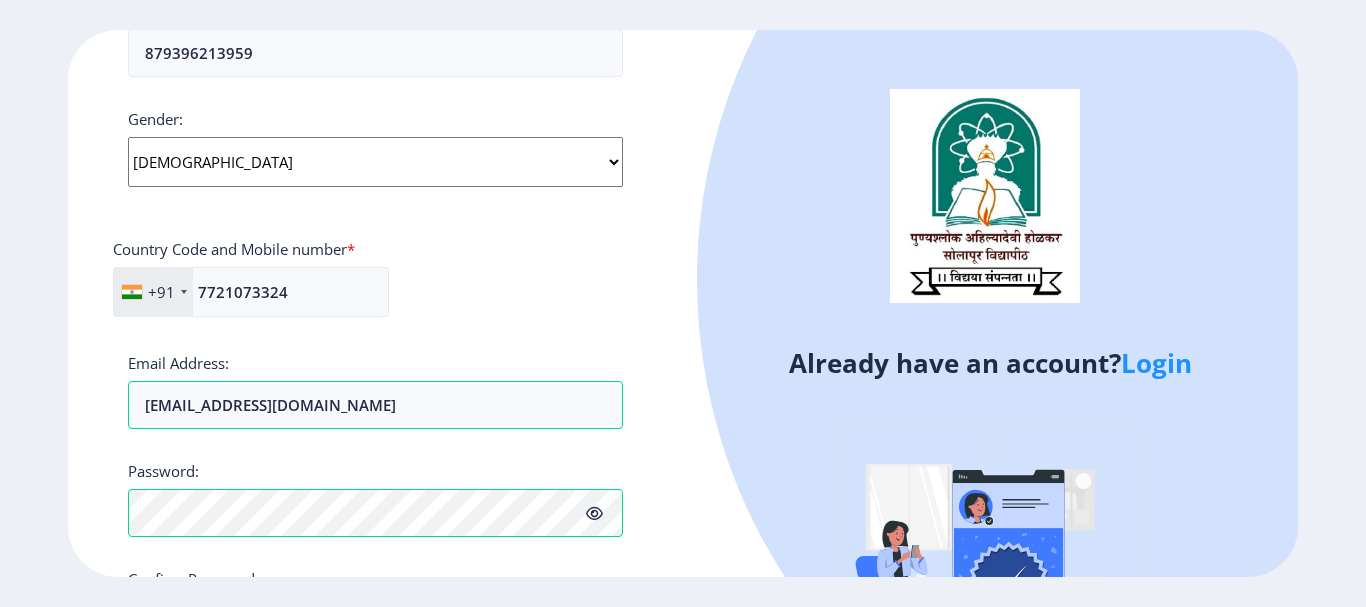 click 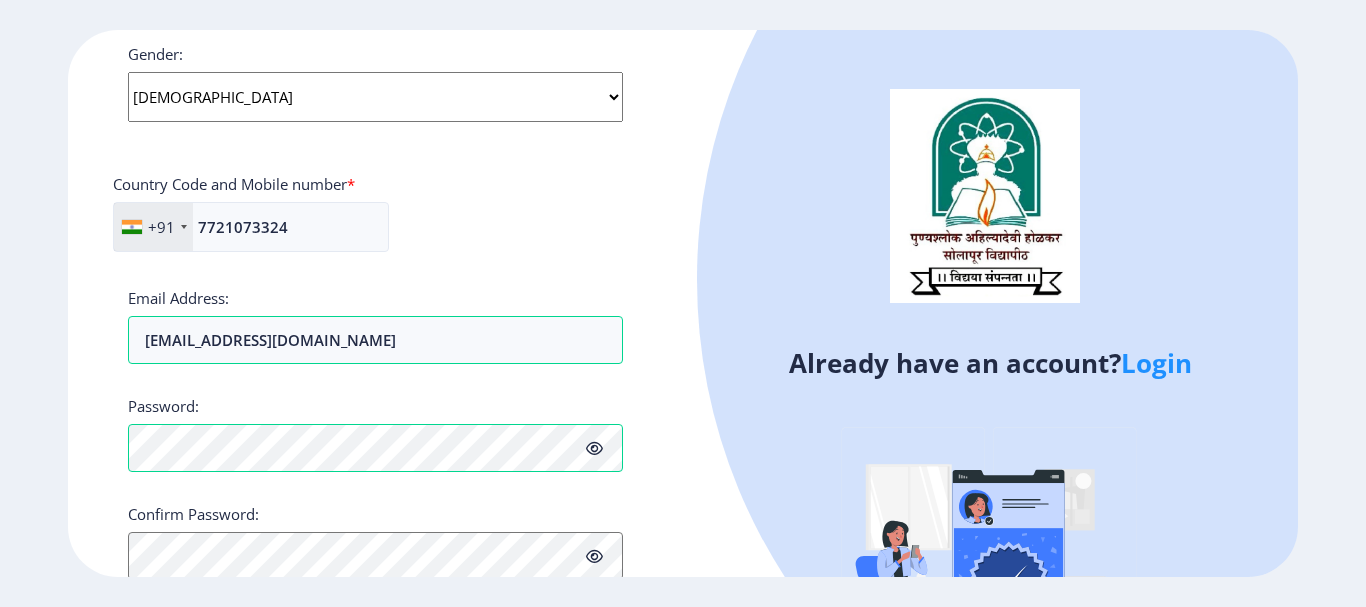 scroll, scrollTop: 870, scrollLeft: 0, axis: vertical 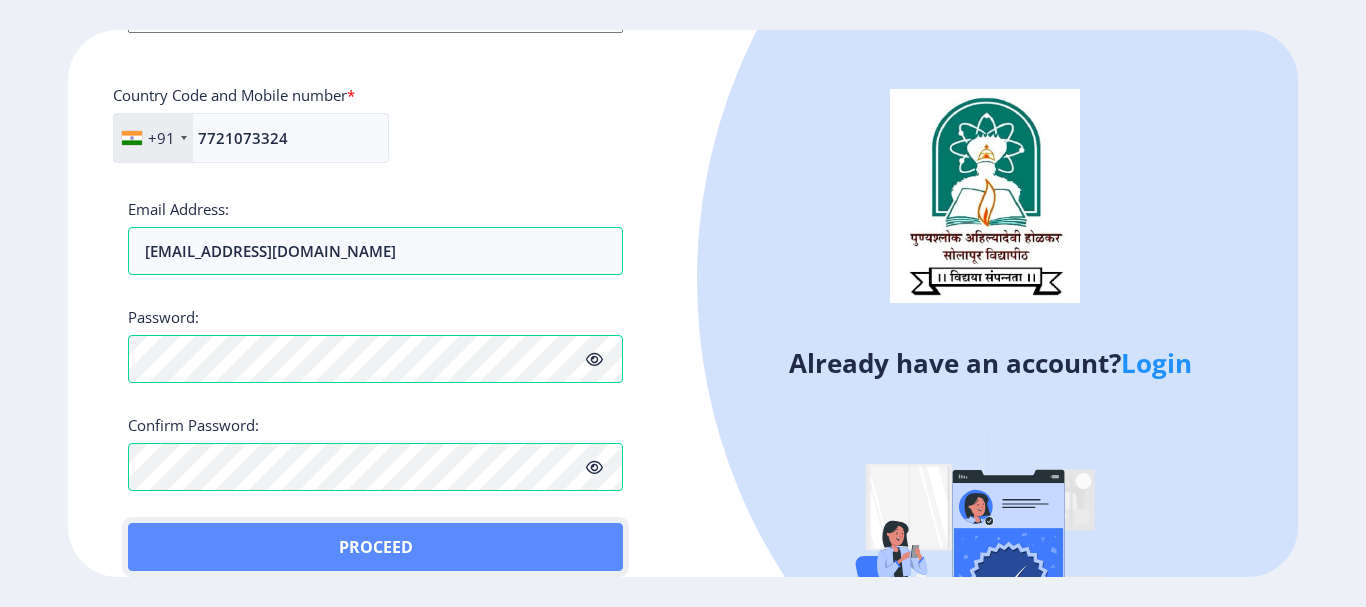 click on "Proceed" 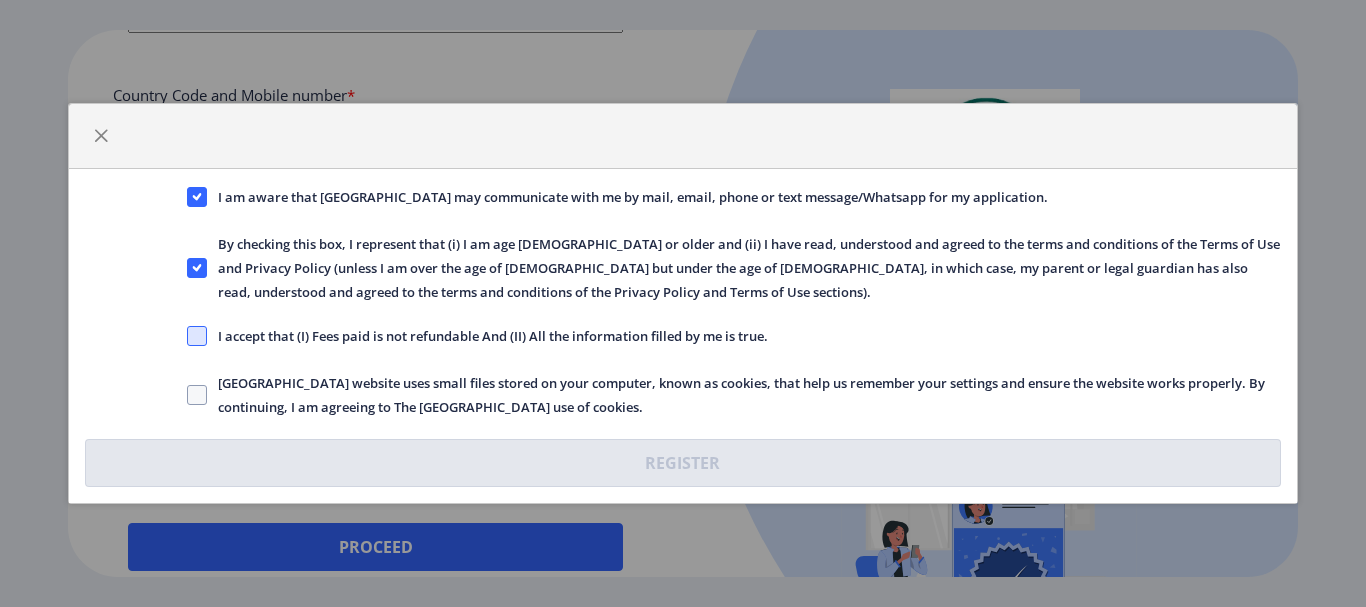 click 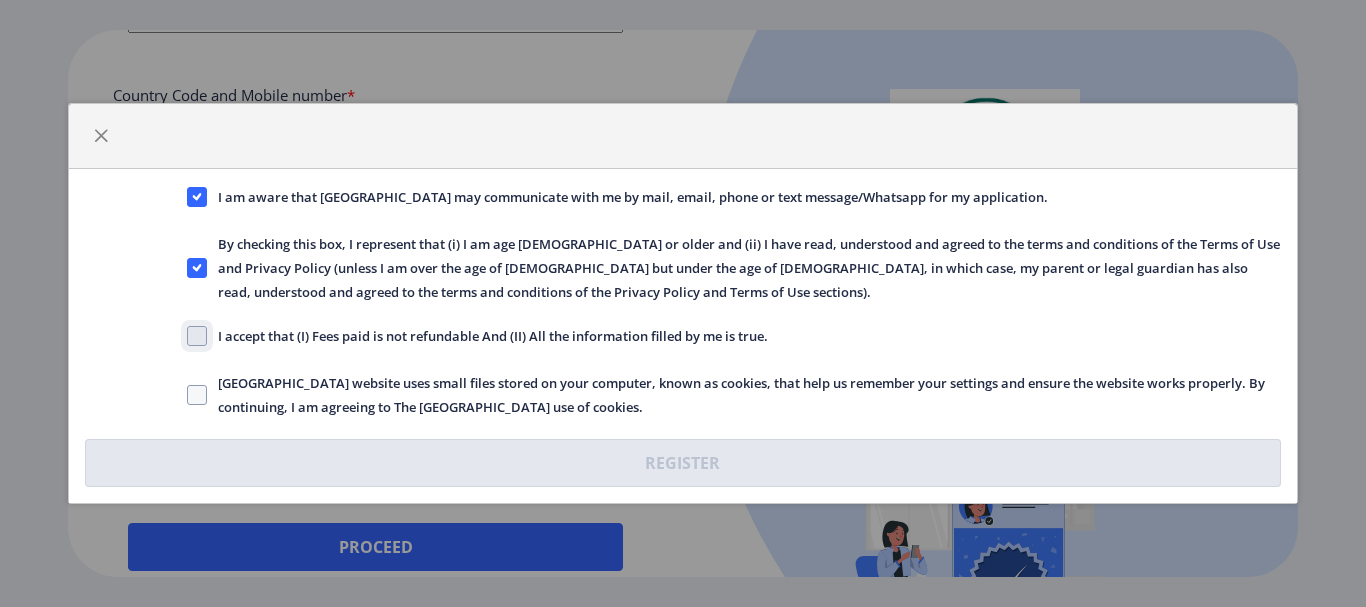 click on "I accept that (I) Fees paid is not refundable And (II) All the information filled by me is true." 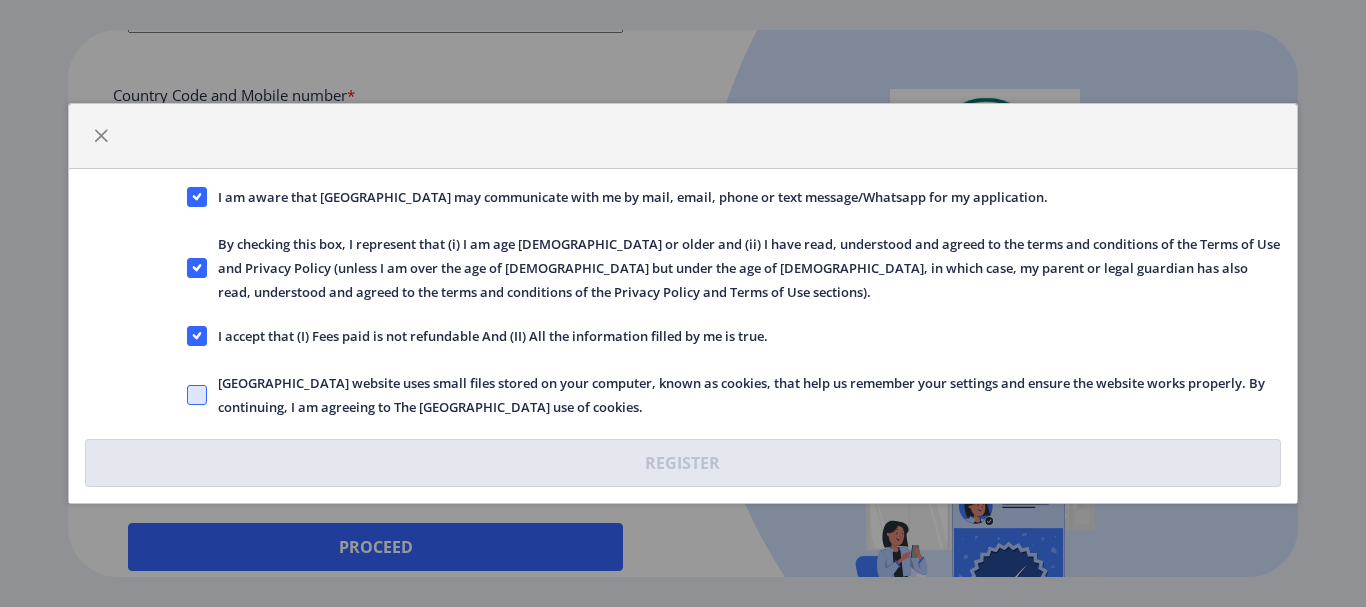 click 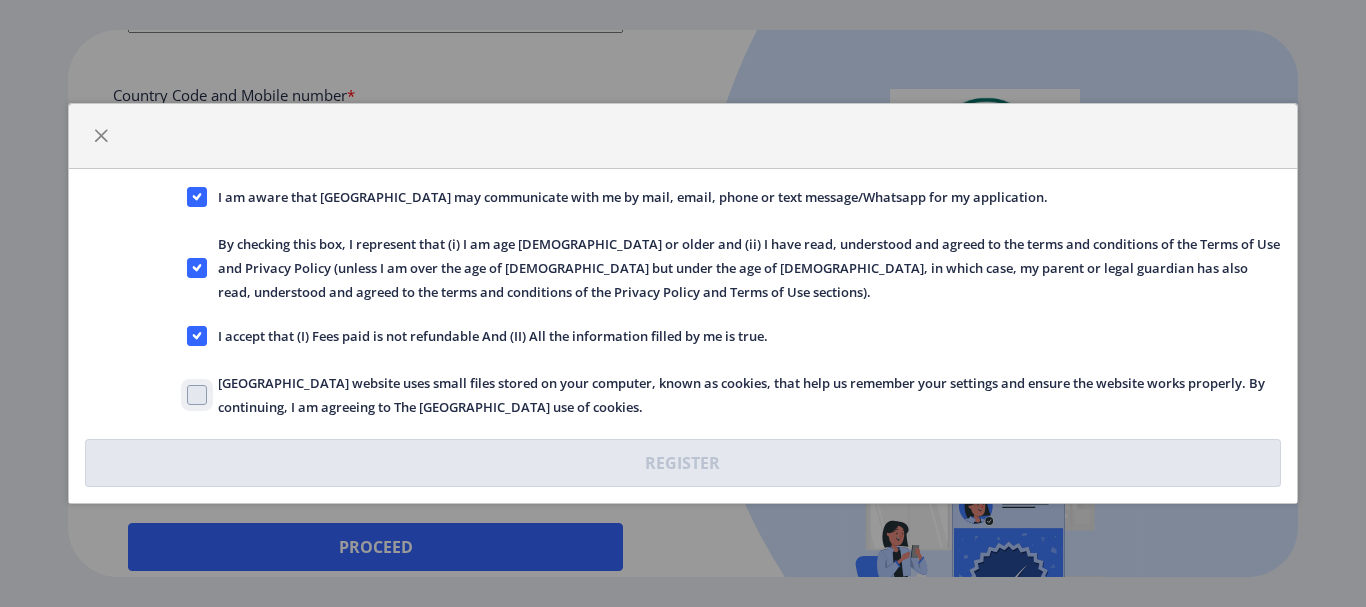 click on "[GEOGRAPHIC_DATA] website uses small files stored on your computer, known as cookies, that help us remember your settings and ensure the website works properly. By continuing, I am agreeing to The [GEOGRAPHIC_DATA] use of cookies." 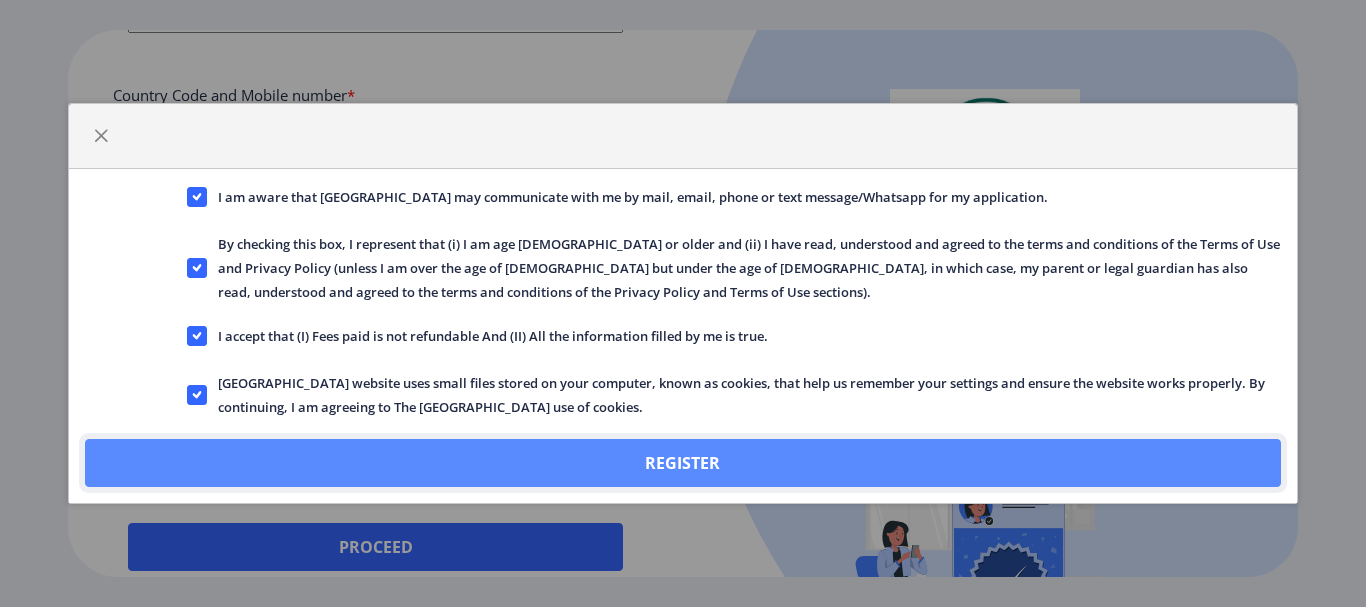 click on "Register" 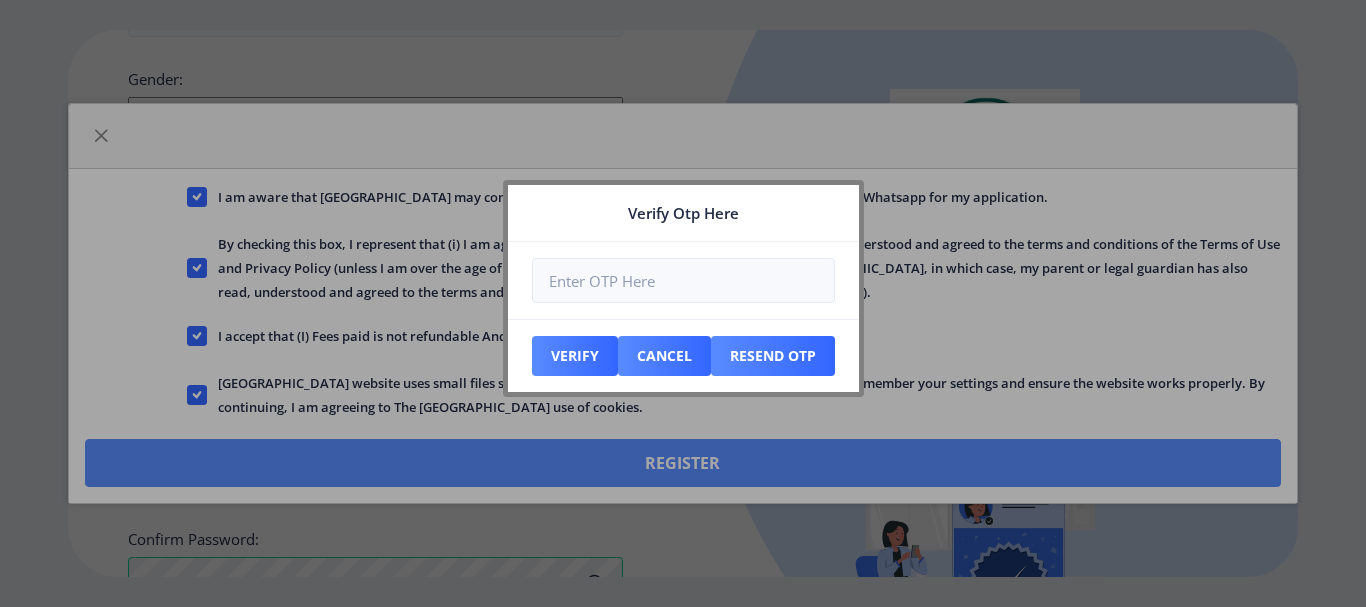 scroll, scrollTop: 984, scrollLeft: 0, axis: vertical 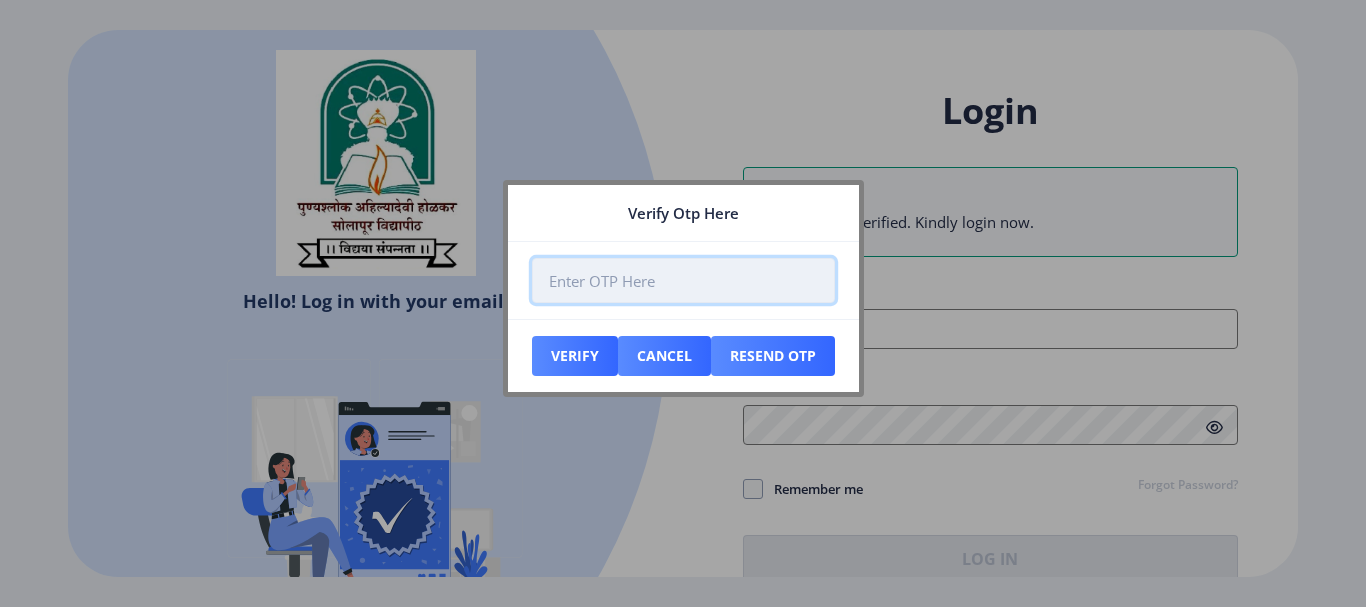 click at bounding box center (683, 280) 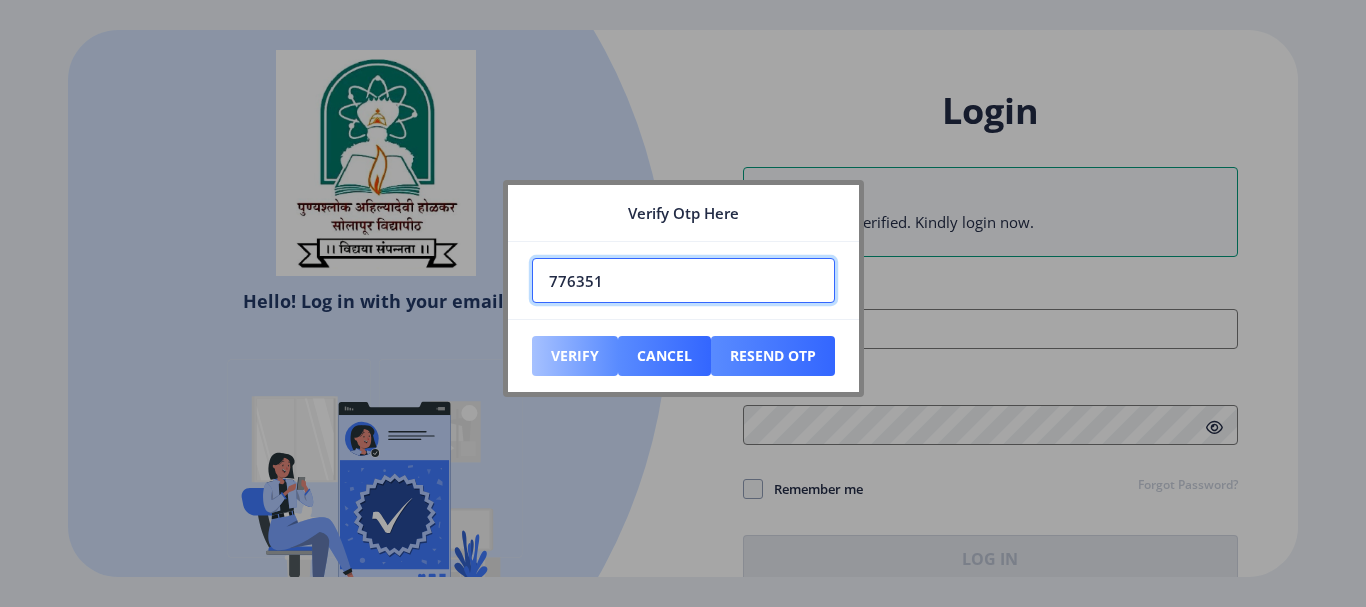 type on "776351" 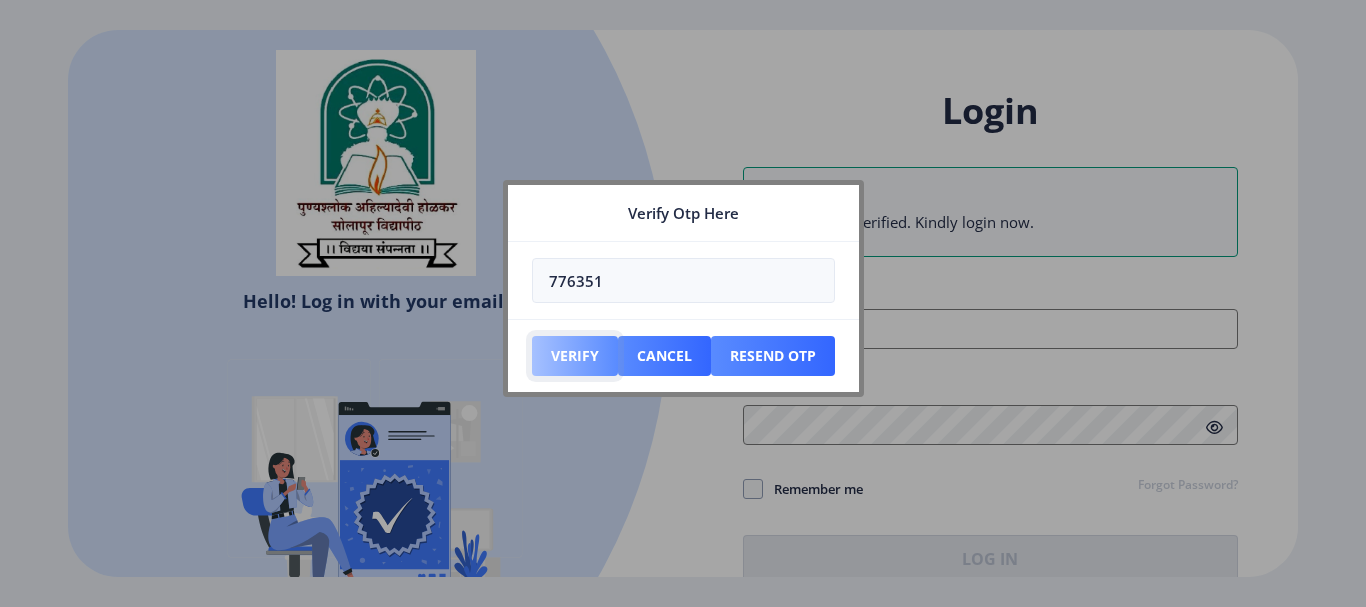 click on "Verify" at bounding box center [575, 356] 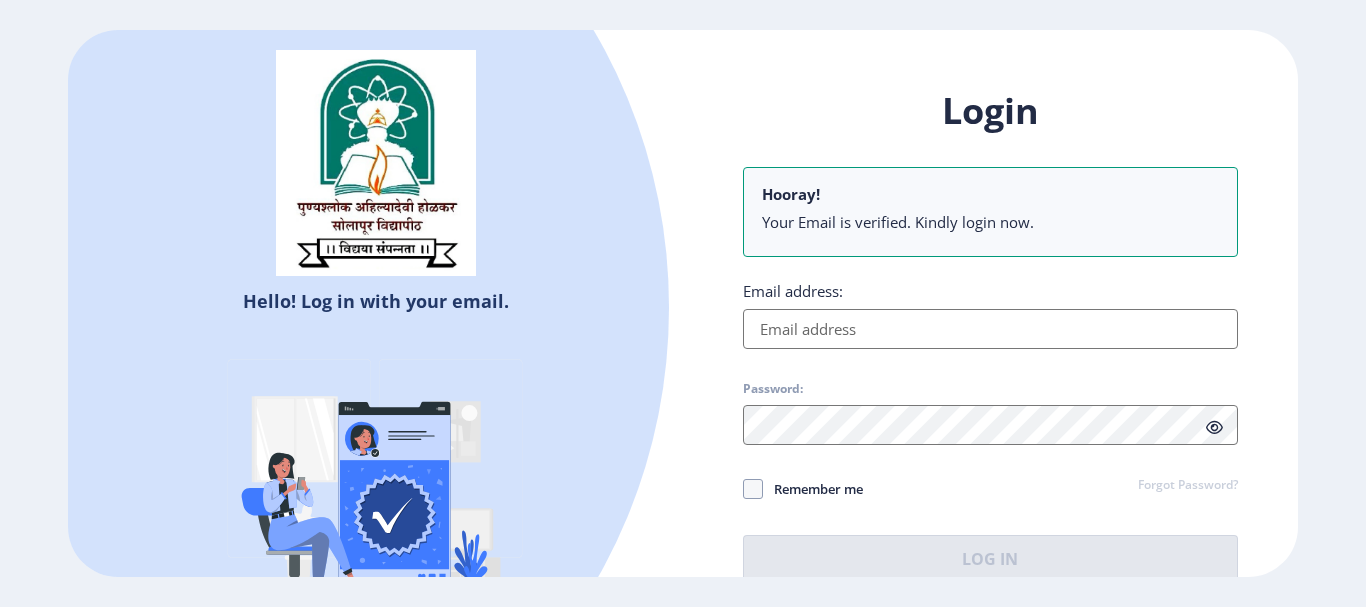 click on "Email address:" at bounding box center (990, 329) 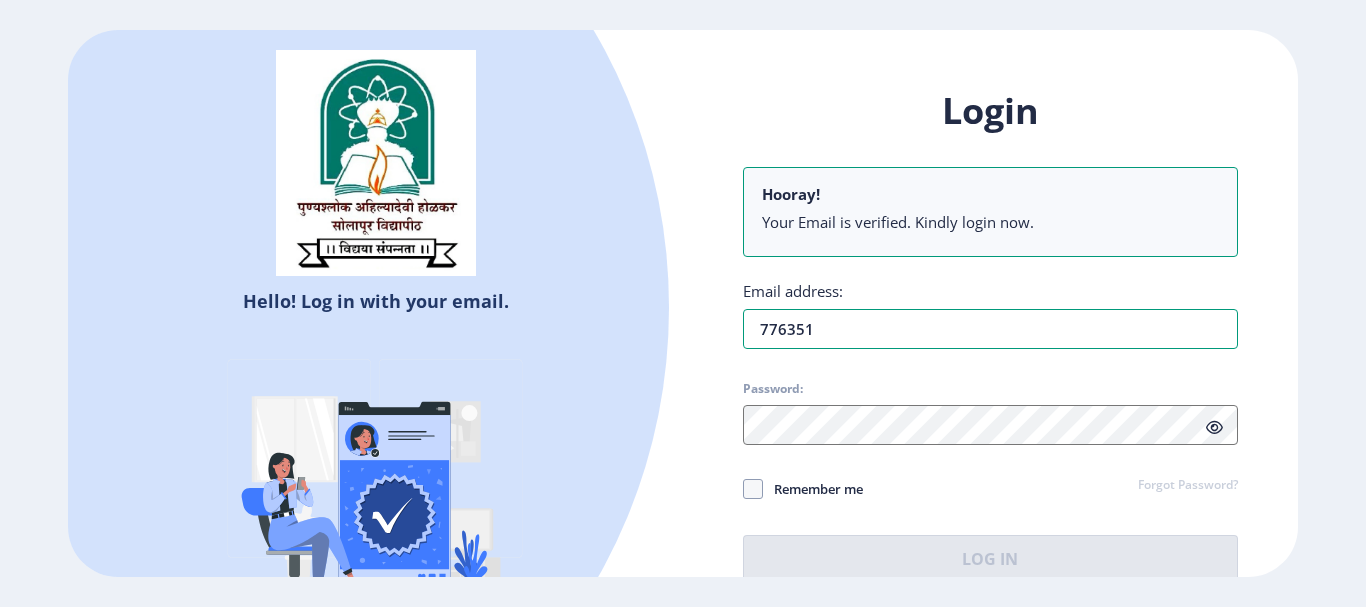 drag, startPoint x: 822, startPoint y: 330, endPoint x: 627, endPoint y: 320, distance: 195.25624 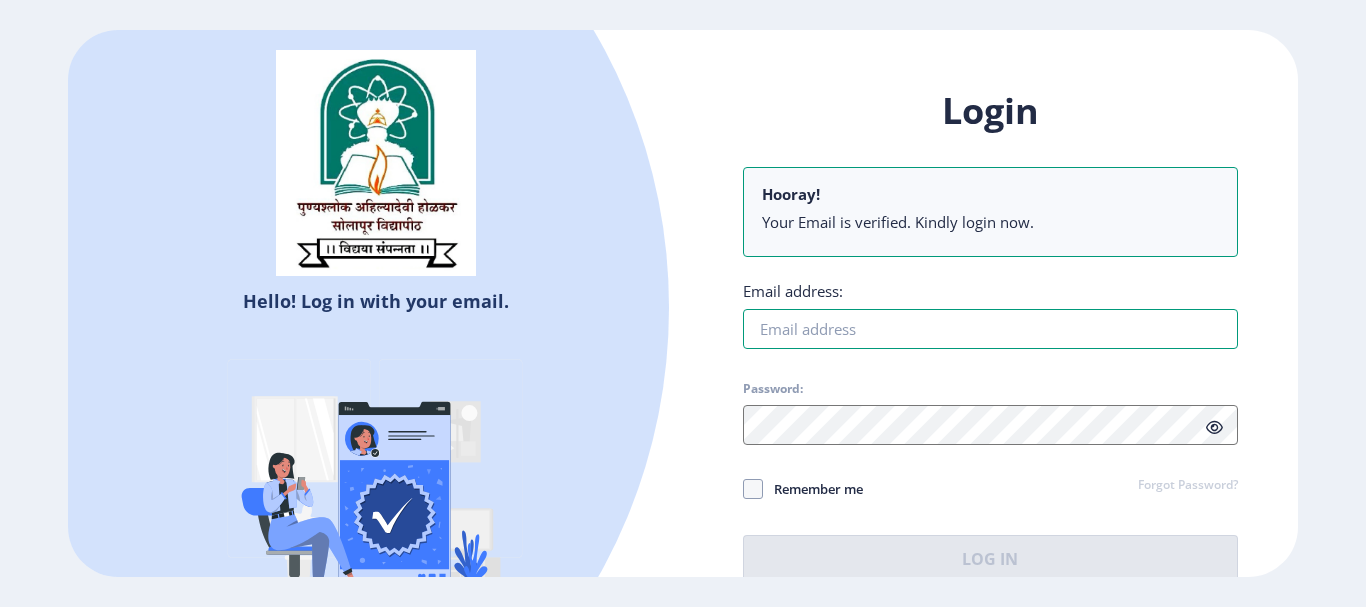 paste on "[EMAIL_ADDRESS][DOMAIN_NAME]" 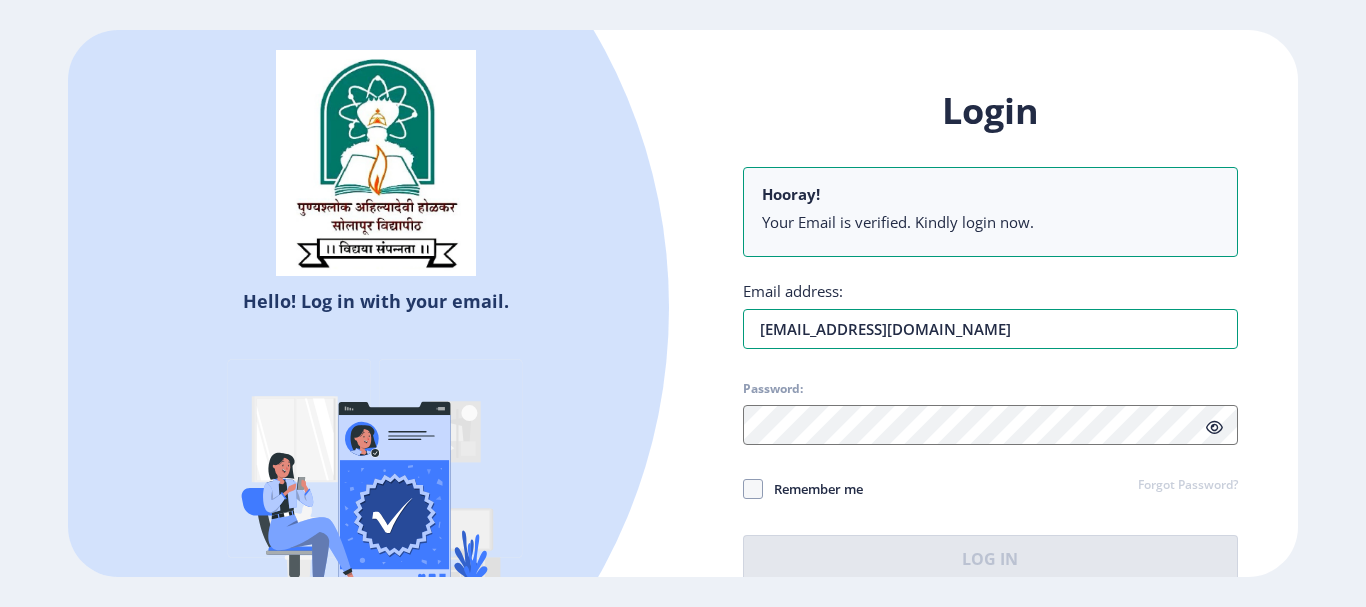 type on "[EMAIL_ADDRESS][DOMAIN_NAME]" 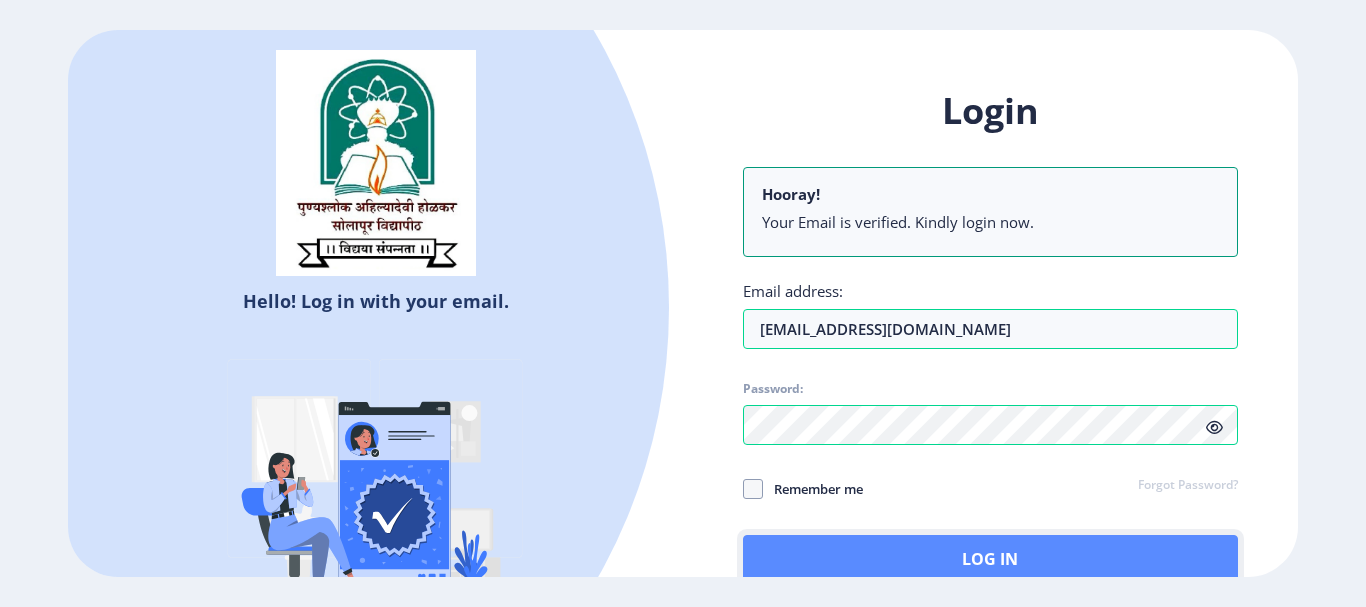click on "Log In" 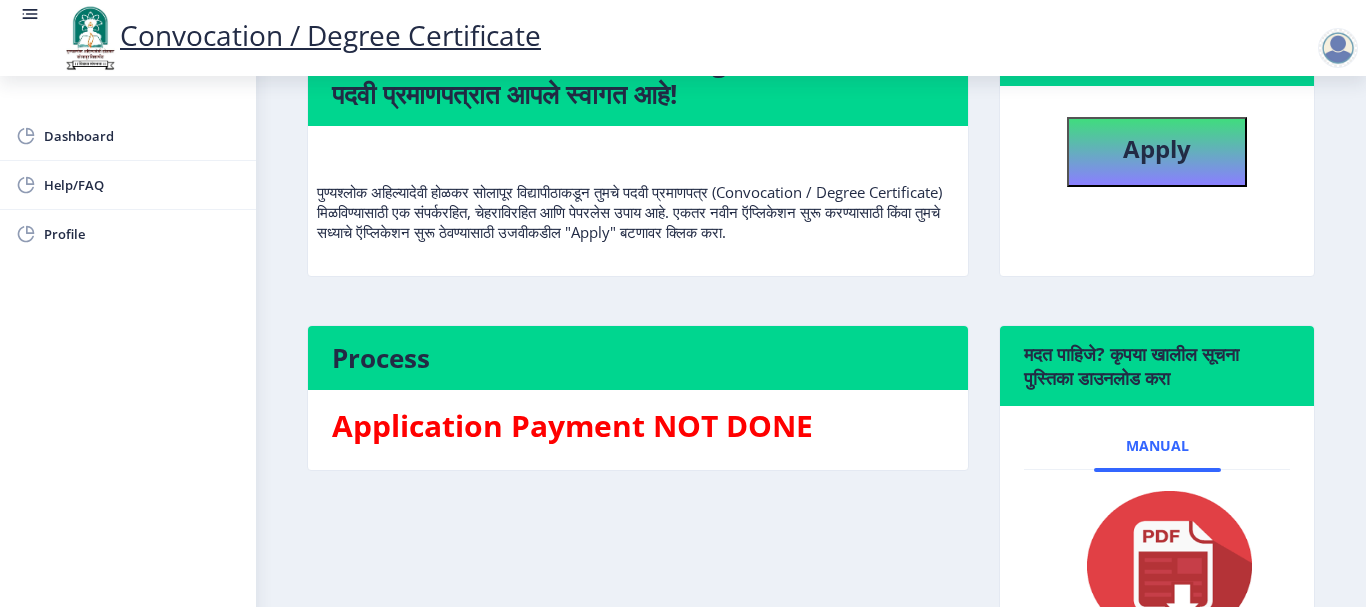 scroll, scrollTop: 100, scrollLeft: 0, axis: vertical 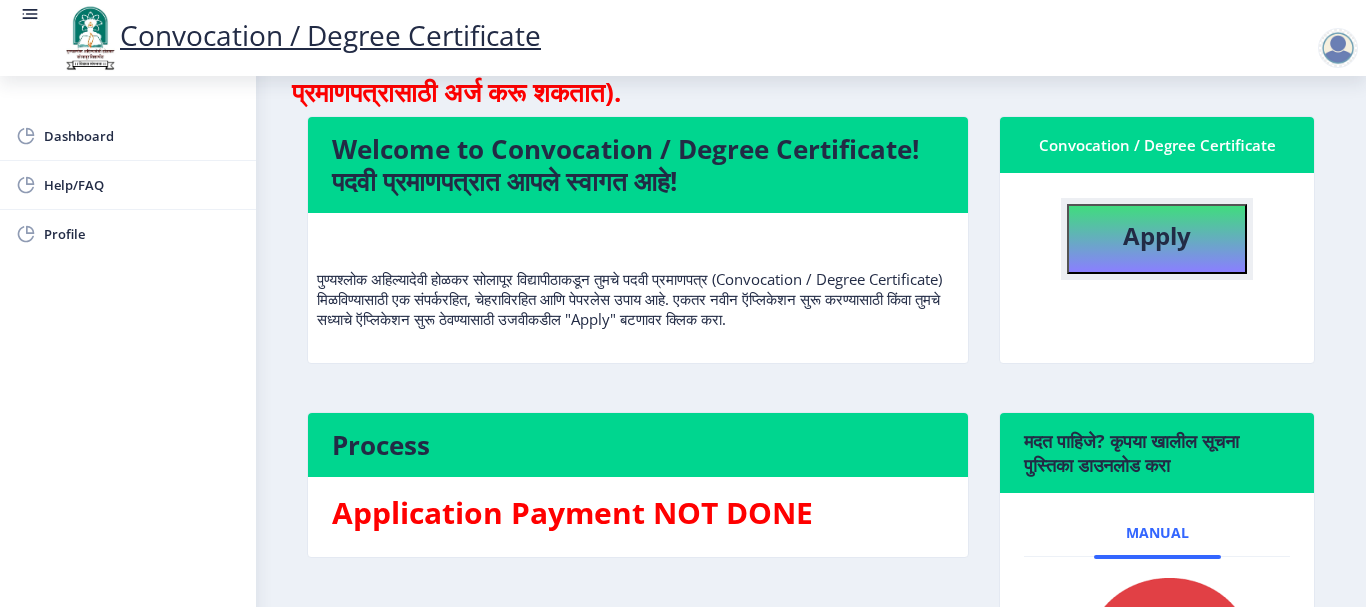 click on "Apply" 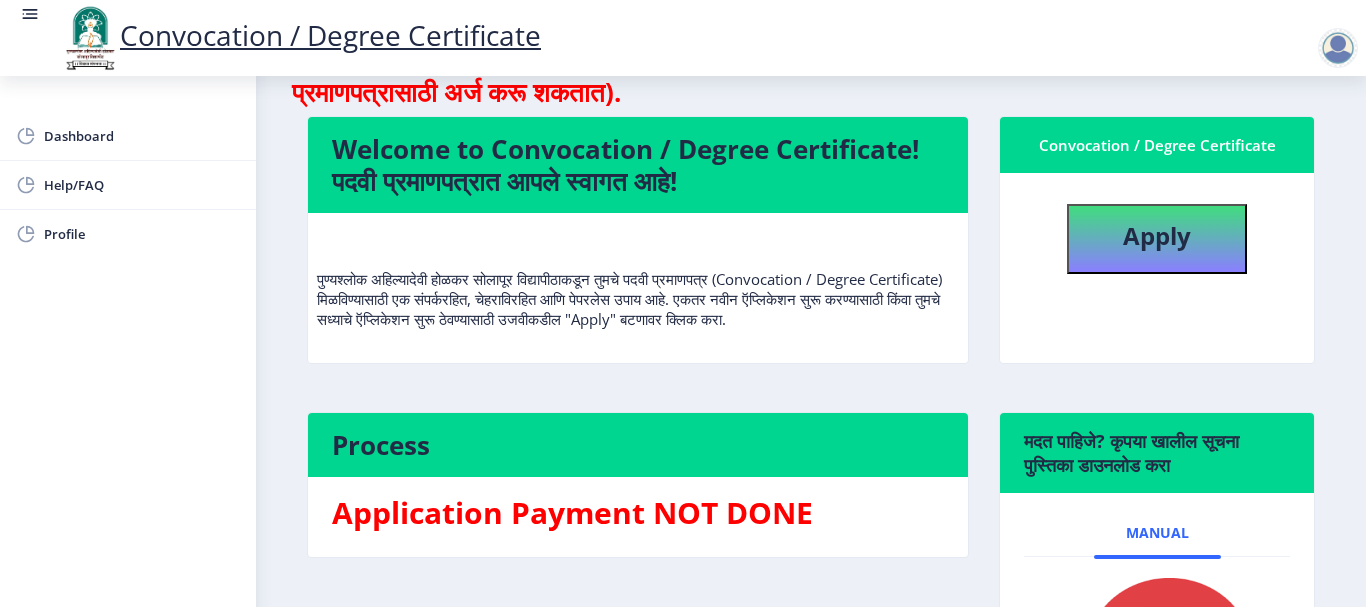 select 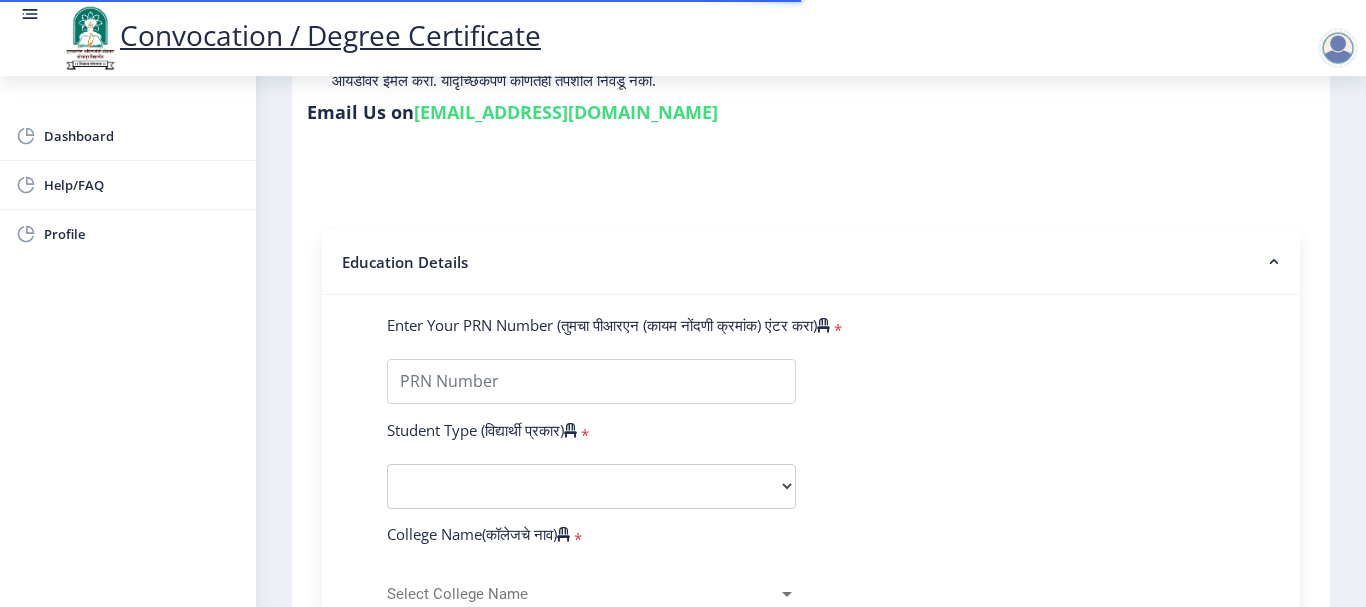 scroll, scrollTop: 400, scrollLeft: 0, axis: vertical 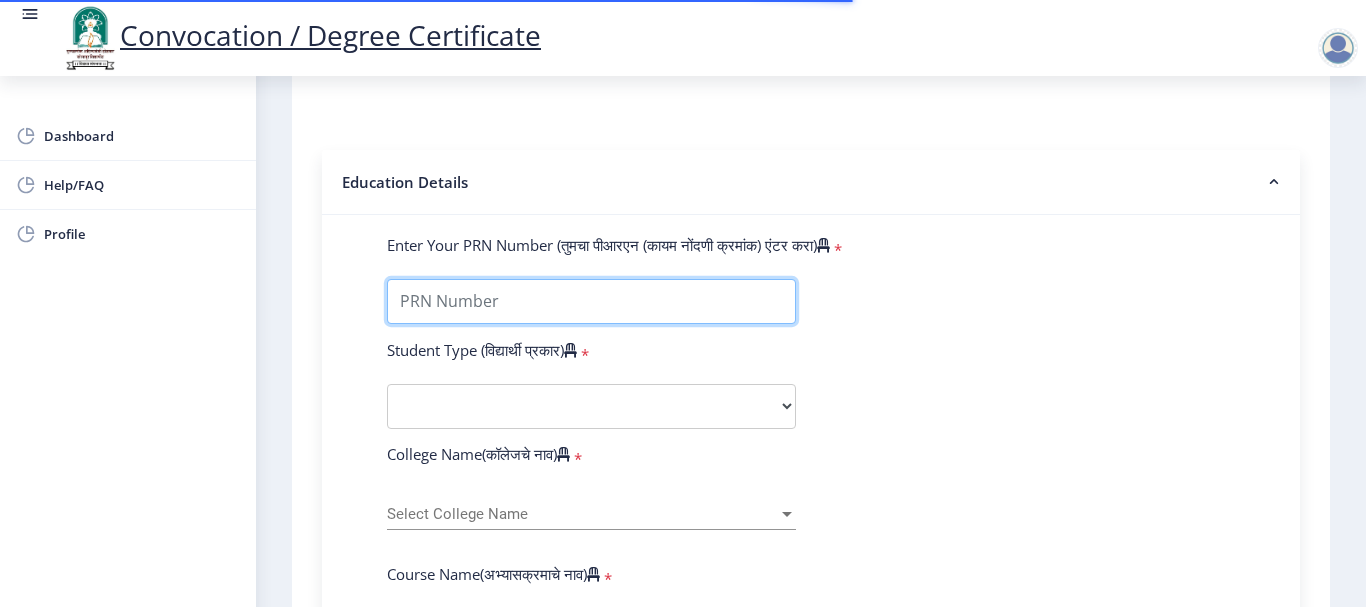 click on "Enter Your PRN Number (तुमचा पीआरएन (कायम नोंदणी क्रमांक) एंटर करा)" at bounding box center (591, 301) 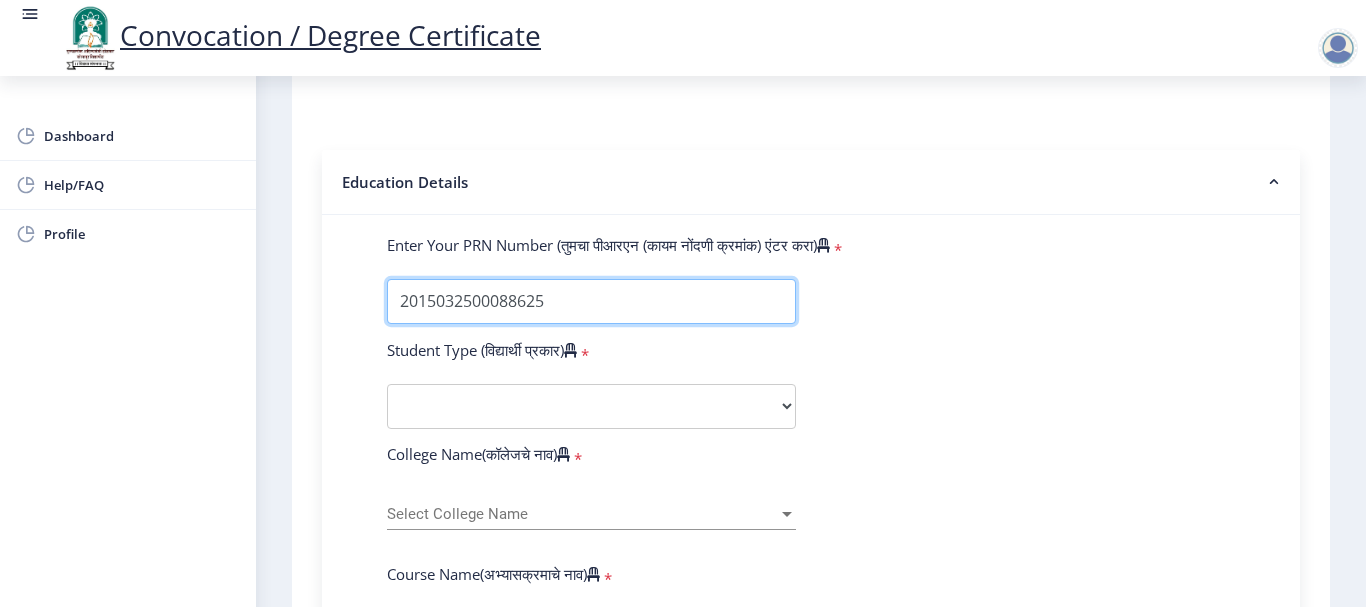 type on "2015032500088625" 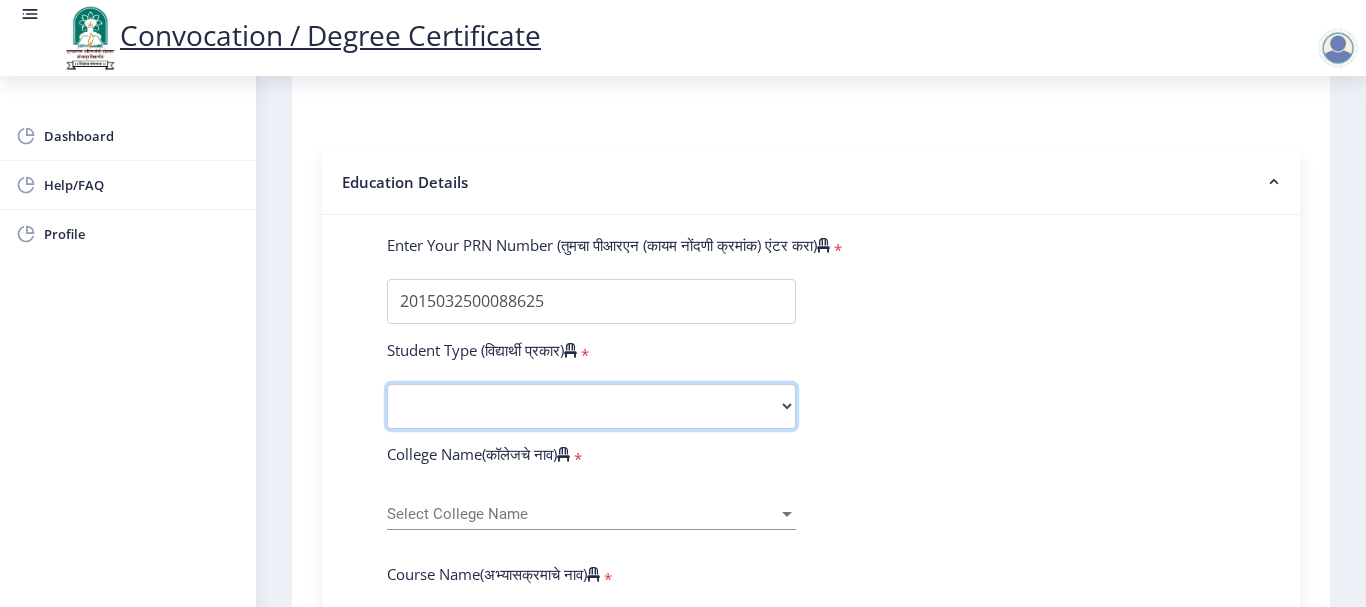 click on "Select Student Type Regular External" at bounding box center (591, 406) 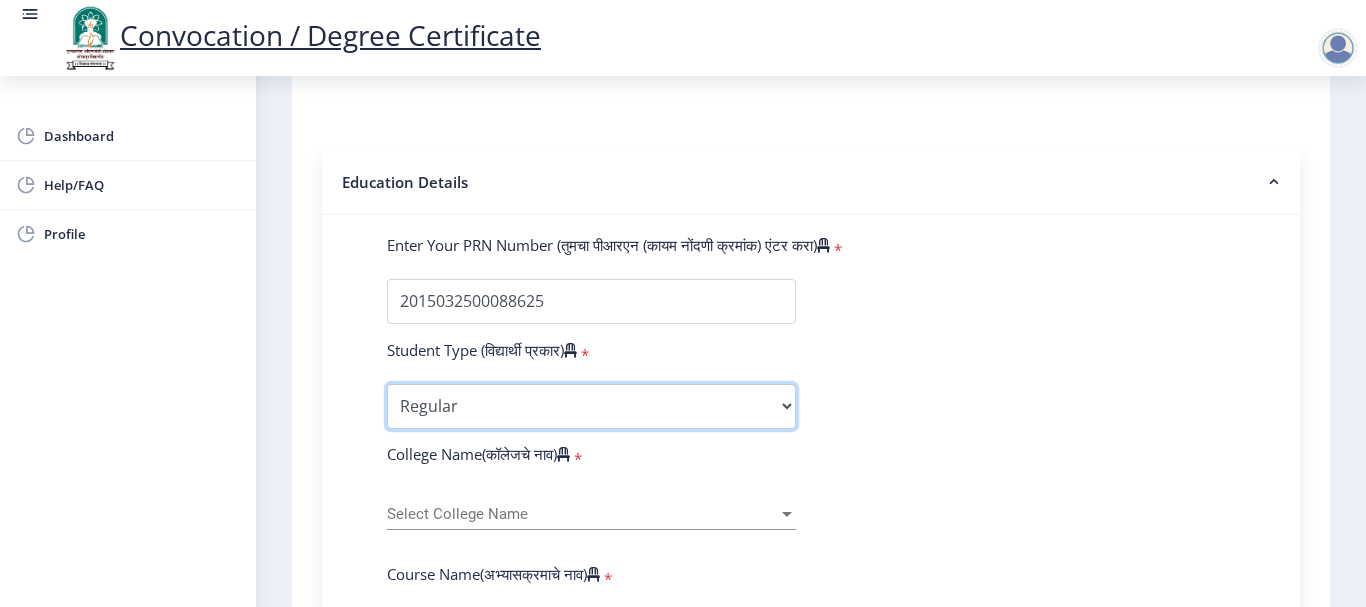 click on "Select Student Type Regular External" at bounding box center (591, 406) 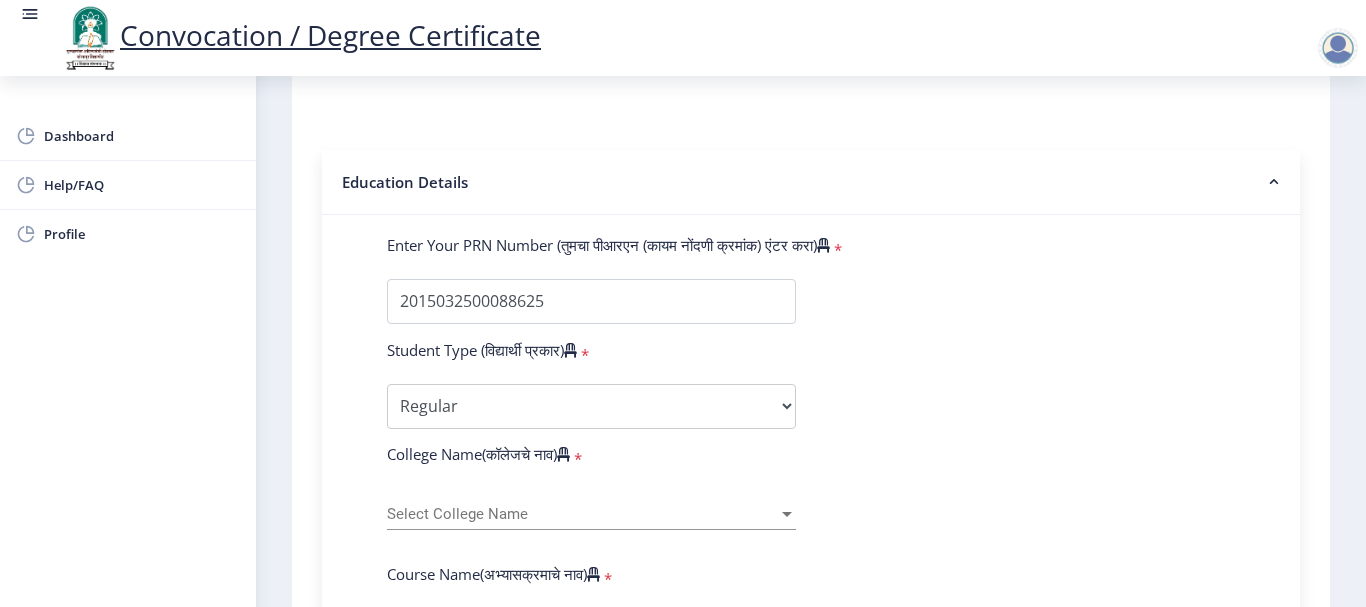 click on "Select College Name Select College Name" 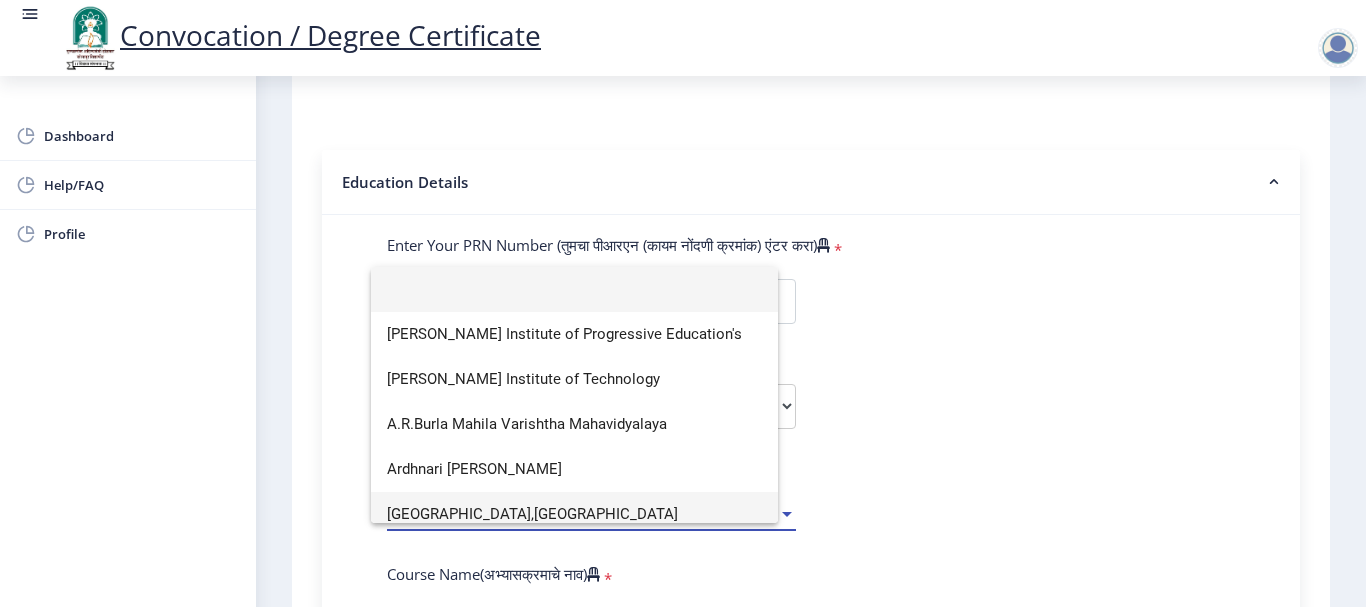click on "[GEOGRAPHIC_DATA],[GEOGRAPHIC_DATA]" at bounding box center [574, 514] 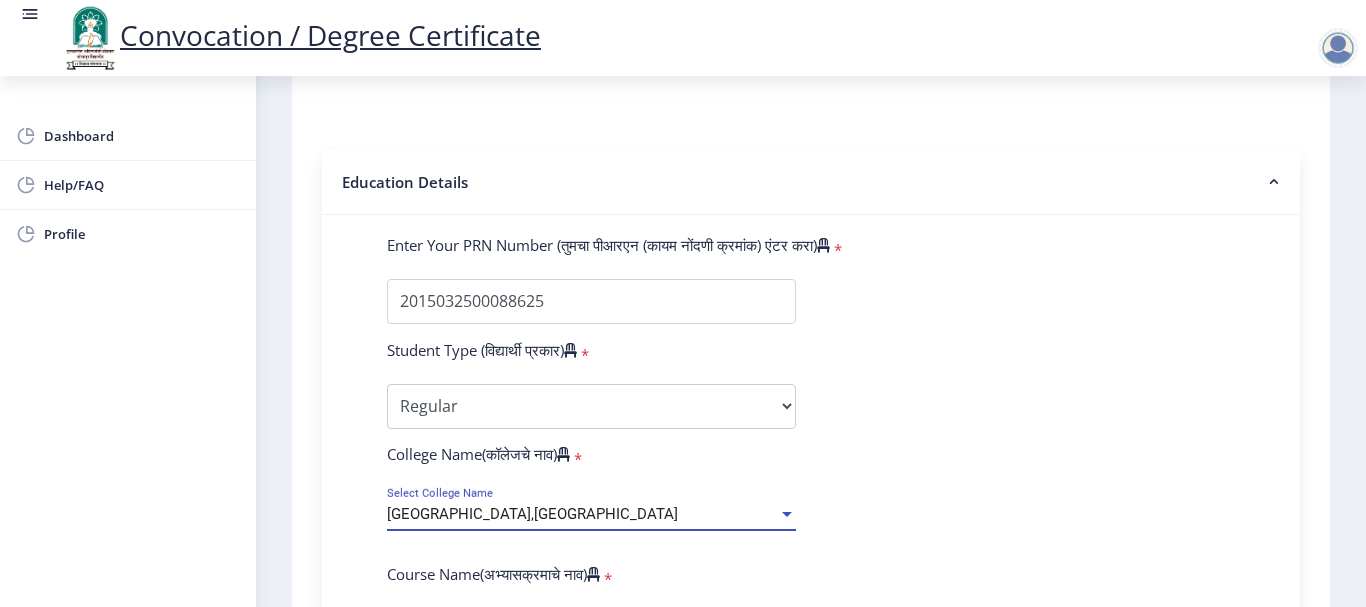 scroll, scrollTop: 14, scrollLeft: 0, axis: vertical 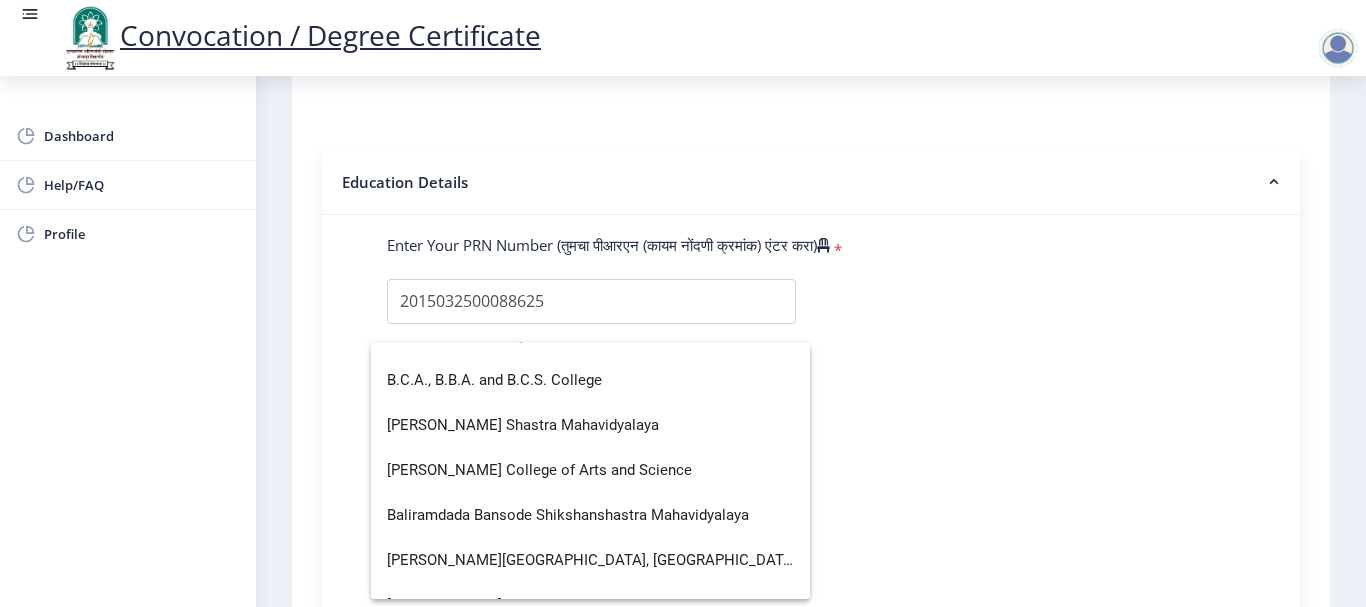 click 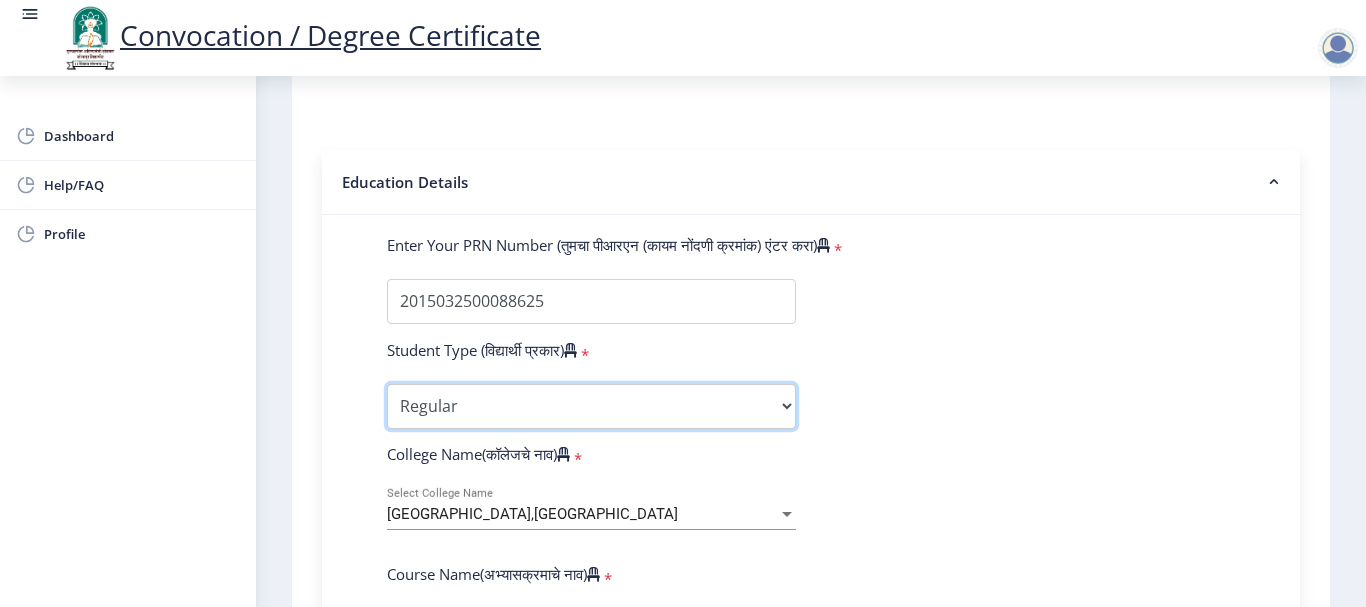 click on "Select Student Type Regular External" at bounding box center [591, 406] 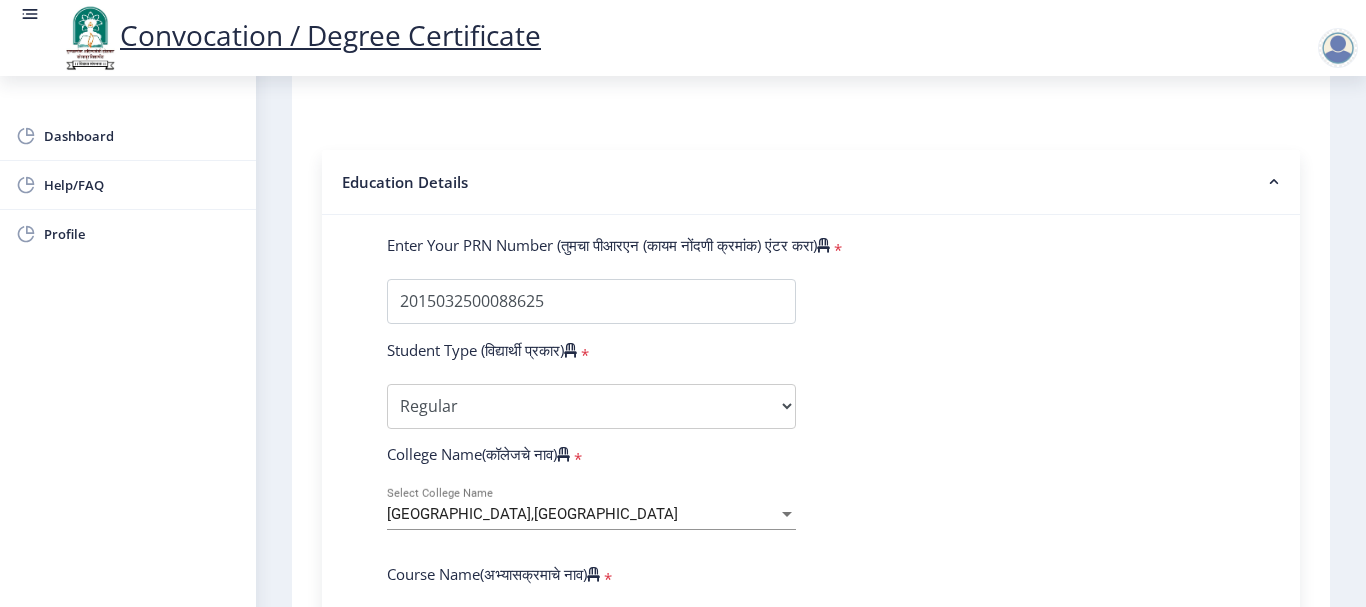 click on "Enter Your PRN Number (तुमचा पीआरएन (कायम नोंदणी क्रमांक) एंटर करा)   * Student Type (विद्यार्थी प्रकार)    * Select Student Type Regular External College Name(कॉलेजचे नाव)   * [GEOGRAPHIC_DATA],[GEOGRAPHIC_DATA] Select College Name Course Name(अभ्यासक्रमाचे नाव)   * Select Course Name Select Course Name Enter passing Year(उत्तीर्ण वर्ष प्रविष्ट करा)   *  2025   2024   2023   2022   2021   2020   2019   2018   2017   2016   2015   2014   2013   2012   2011   2010   2009   2008   2007   2006   2005   2004   2003   2002   2001   2000   1999   1998   1997   1996   1995   1994   1993   1992   1991   1990   1989   1988   1987   1986   1985   1984   1983   1982   1981   1980   1979   1978   1977   1976  Enter Passing Month(उत्तीर्ण महिना प्रविष्ट करा)   * March April May" 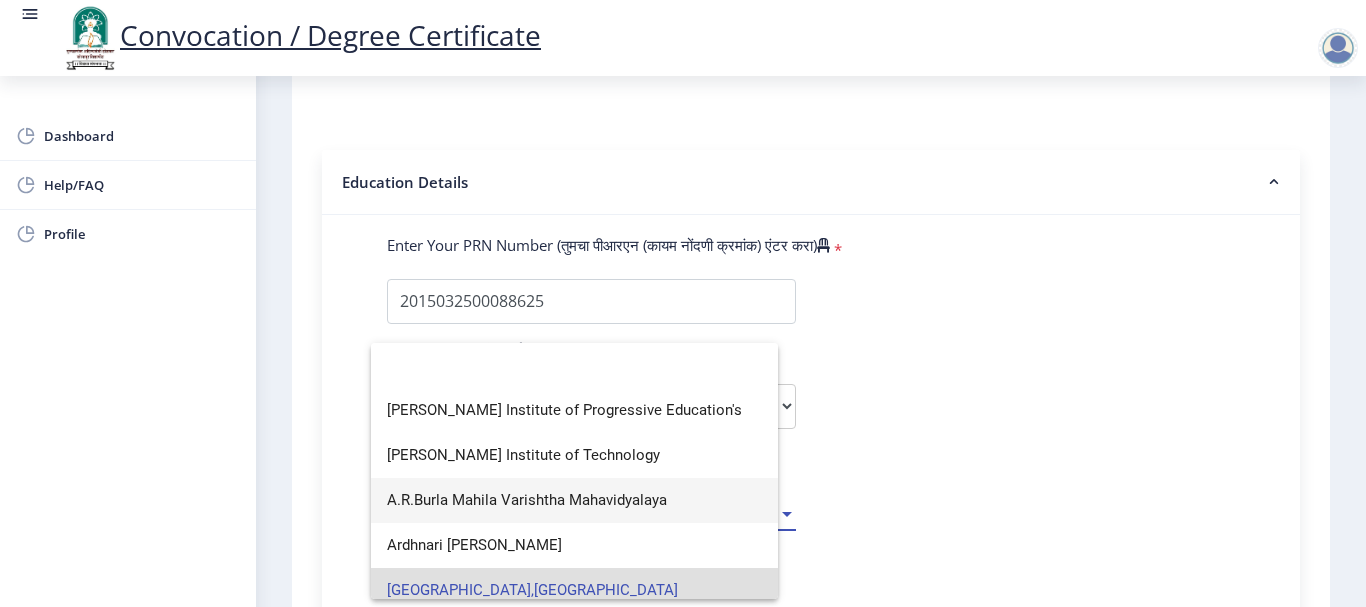 scroll, scrollTop: 0, scrollLeft: 0, axis: both 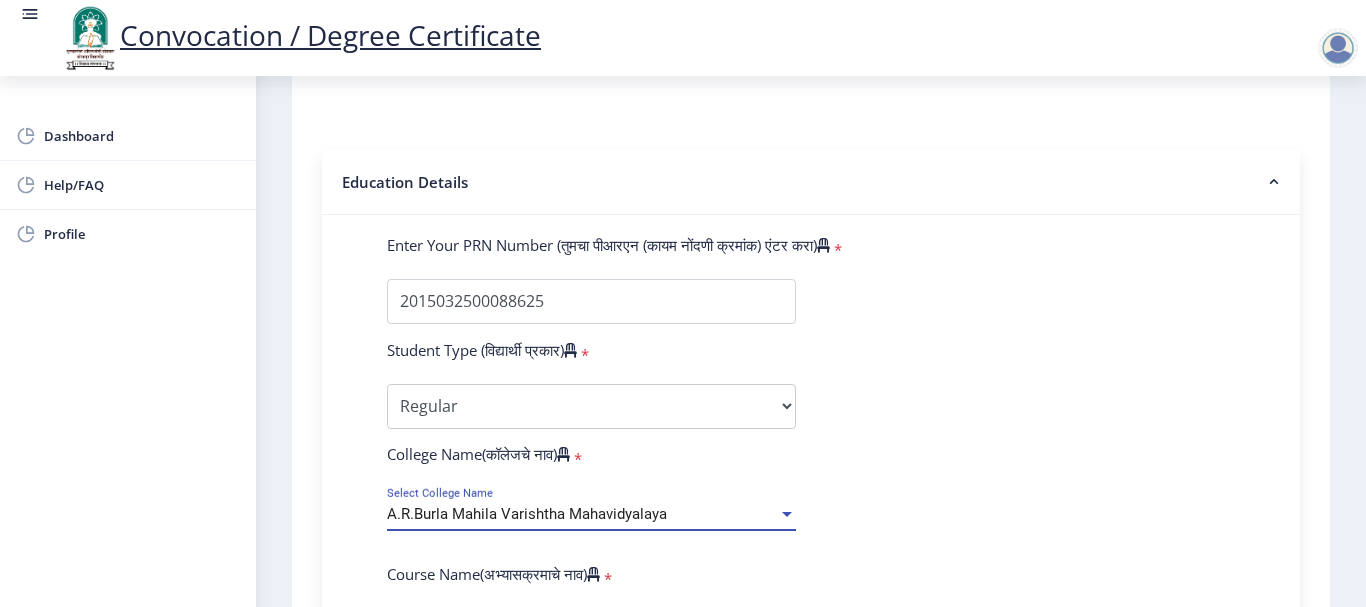 click on "A.R.Burla Mahila Varishtha Mahavidyalaya" at bounding box center (527, 514) 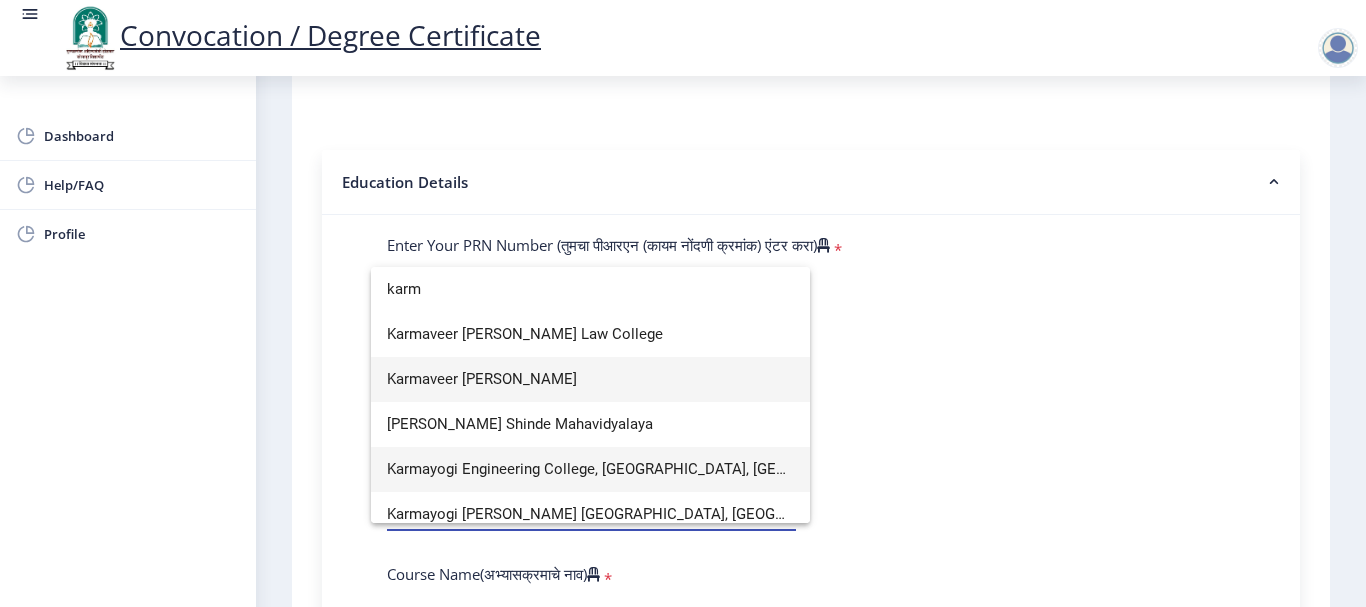 type on "karm" 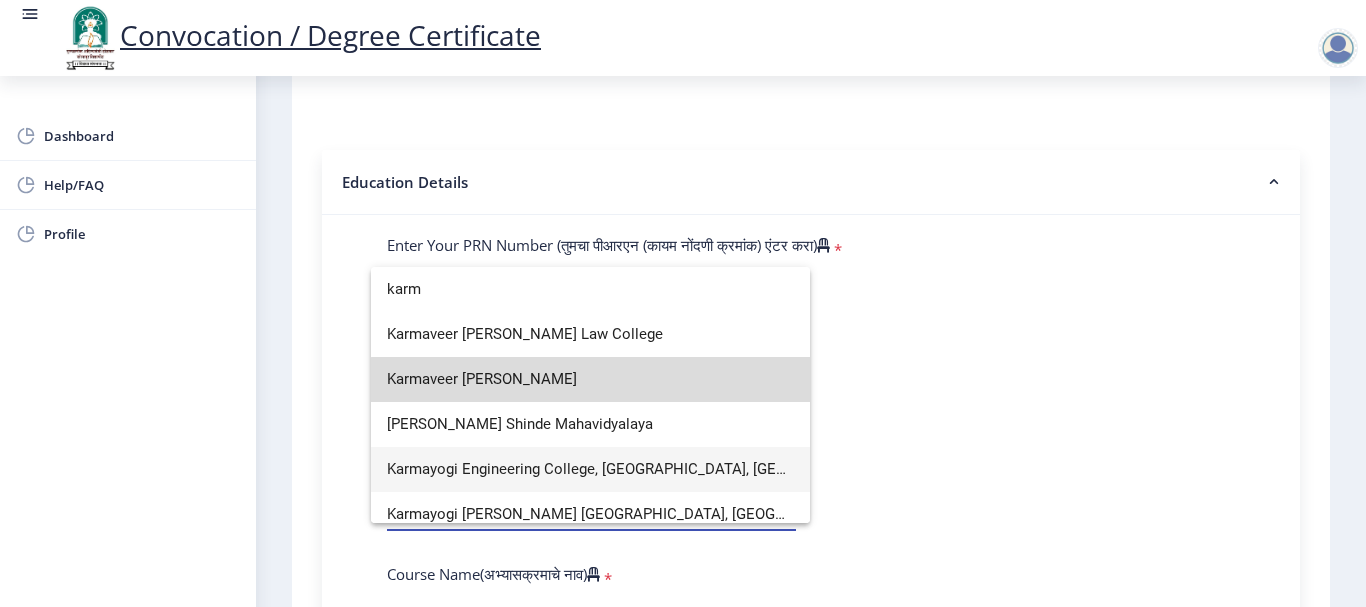 click on "Karmaveer [PERSON_NAME]" at bounding box center [590, 379] 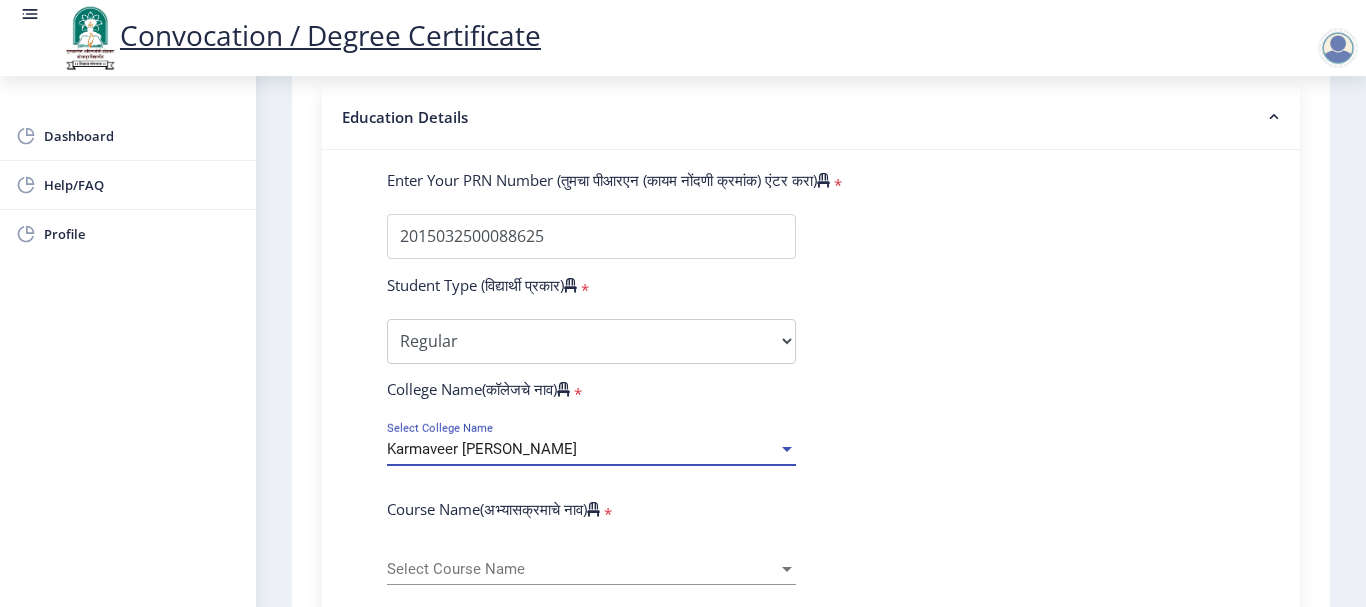 scroll, scrollTop: 600, scrollLeft: 0, axis: vertical 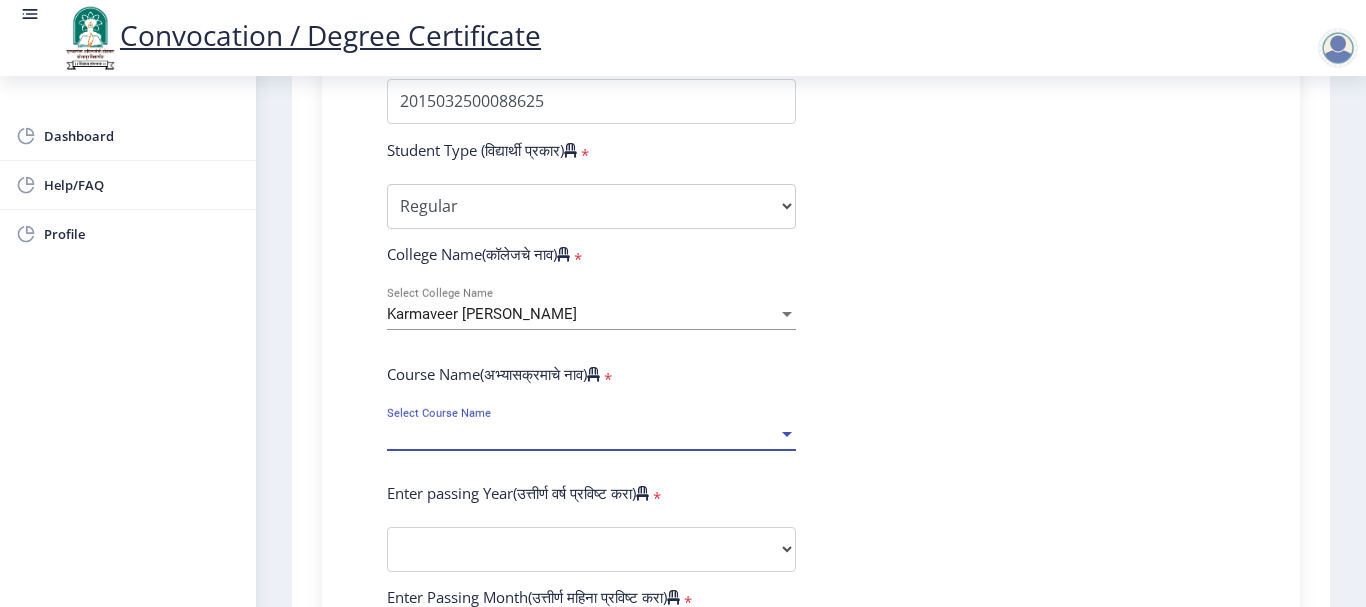 click on "Select Course Name" at bounding box center (582, 434) 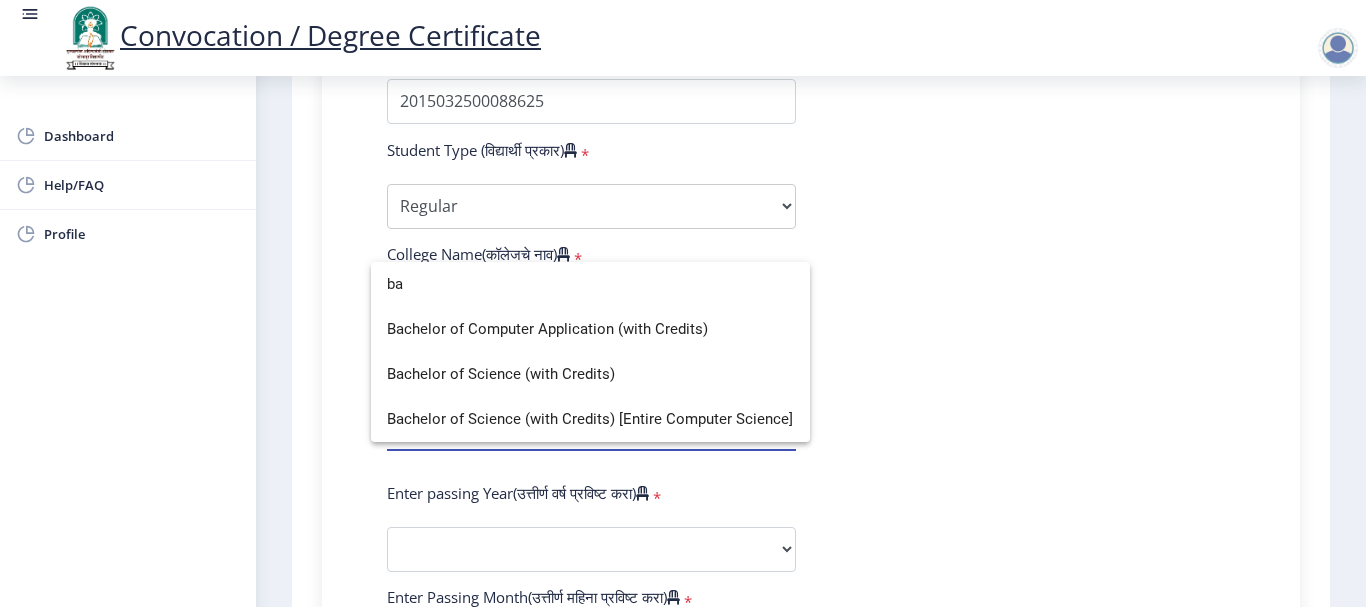 type on "b" 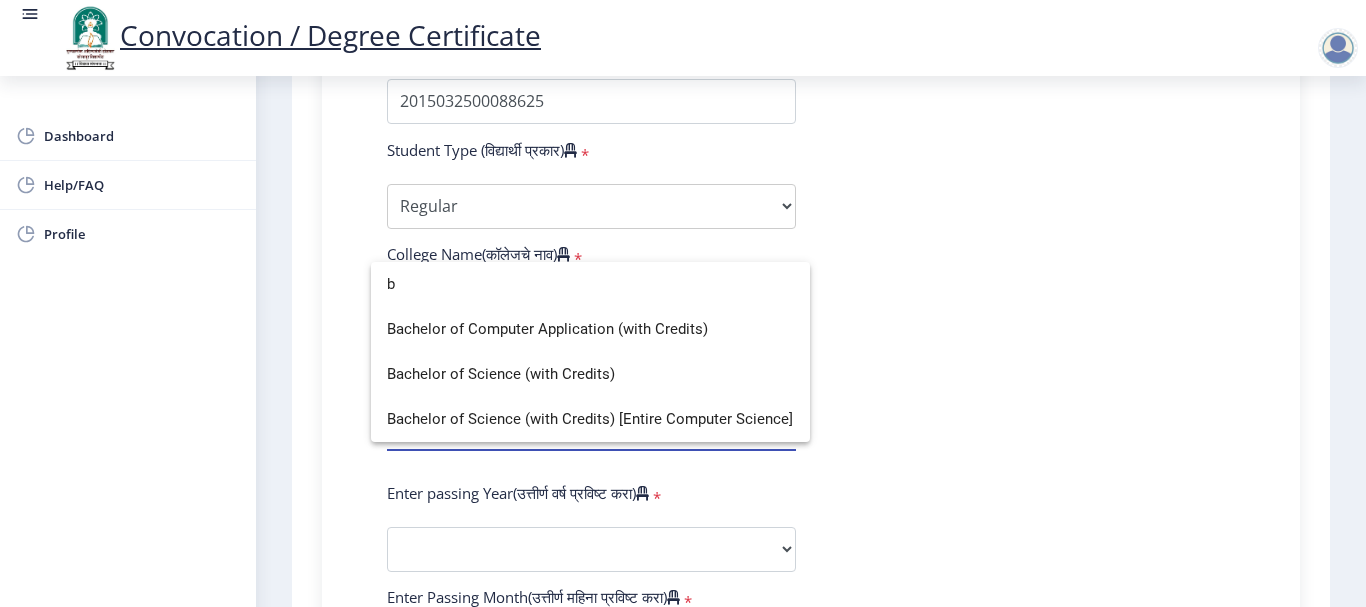 type 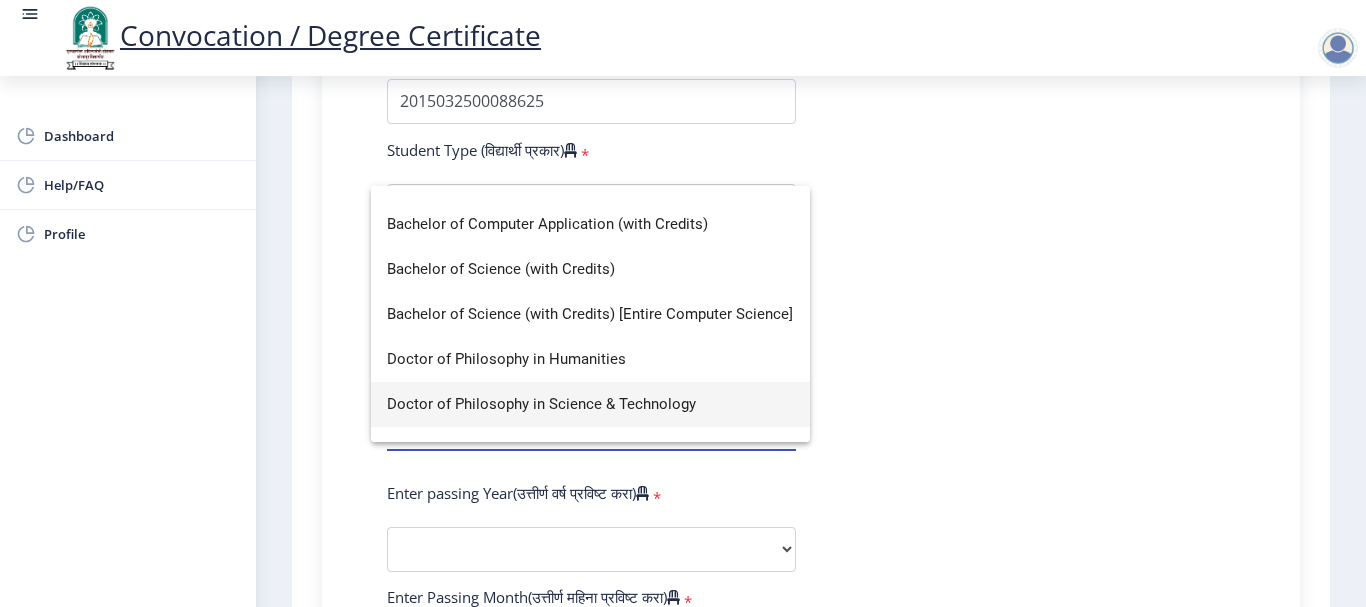 scroll, scrollTop: 0, scrollLeft: 0, axis: both 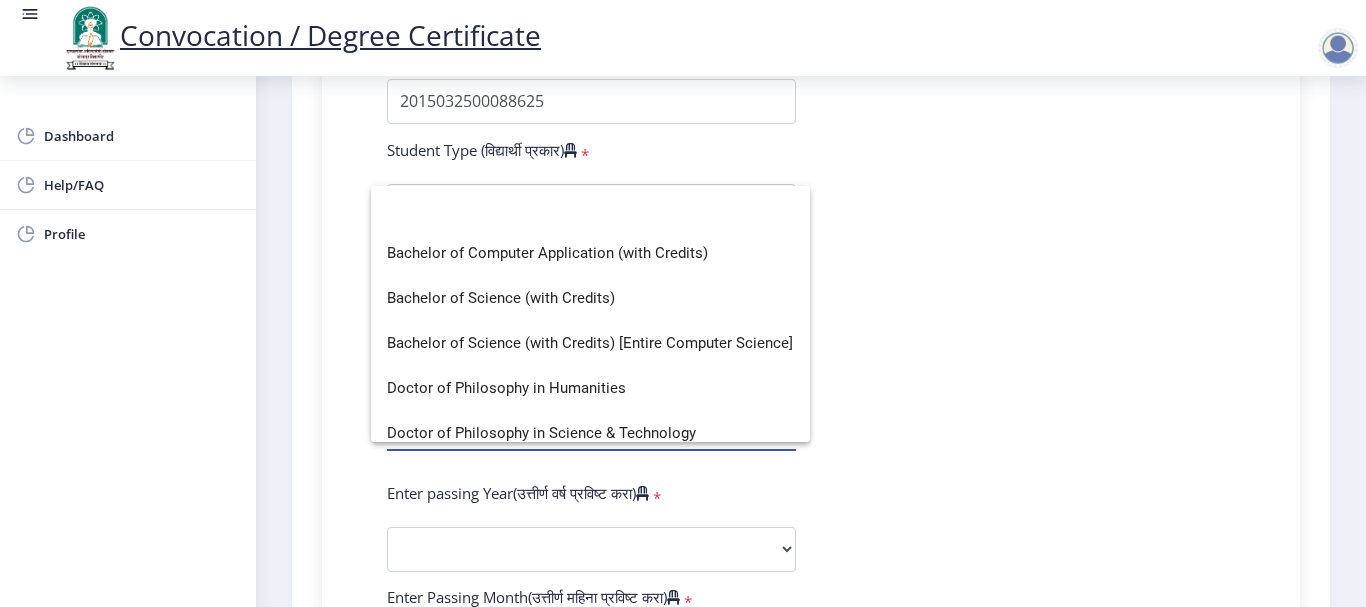 click 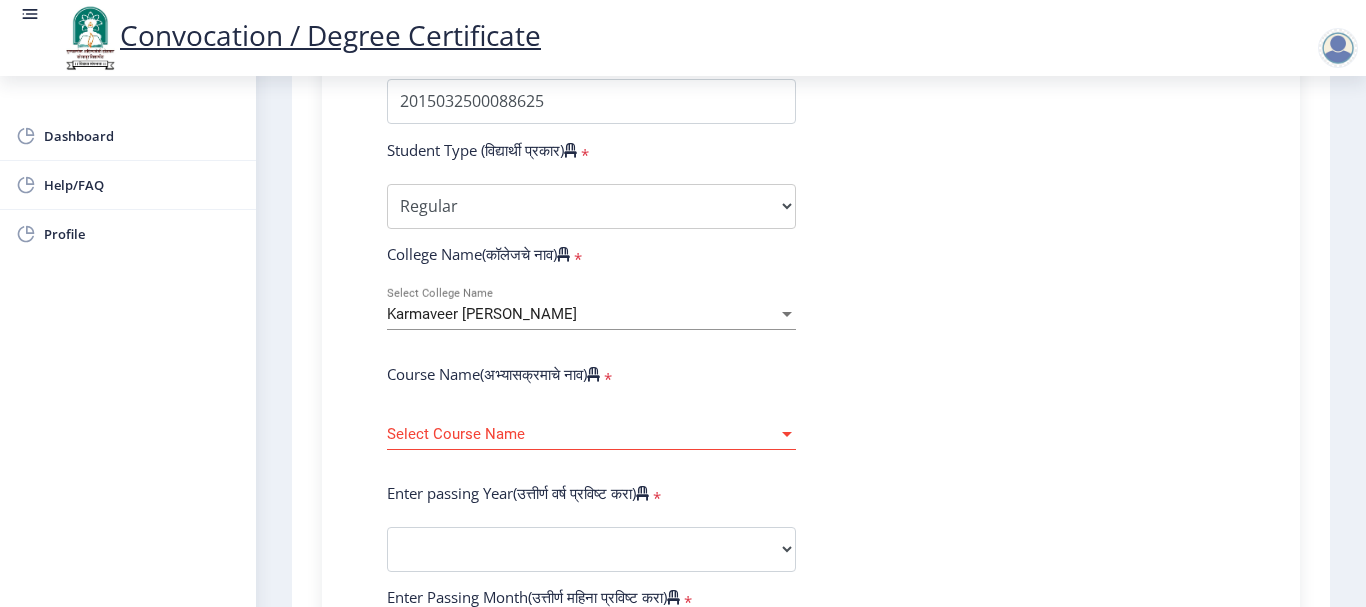 click on "Karmaveer [PERSON_NAME]" at bounding box center (582, 314) 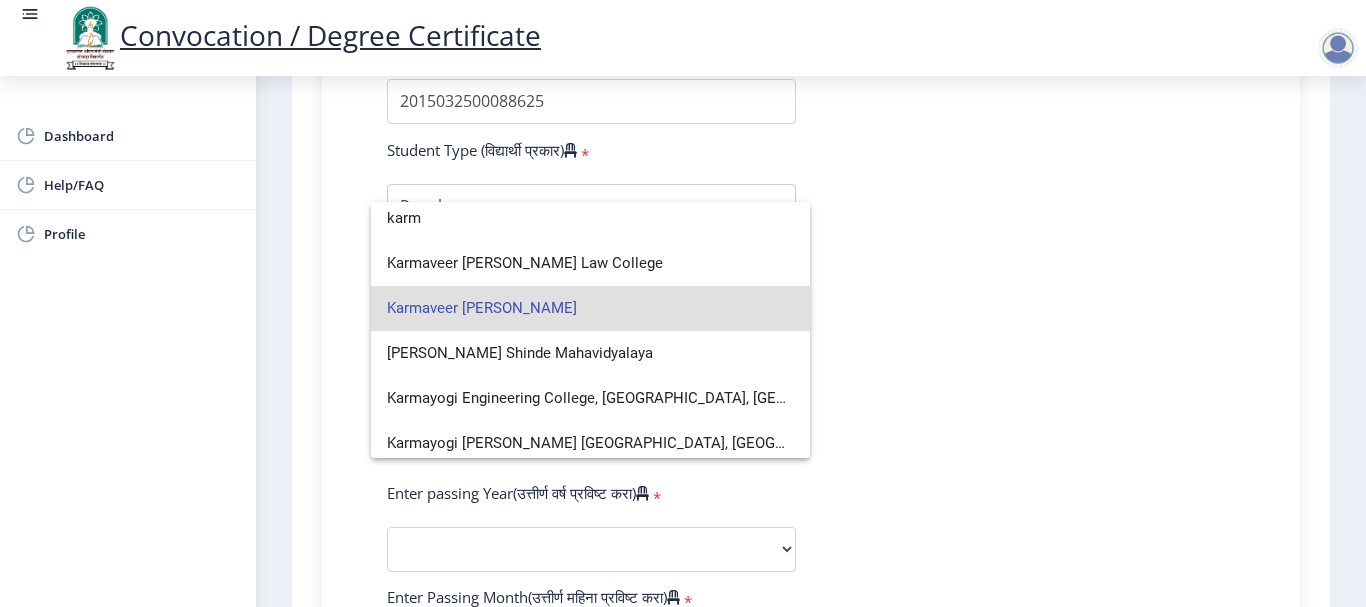 scroll, scrollTop: 0, scrollLeft: 0, axis: both 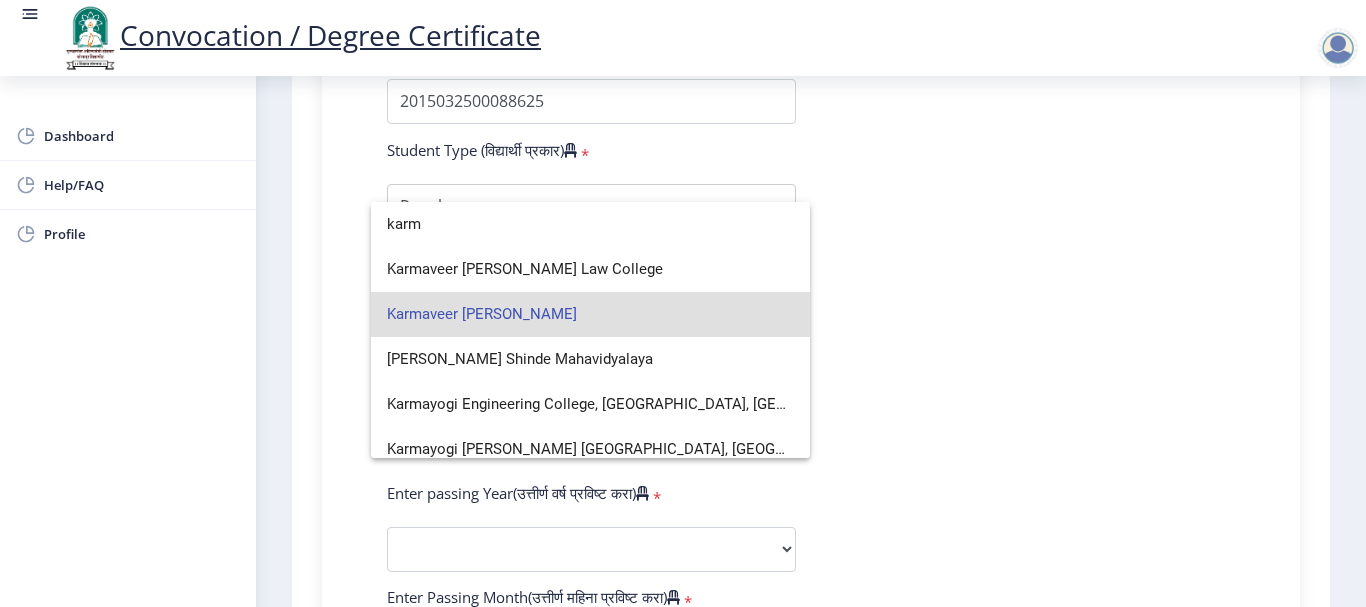 click on "Karmaveer [PERSON_NAME]" at bounding box center [590, 314] 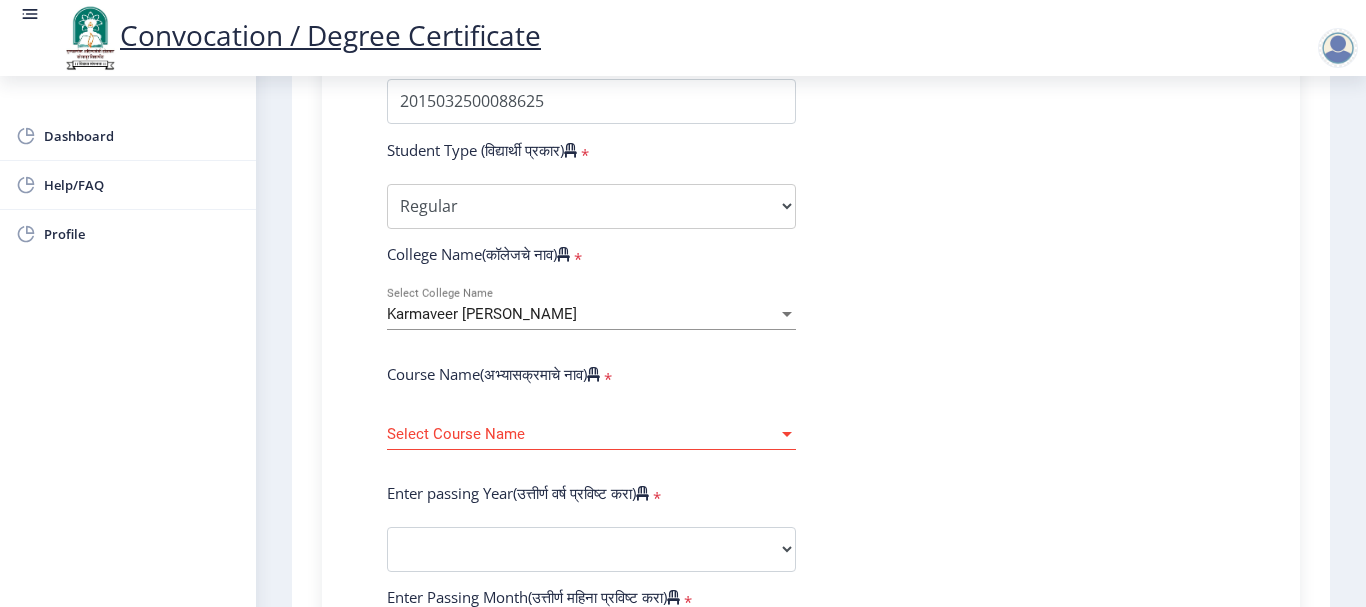 click on "Karmaveer [PERSON_NAME] Select College Name" 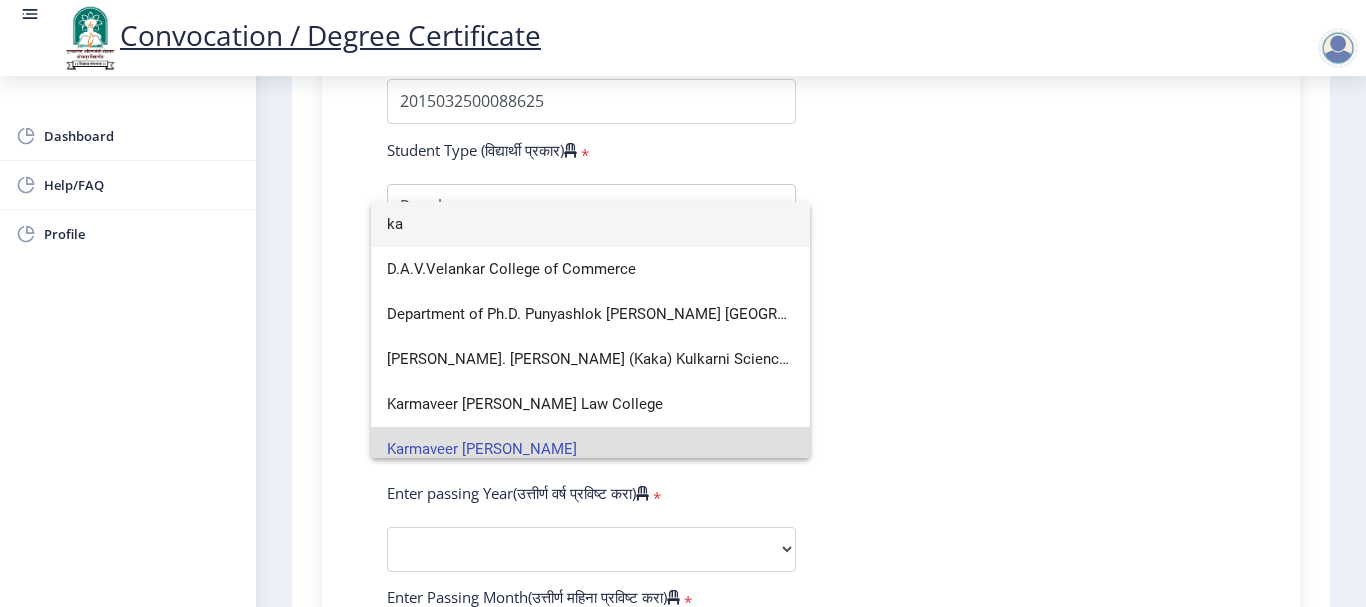 type on "k" 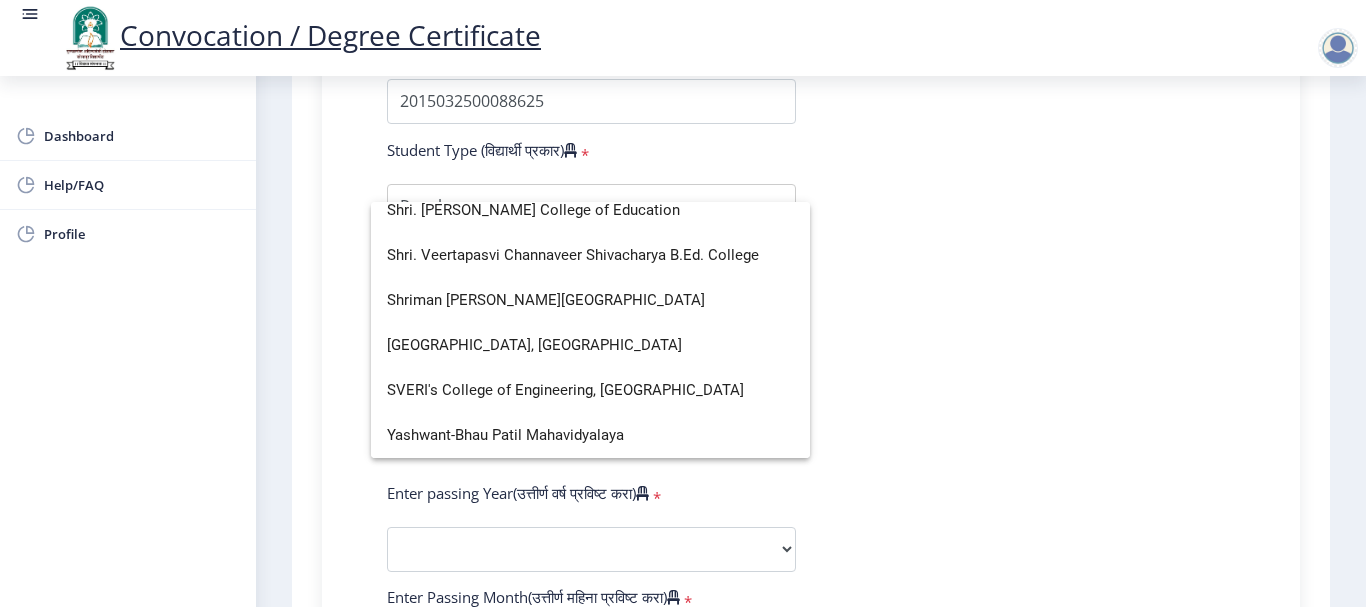 scroll, scrollTop: 12, scrollLeft: 0, axis: vertical 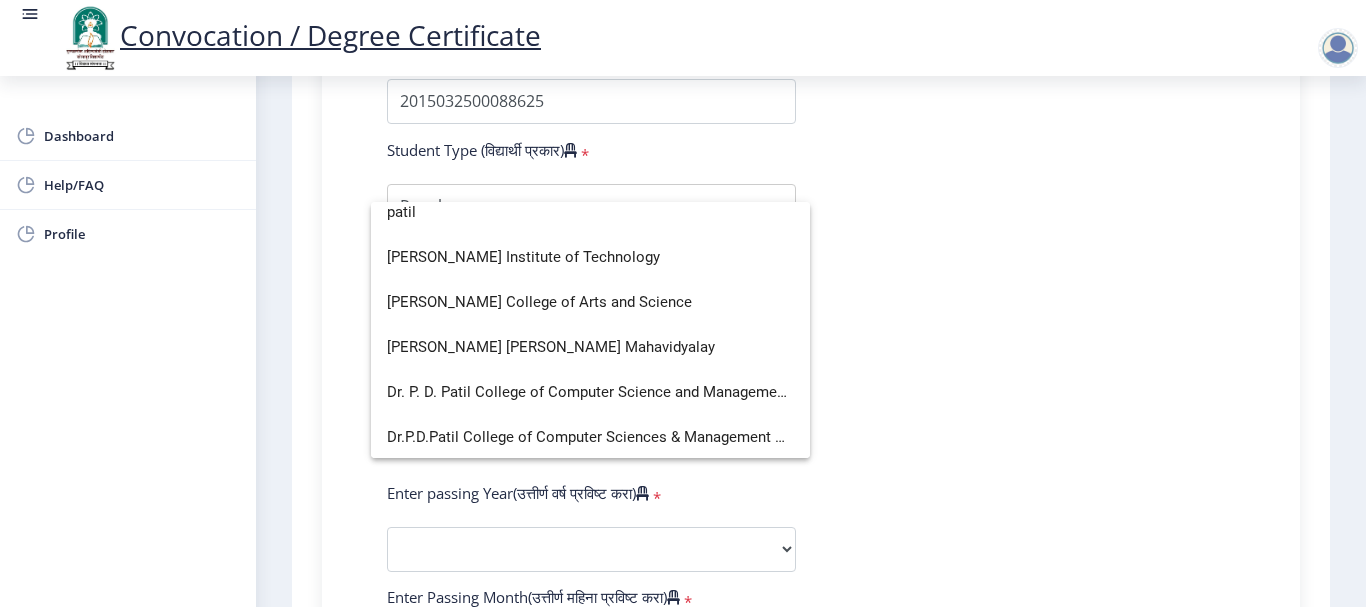 type on "patil" 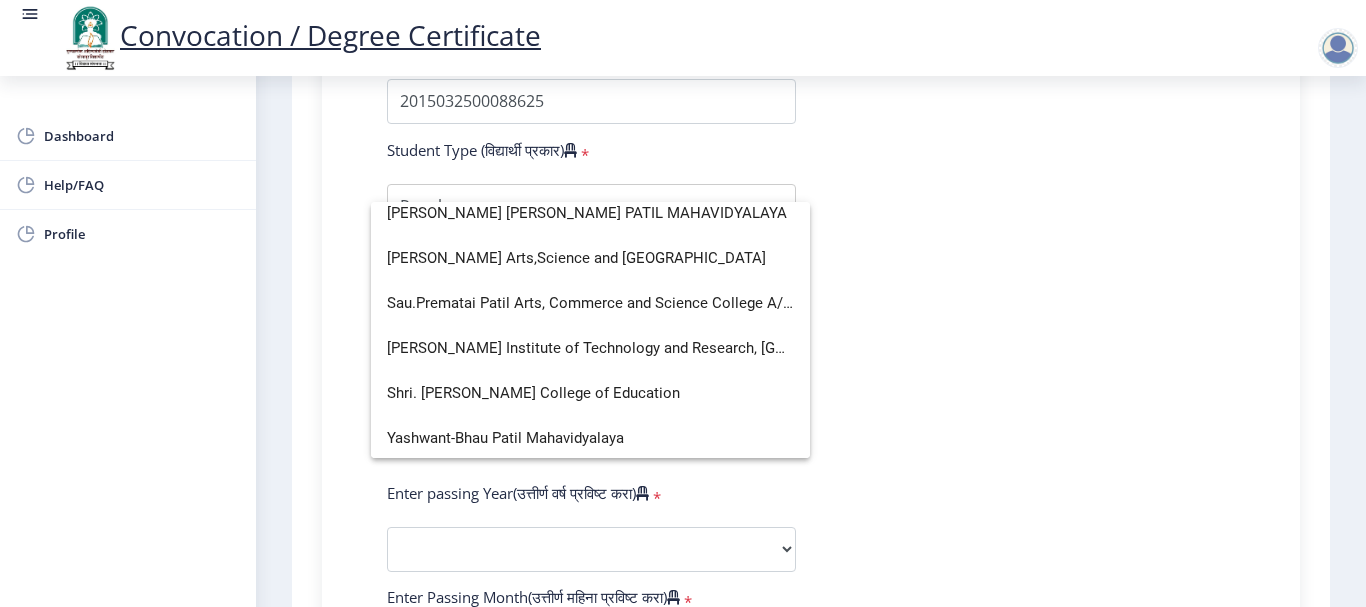 scroll, scrollTop: 554, scrollLeft: 0, axis: vertical 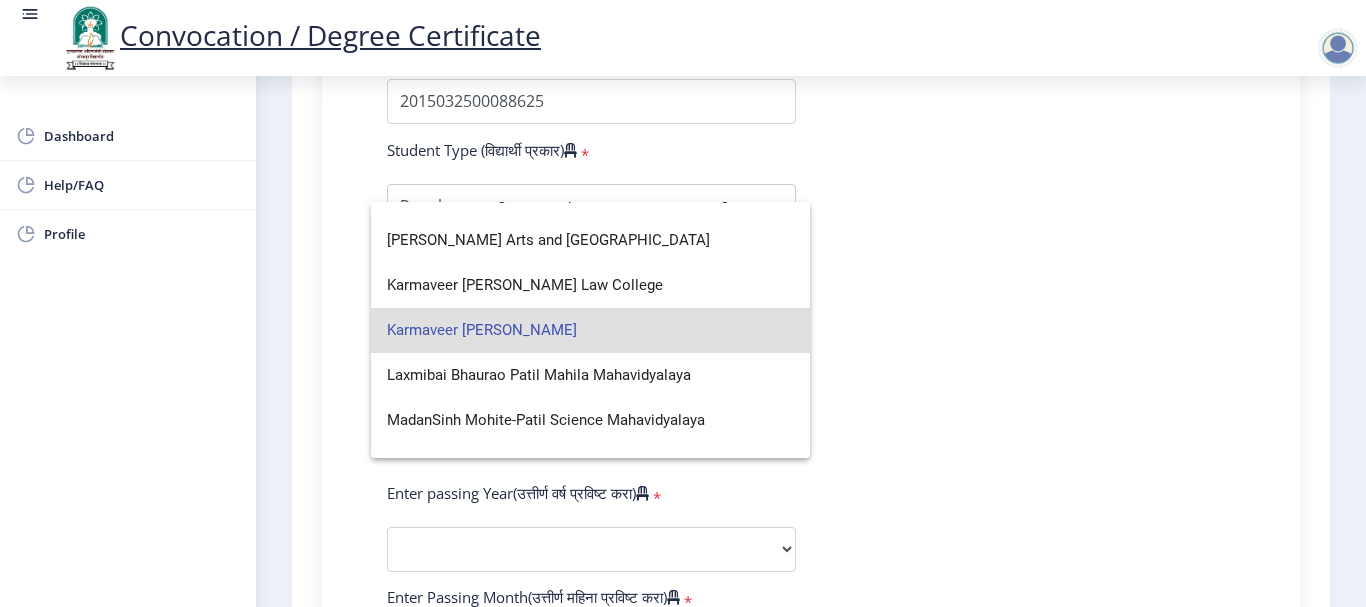 click on "Karmaveer [PERSON_NAME]" at bounding box center [590, 330] 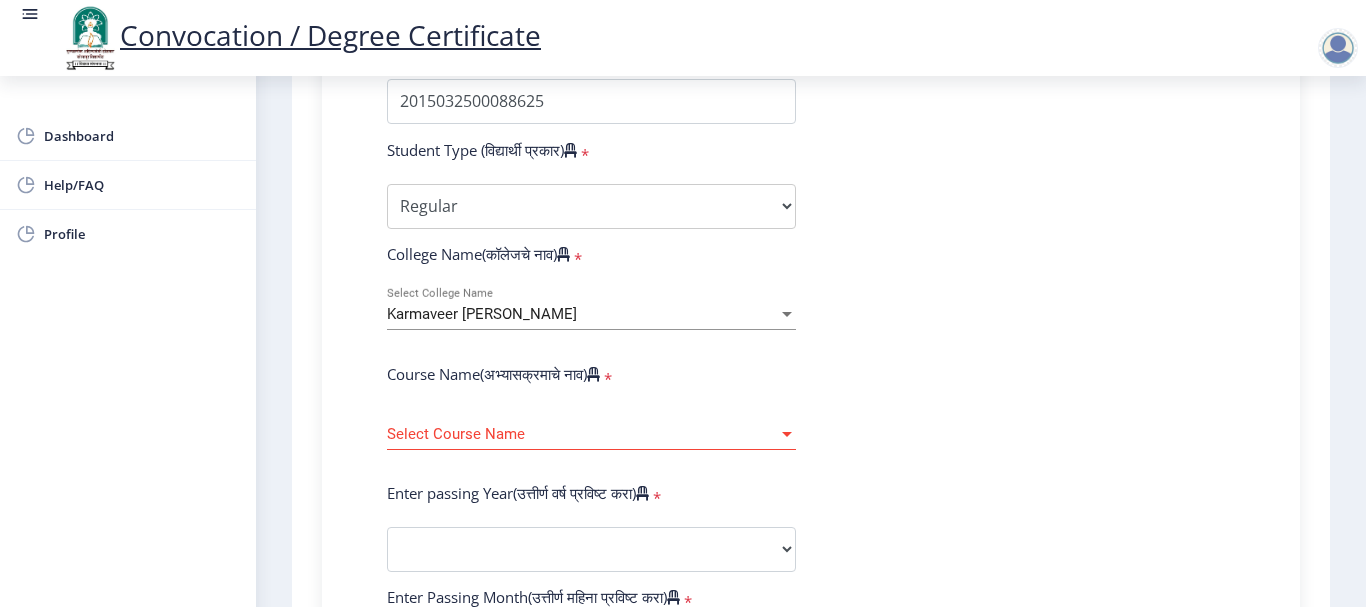 click on "Select Course Name Select Course Name" 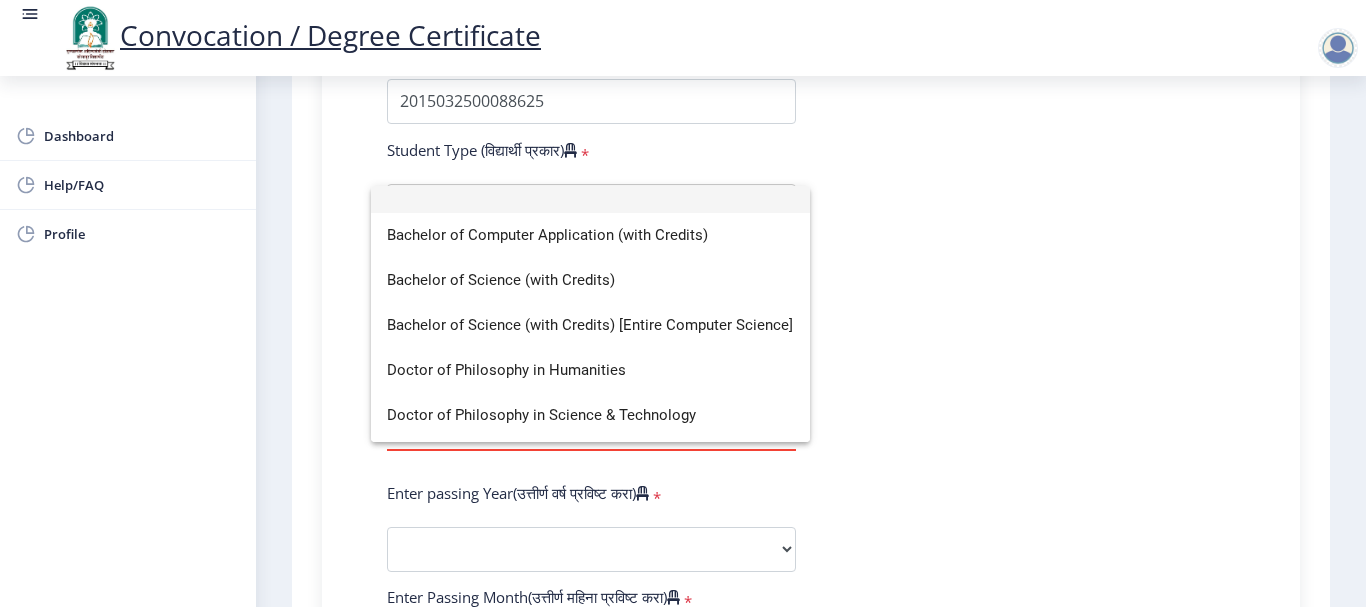 scroll, scrollTop: 0, scrollLeft: 0, axis: both 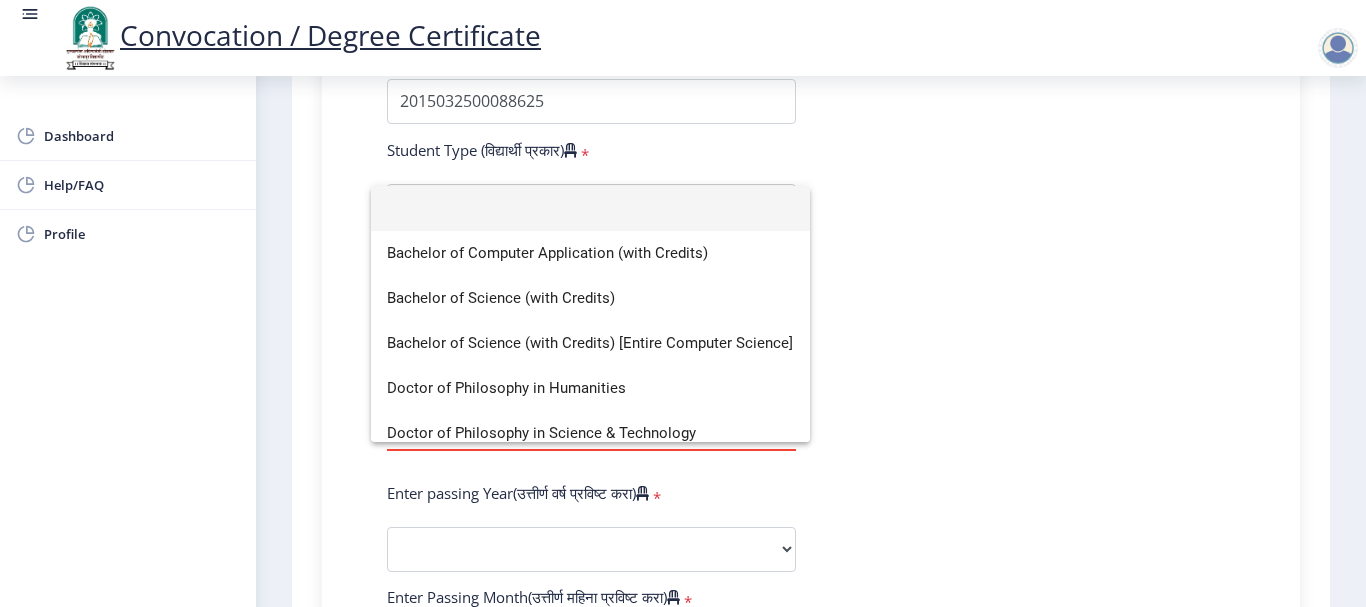 click 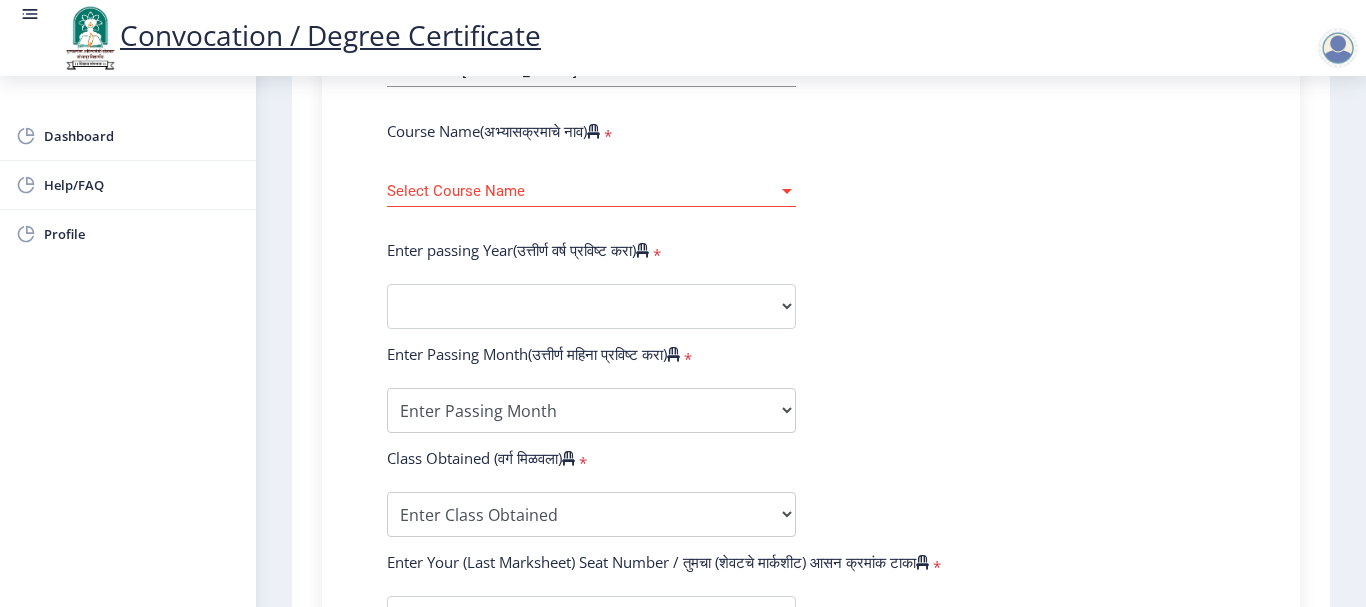 scroll, scrollTop: 900, scrollLeft: 0, axis: vertical 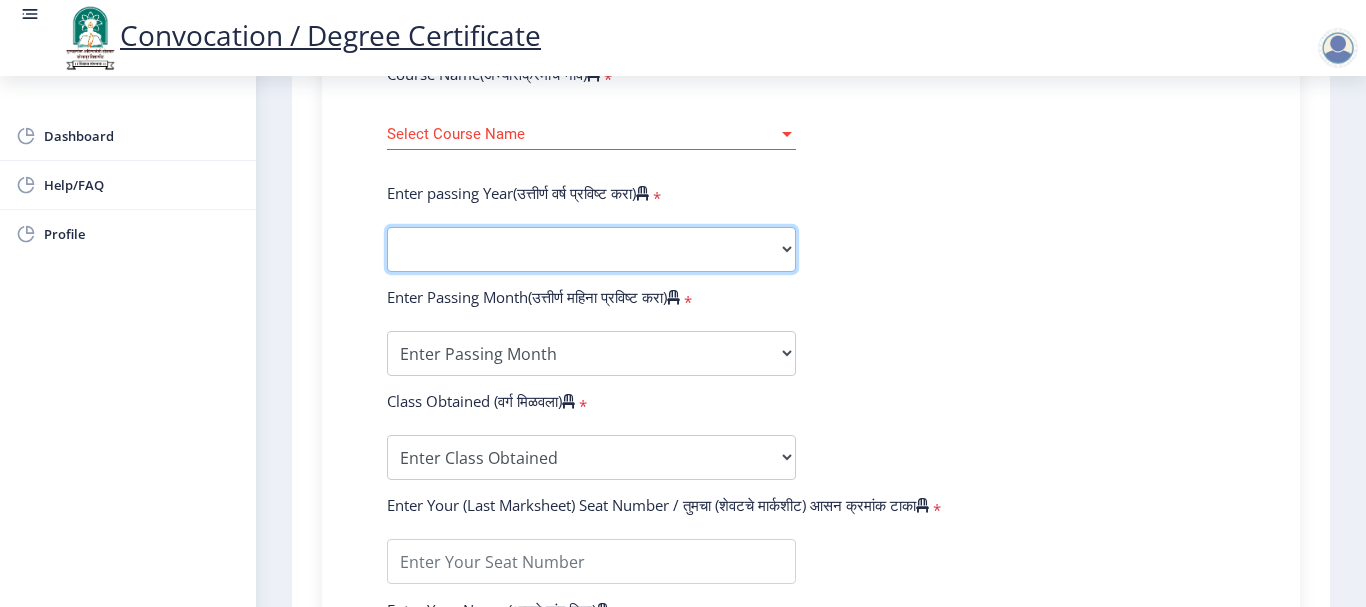 click on "2025   2024   2023   2022   2021   2020   2019   2018   2017   2016   2015   2014   2013   2012   2011   2010   2009   2008   2007   2006   2005   2004   2003   2002   2001   2000   1999   1998   1997   1996   1995   1994   1993   1992   1991   1990   1989   1988   1987   1986   1985   1984   1983   1982   1981   1980   1979   1978   1977   1976" 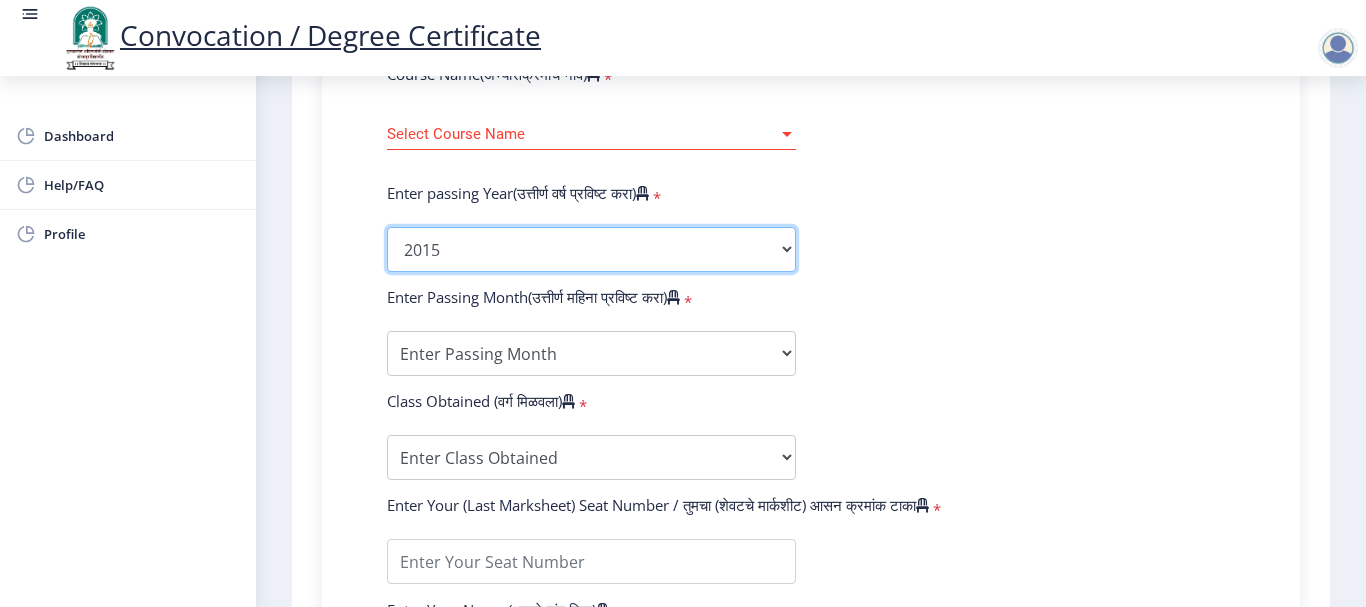 click on "2025   2024   2023   2022   2021   2020   2019   2018   2017   2016   2015   2014   2013   2012   2011   2010   2009   2008   2007   2006   2005   2004   2003   2002   2001   2000   1999   1998   1997   1996   1995   1994   1993   1992   1991   1990   1989   1988   1987   1986   1985   1984   1983   1982   1981   1980   1979   1978   1977   1976" 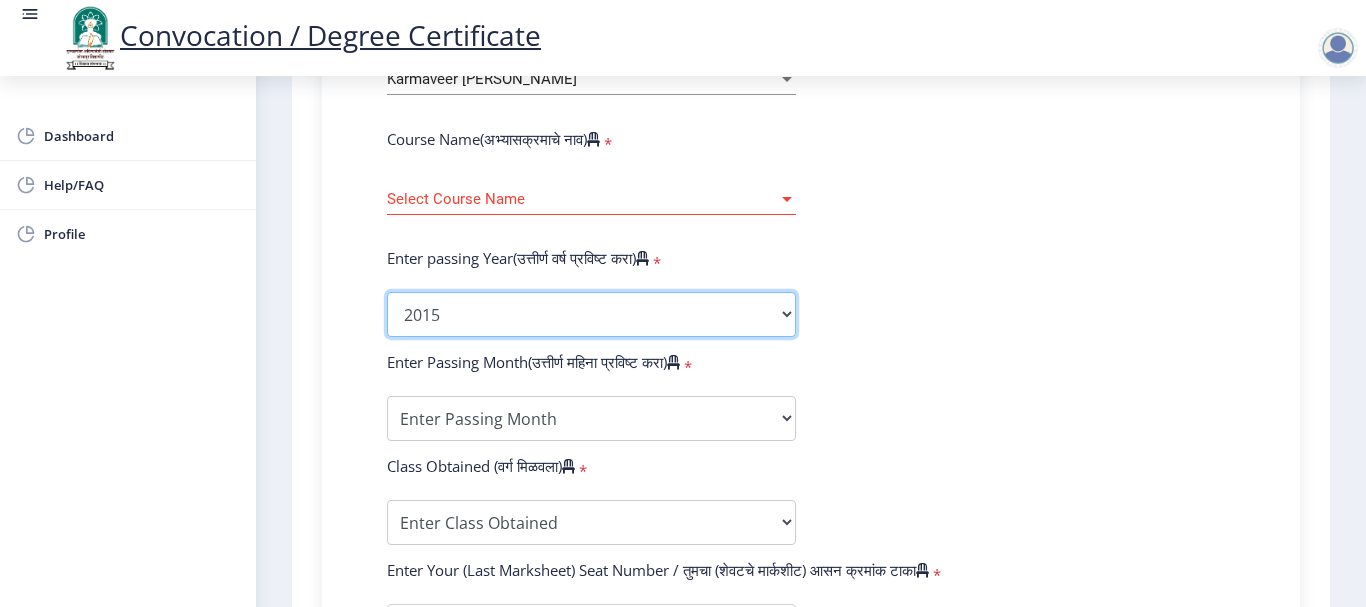 scroll, scrollTop: 800, scrollLeft: 0, axis: vertical 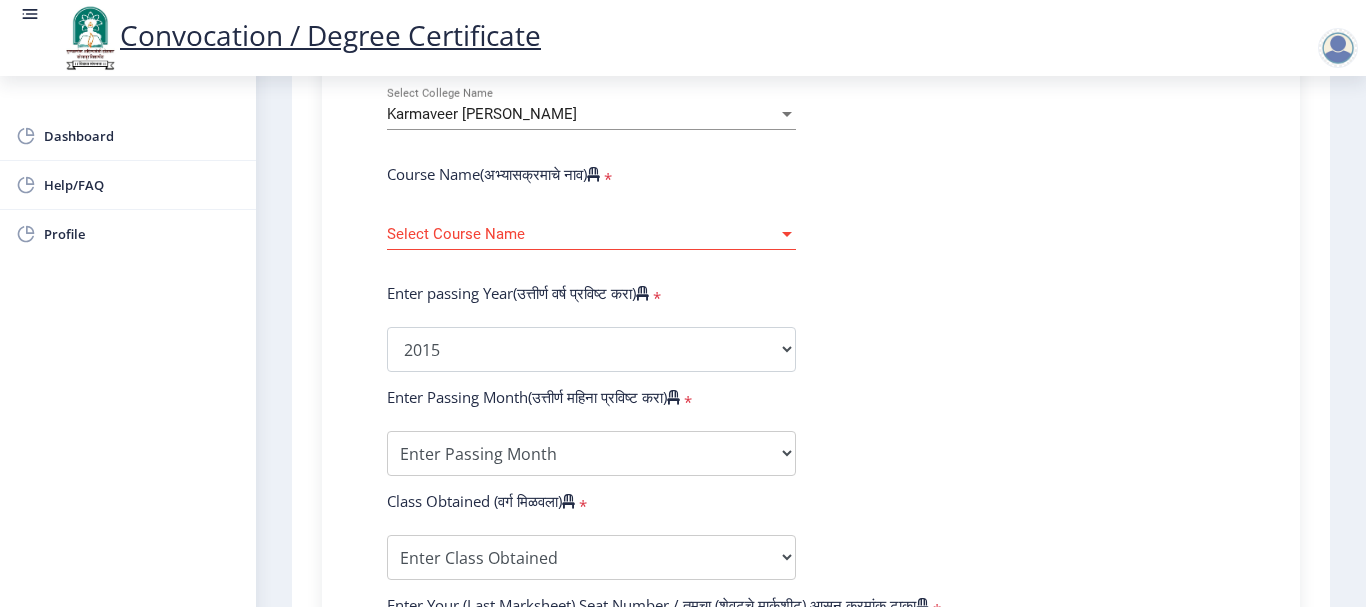 click on "Enter Your PRN Number (तुमचा पीआरएन (कायम नोंदणी क्रमांक) एंटर करा)   * Student Type (विद्यार्थी प्रकार)    * Select Student Type Regular External College Name(कॉलेजचे नाव)   * Karmaveer [PERSON_NAME] Select College Name Course Name(अभ्यासक्रमाचे नाव)   * Select Course Name Select Course Name Enter passing Year(उत्तीर्ण वर्ष प्रविष्ट करा)   *  2025   2024   2023   2022   2021   2020   2019   2018   2017   2016   2015   2014   2013   2012   2011   2010   2009   2008   2007   2006   2005   2004   2003   2002   2001   2000   1999   1998   1997   1996   1995   1994   1993   1992   1991   1990   1989   1988   1987   1986   1985   1984   1983   1982   1981   1980   1979   1978   1977   1976  Enter Passing Month(उत्तीर्ण महिना प्रविष्ट करा)   * *" 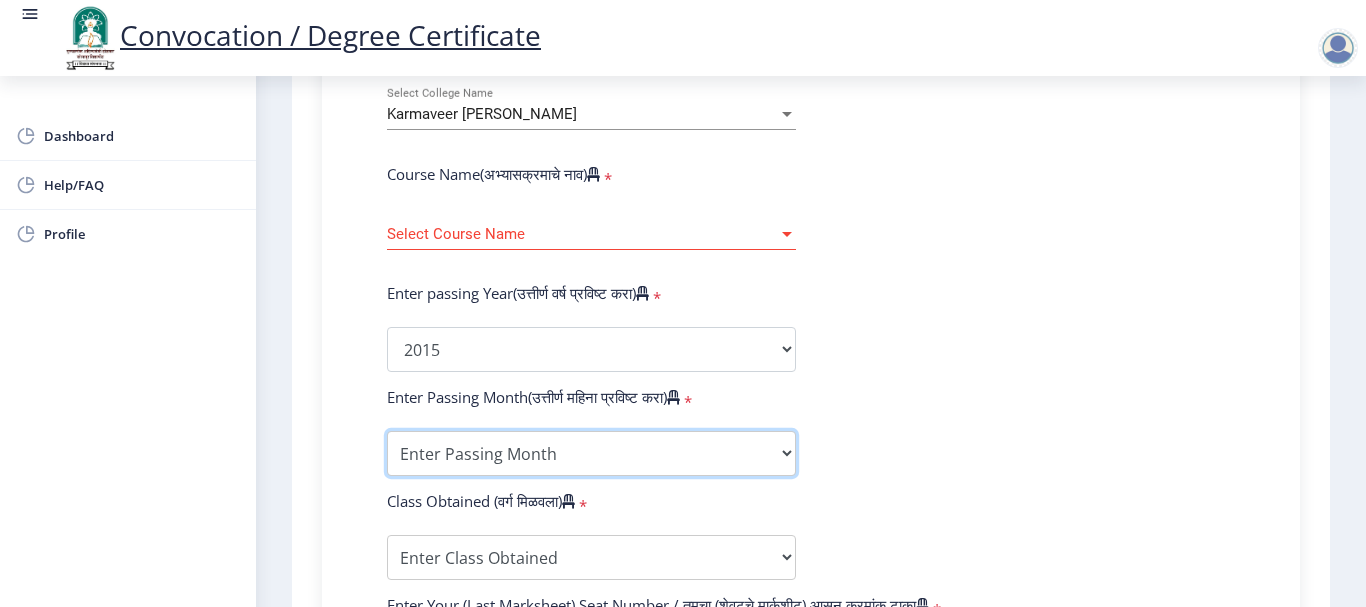 click on "Enter Passing Month March April May October November December" at bounding box center (591, 453) 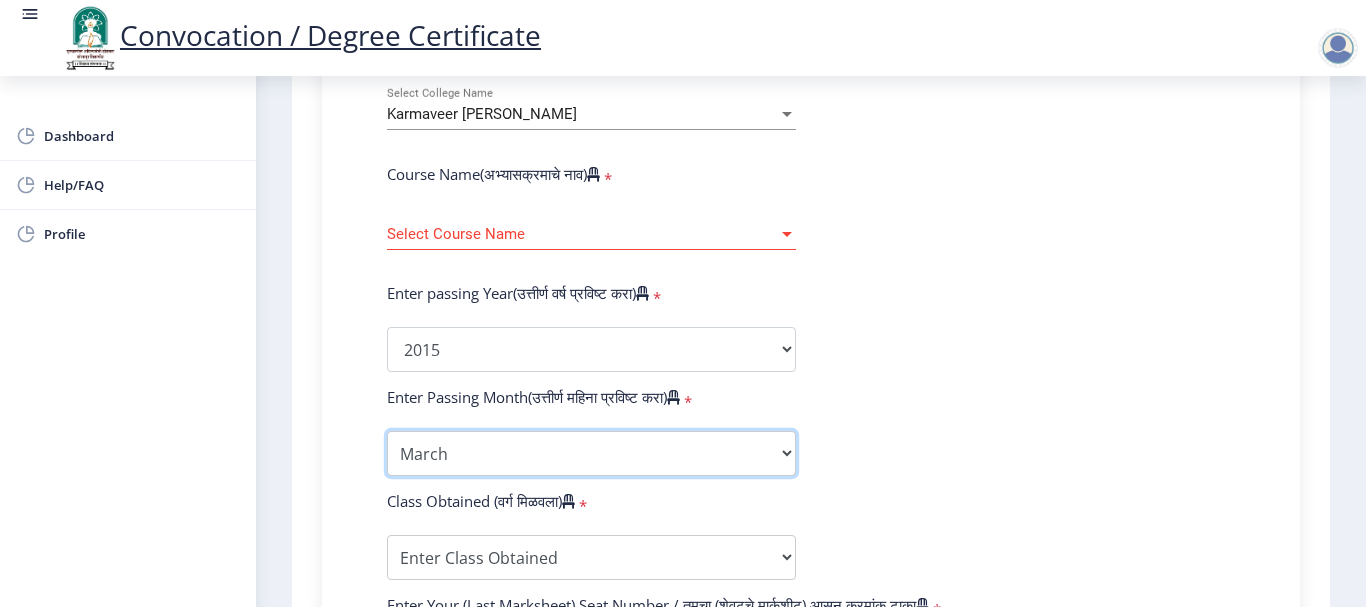 click on "Enter Passing Month March April May October November December" at bounding box center (591, 453) 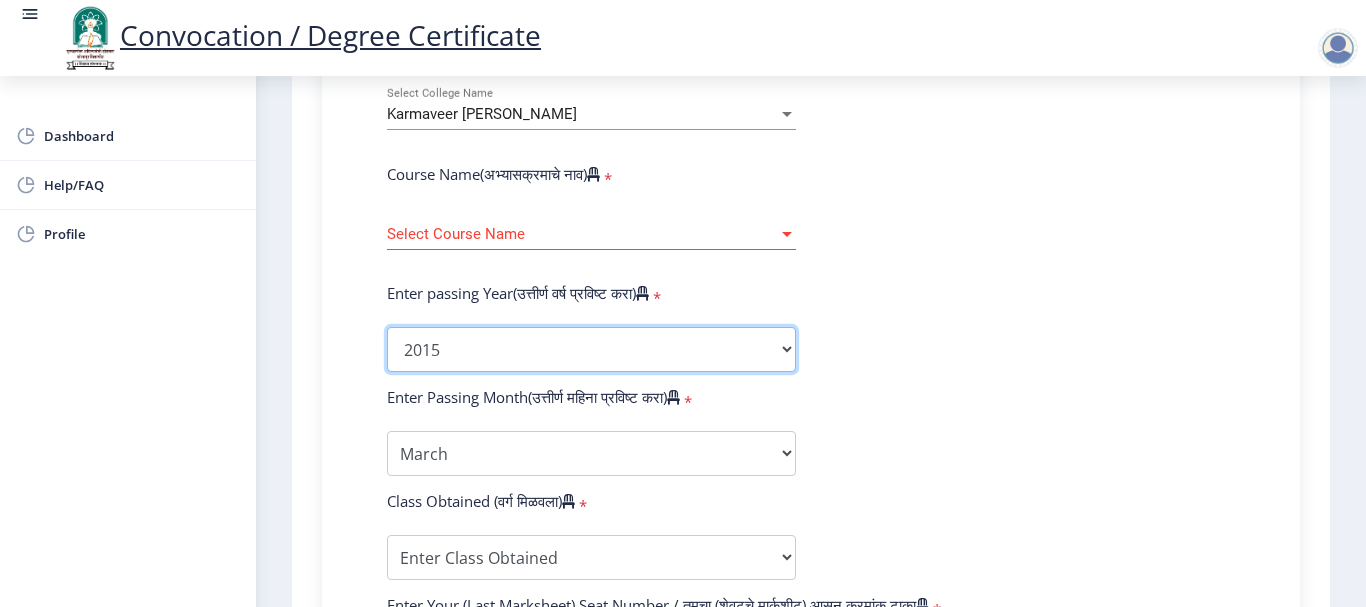 click on "2025   2024   2023   2022   2021   2020   2019   2018   2017   2016   2015   2014   2013   2012   2011   2010   2009   2008   2007   2006   2005   2004   2003   2002   2001   2000   1999   1998   1997   1996   1995   1994   1993   1992   1991   1990   1989   1988   1987   1986   1985   1984   1983   1982   1981   1980   1979   1978   1977   1976" 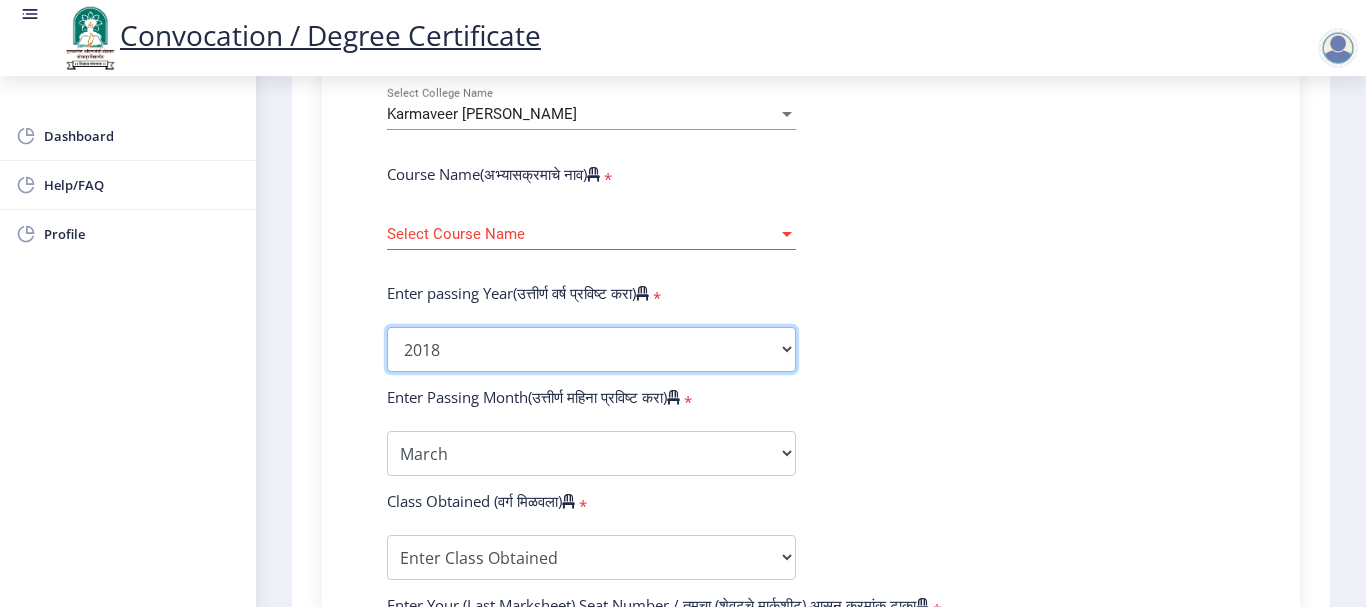 click on "2025   2024   2023   2022   2021   2020   2019   2018   2017   2016   2015   2014   2013   2012   2011   2010   2009   2008   2007   2006   2005   2004   2003   2002   2001   2000   1999   1998   1997   1996   1995   1994   1993   1992   1991   1990   1989   1988   1987   1986   1985   1984   1983   1982   1981   1980   1979   1978   1977   1976" 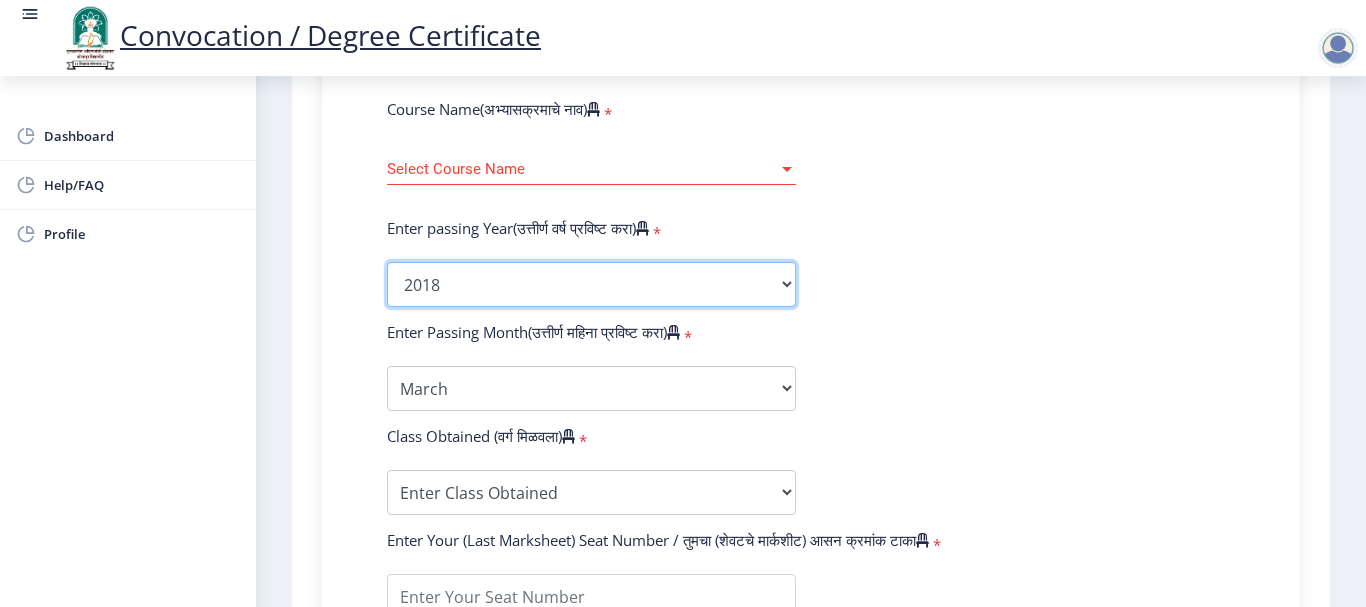 scroll, scrollTop: 900, scrollLeft: 0, axis: vertical 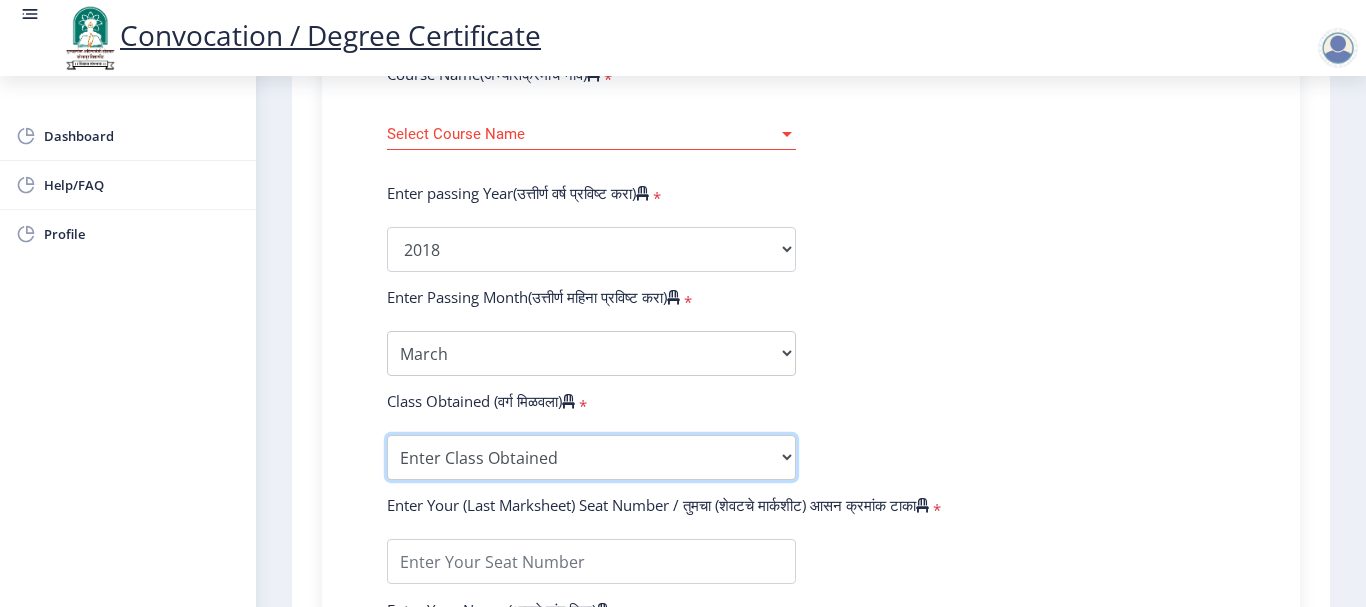 click on "Enter Class Obtained FIRST CLASS WITH DISTINCTION FIRST CLASS HIGHER SECOND CLASS SECOND CLASS PASS CLASS Grade O Grade A+ Grade A Grade B+ Grade B Grade C+ Grade C Grade D Grade E" at bounding box center [591, 457] 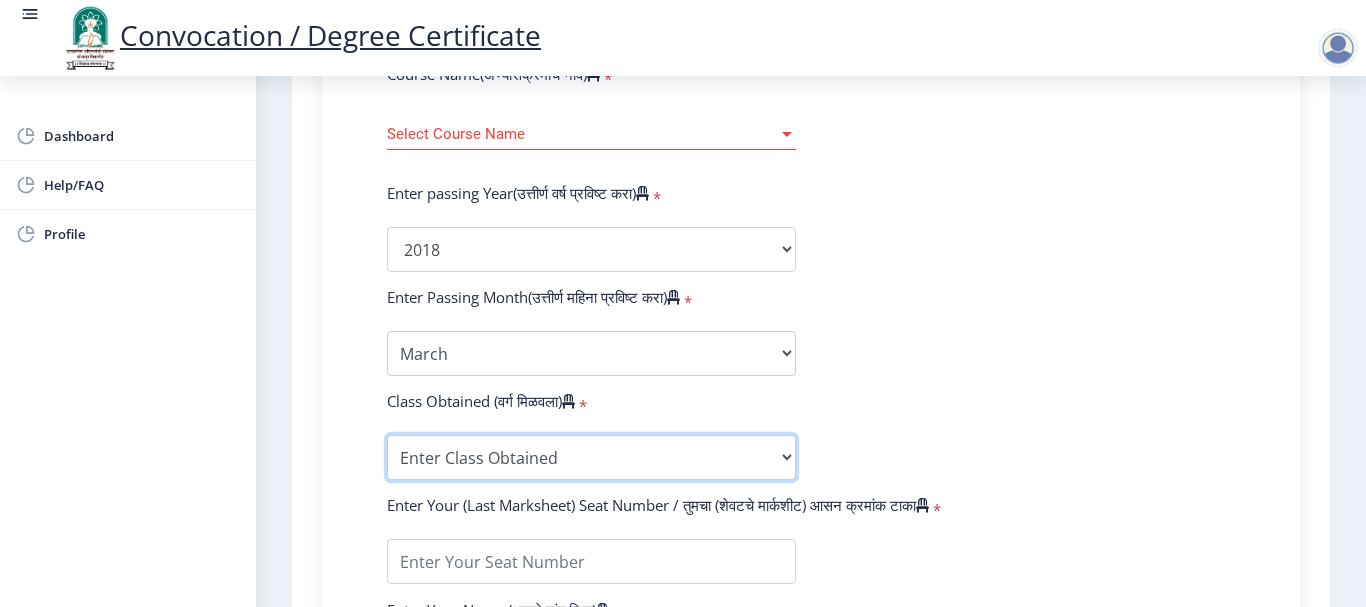 click on "Enter Class Obtained FIRST CLASS WITH DISTINCTION FIRST CLASS HIGHER SECOND CLASS SECOND CLASS PASS CLASS Grade O Grade A+ Grade A Grade B+ Grade B Grade C+ Grade C Grade D Grade E" at bounding box center [591, 457] 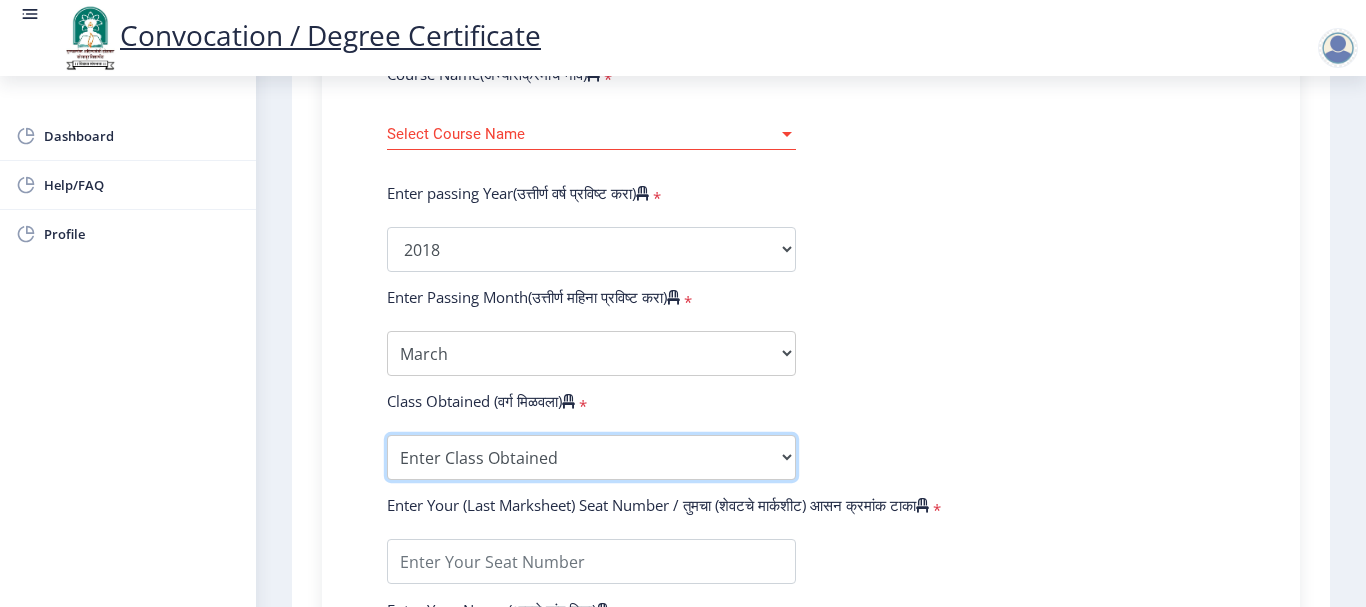 select on "Grade B" 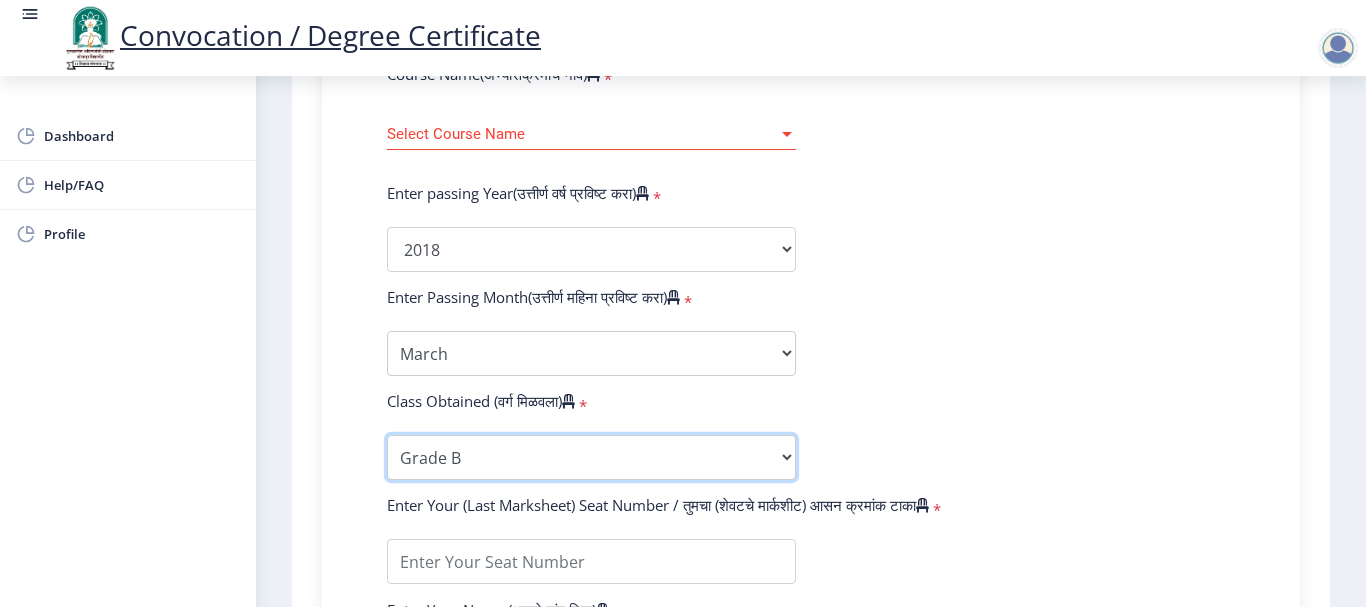 click on "Enter Class Obtained FIRST CLASS WITH DISTINCTION FIRST CLASS HIGHER SECOND CLASS SECOND CLASS PASS CLASS Grade O Grade A+ Grade A Grade B+ Grade B Grade C+ Grade C Grade D Grade E" at bounding box center (591, 457) 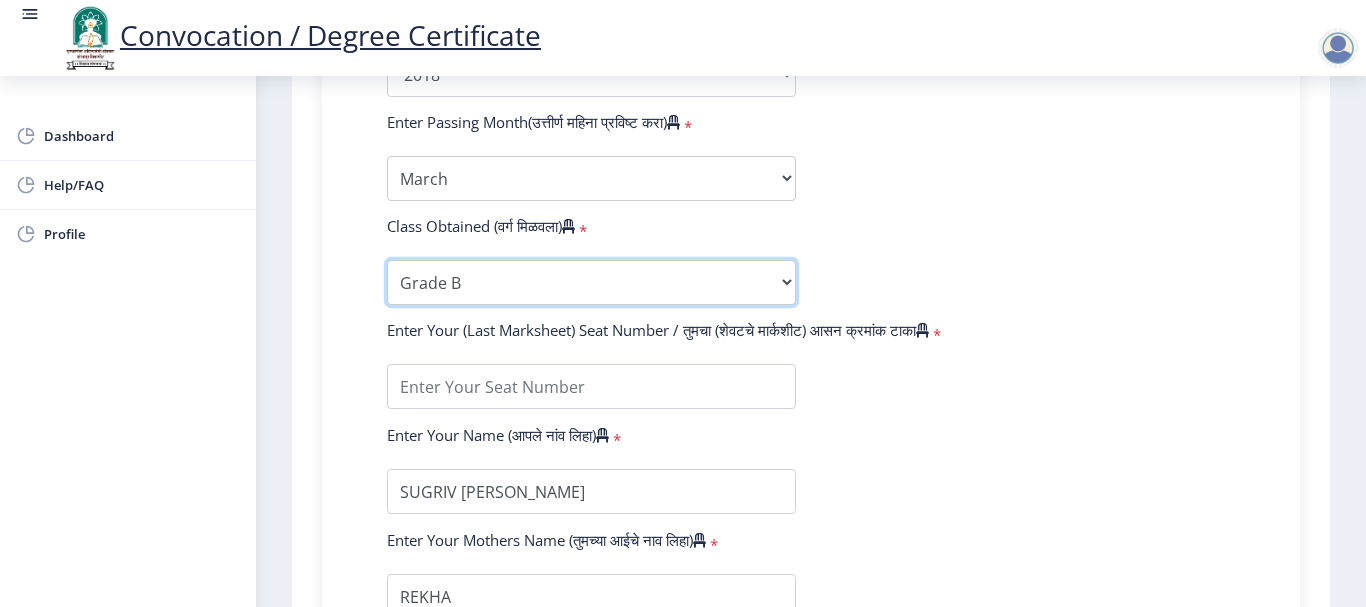 scroll, scrollTop: 1100, scrollLeft: 0, axis: vertical 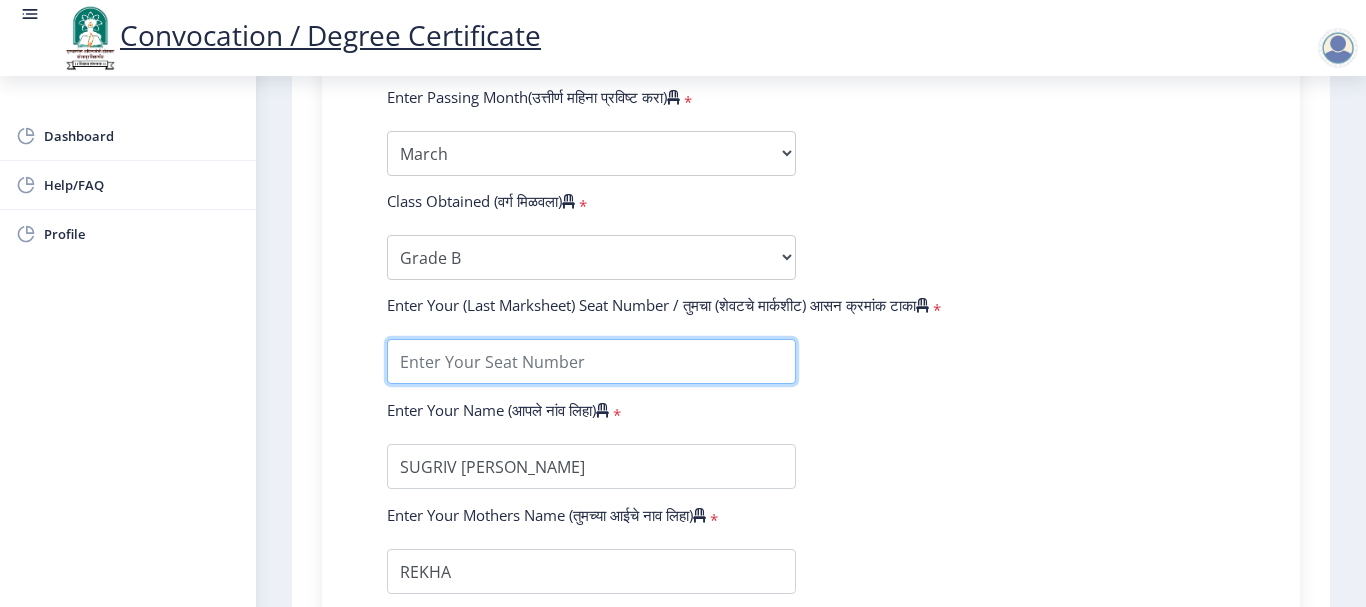 click at bounding box center (591, 361) 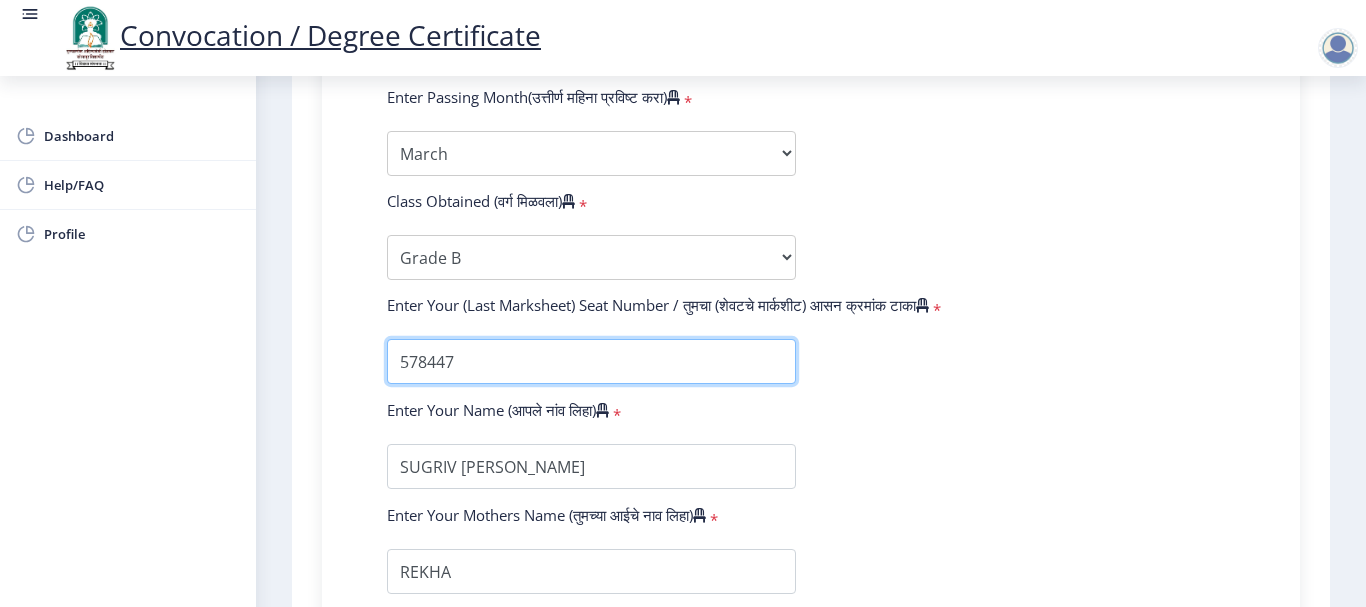 type on "578447" 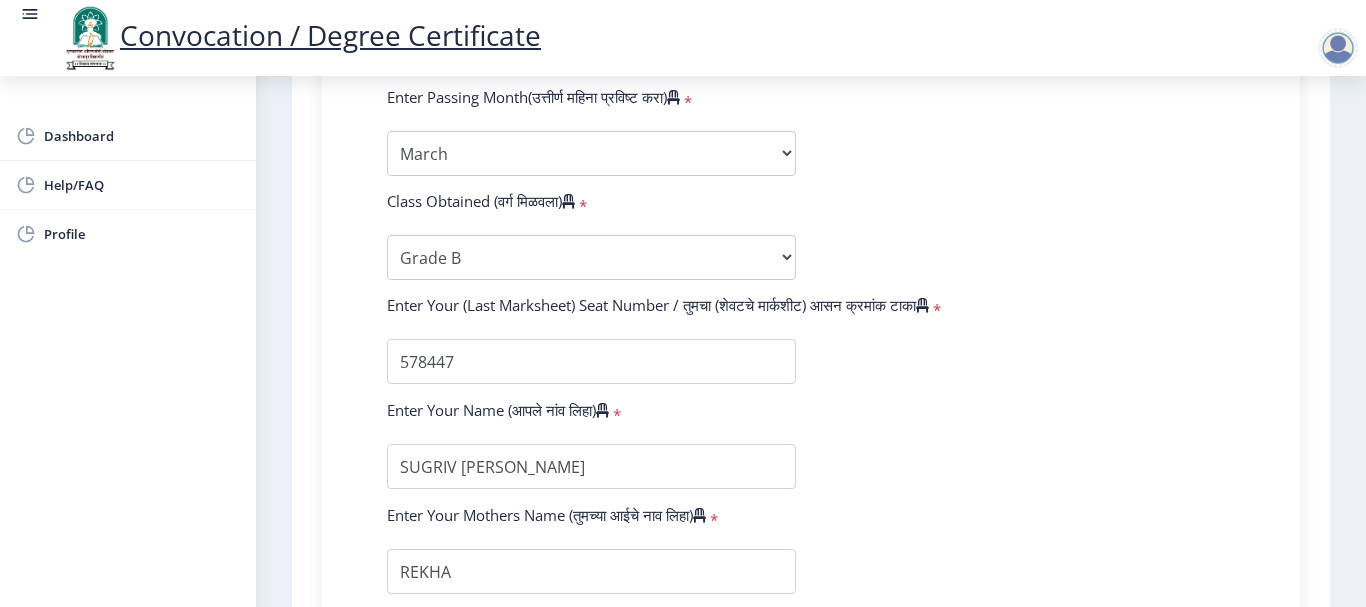 click on "Enter Your PRN Number (तुमचा पीआरएन (कायम नोंदणी क्रमांक) एंटर करा)   * Student Type (विद्यार्थी प्रकार)    * Select Student Type Regular External College Name(कॉलेजचे नाव)   * Karmaveer [PERSON_NAME] Select College Name Course Name(अभ्यासक्रमाचे नाव)   * Select Course Name Select Course Name Enter passing Year(उत्तीर्ण वर्ष प्रविष्ट करा)   *  2025   2024   2023   2022   2021   2020   2019   2018   2017   2016   2015   2014   2013   2012   2011   2010   2009   2008   2007   2006   2005   2004   2003   2002   2001   2000   1999   1998   1997   1996   1995   1994   1993   1992   1991   1990   1989   1988   1987   1986   1985   1984   1983   1982   1981   1980   1979   1978   1977   1976  Enter Passing Month(उत्तीर्ण महिना प्रविष्ट करा)   * *" 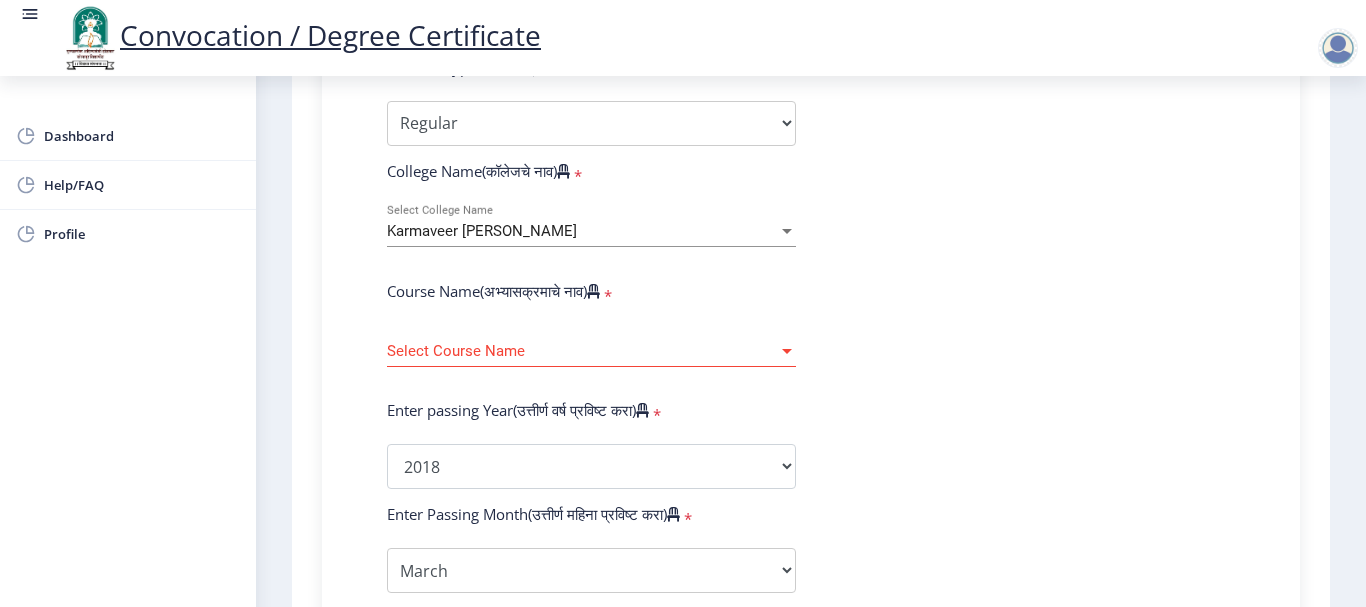 scroll, scrollTop: 700, scrollLeft: 0, axis: vertical 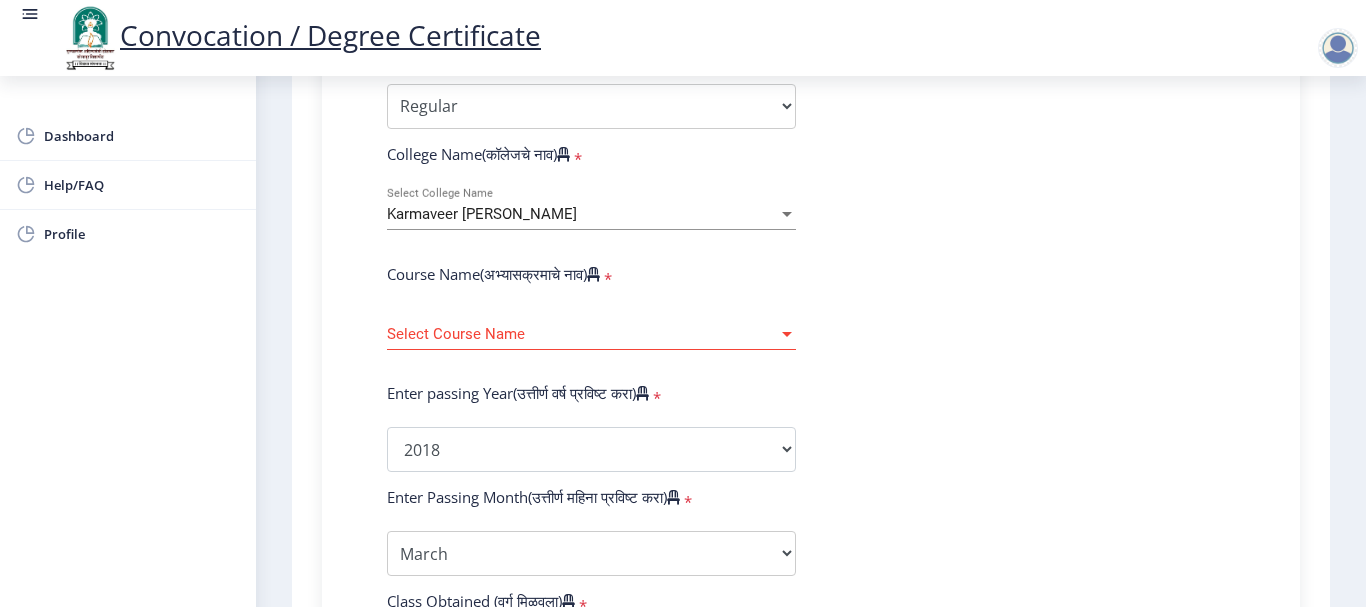 click on "Select Course Name" at bounding box center (582, 334) 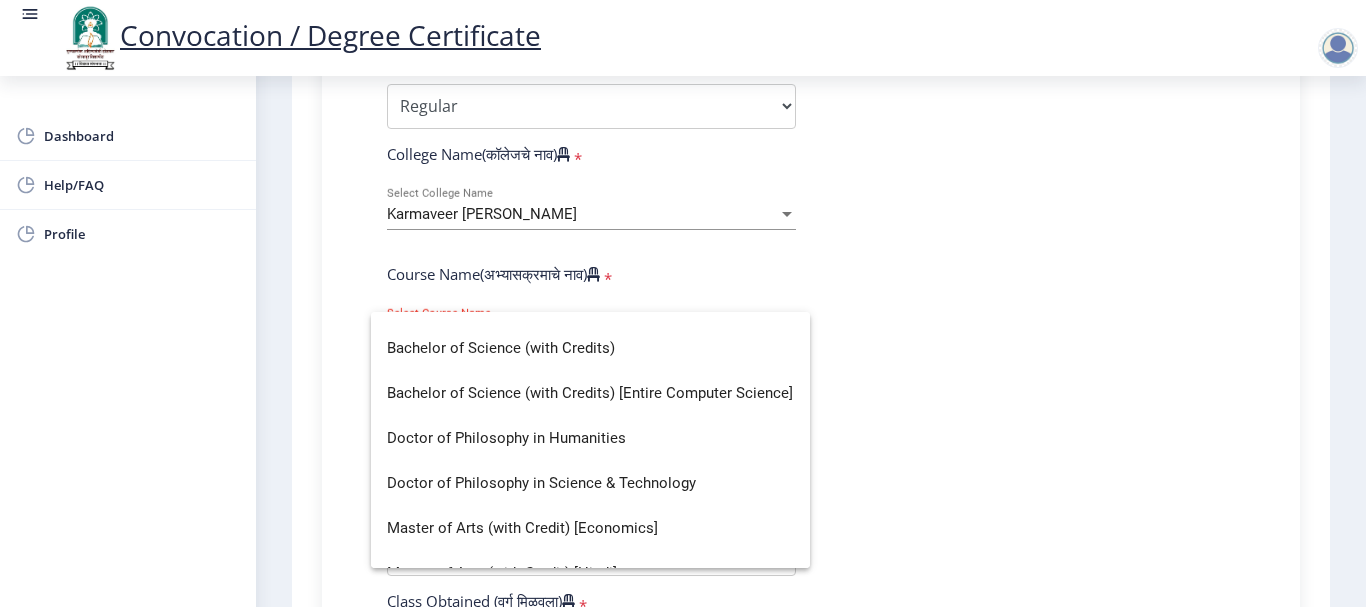 scroll, scrollTop: 0, scrollLeft: 0, axis: both 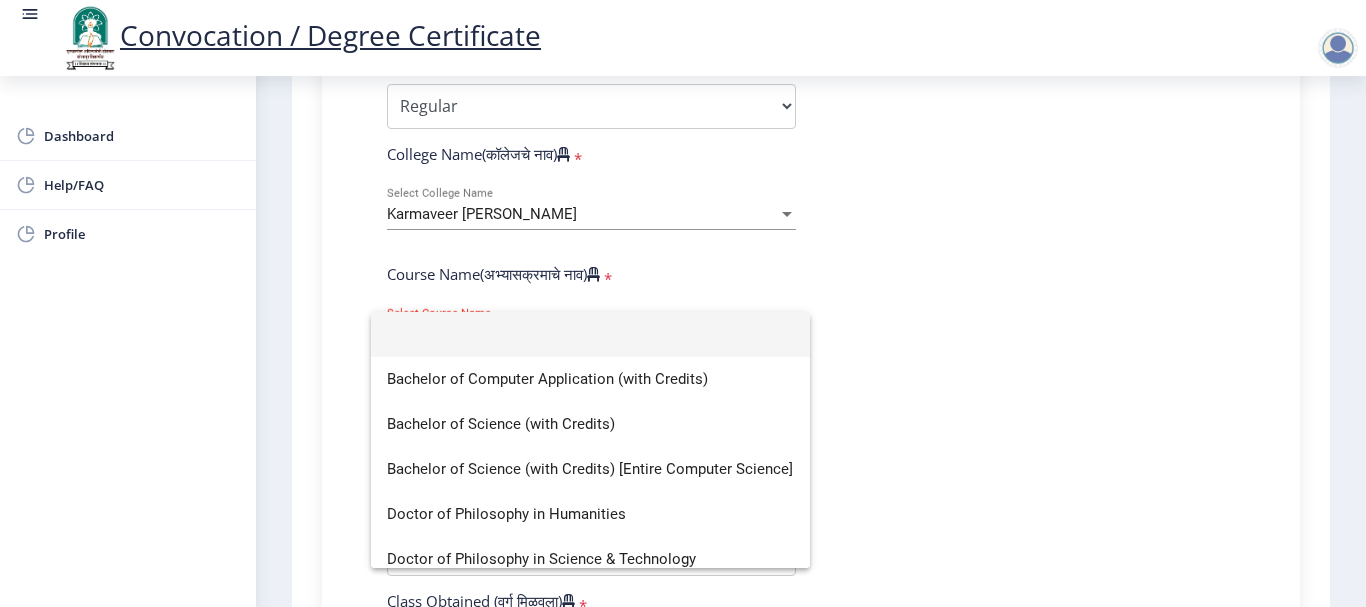 click 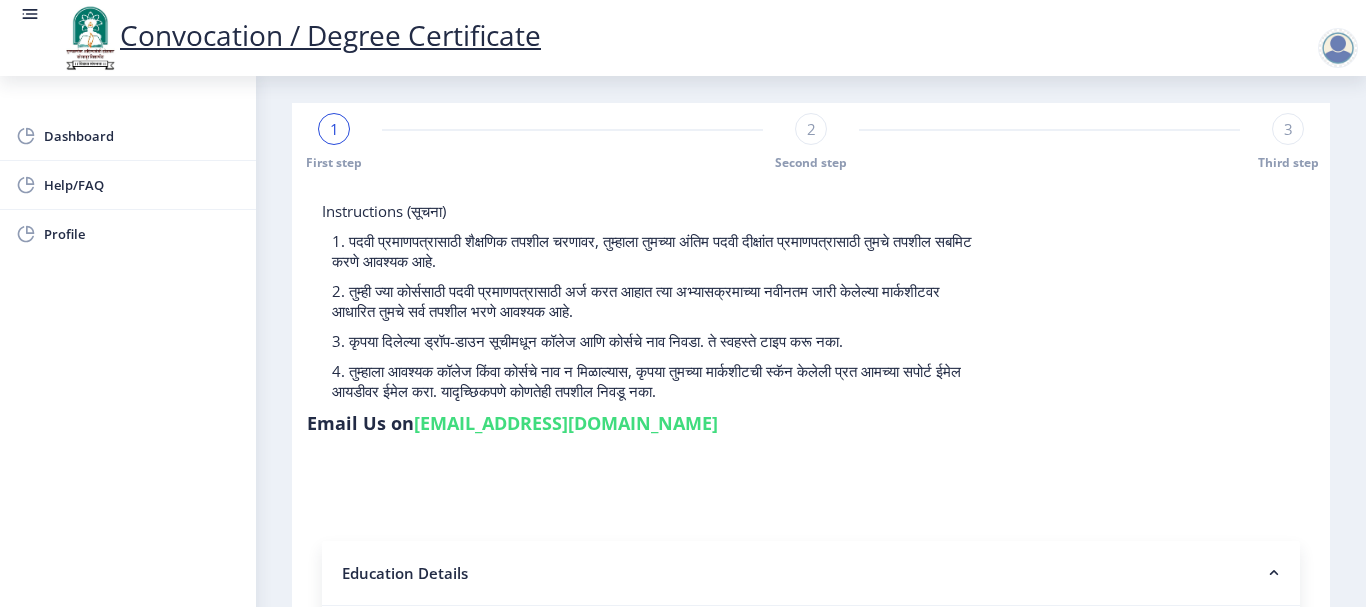 scroll, scrollTop: 0, scrollLeft: 0, axis: both 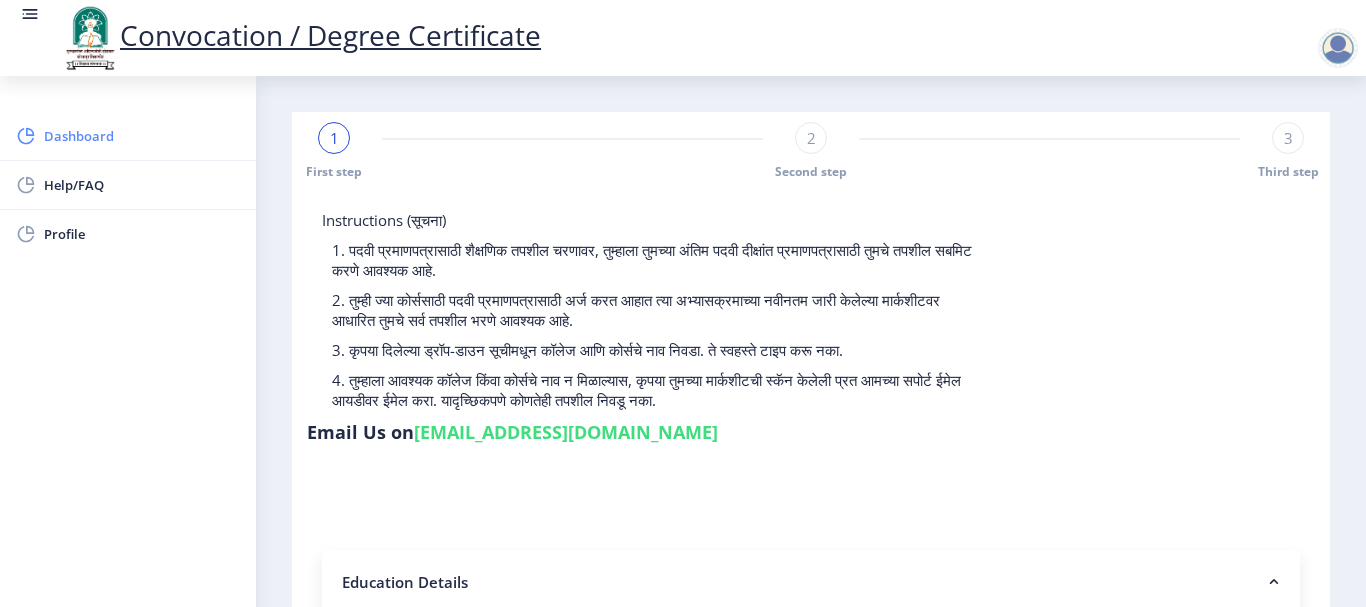 click on "Dashboard" 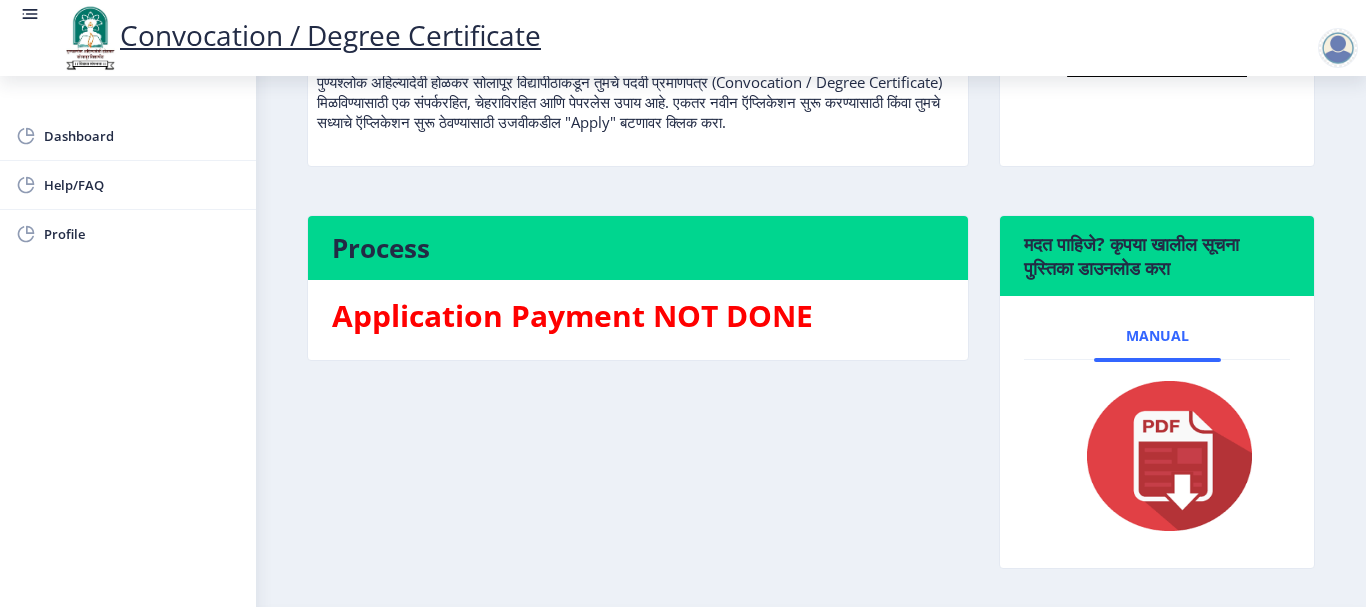scroll, scrollTop: 262, scrollLeft: 0, axis: vertical 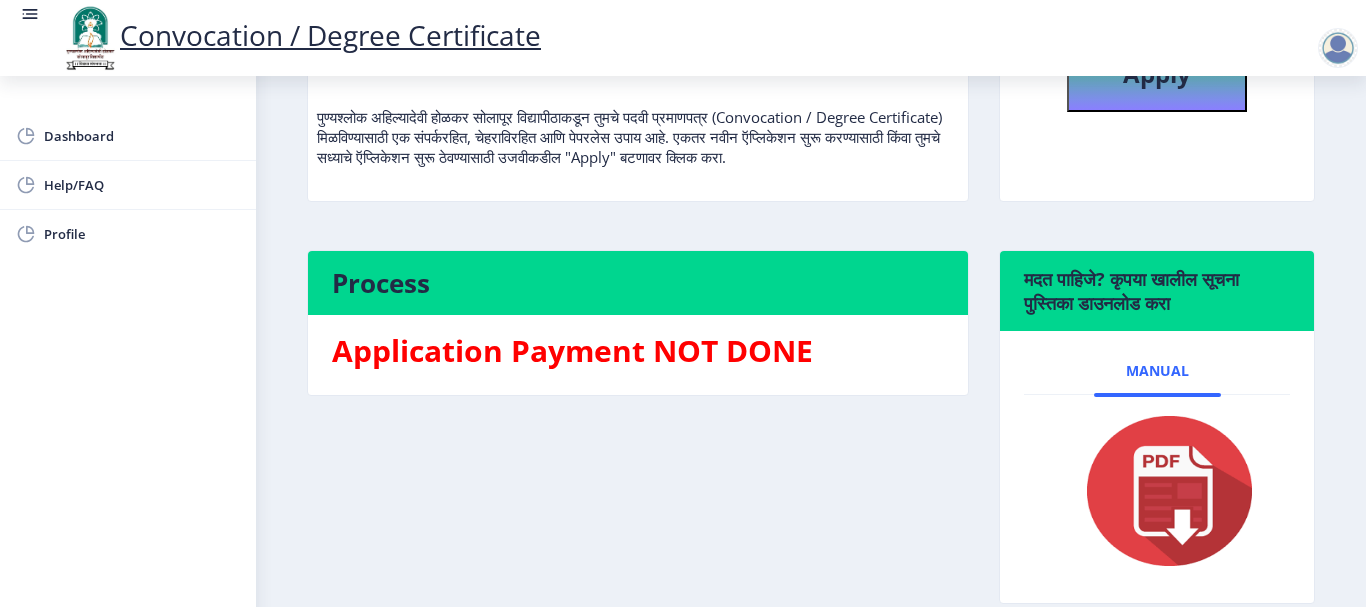 click 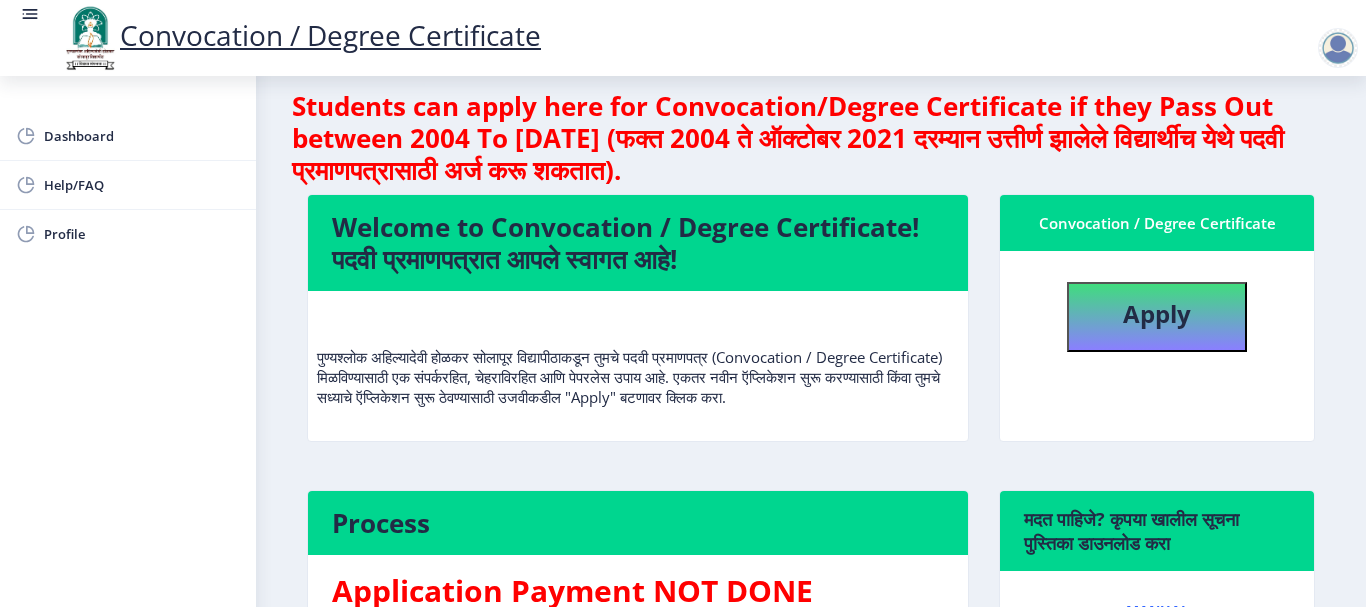 scroll, scrollTop: 0, scrollLeft: 0, axis: both 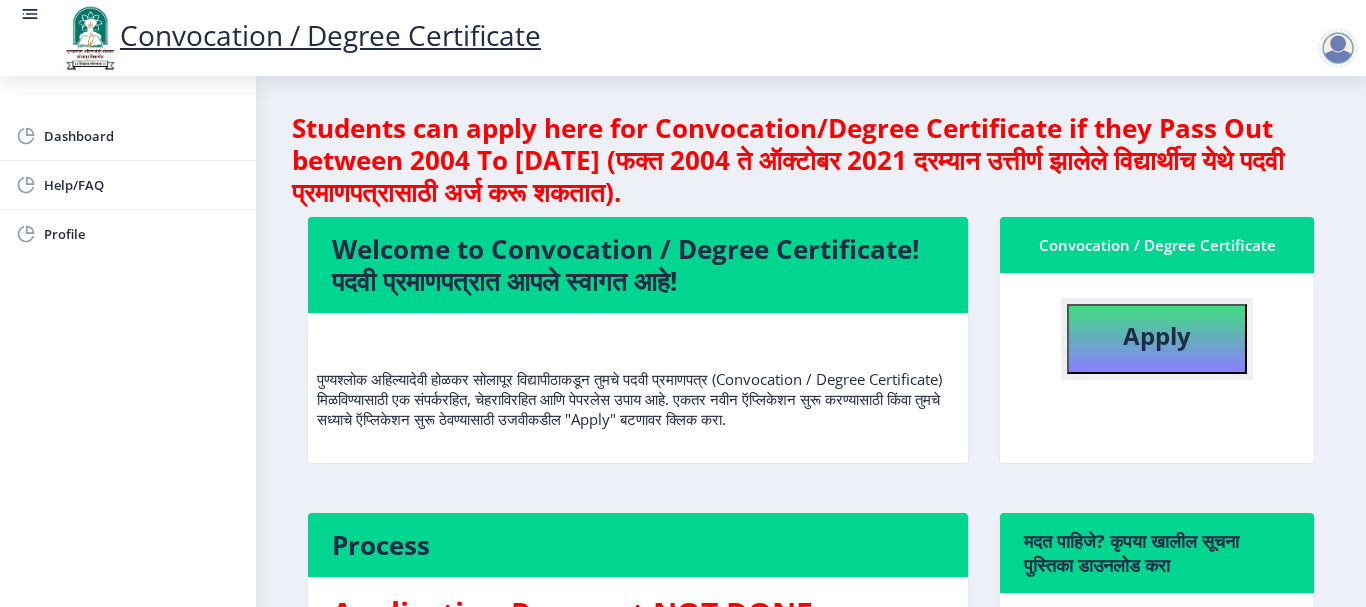 click on "Apply" 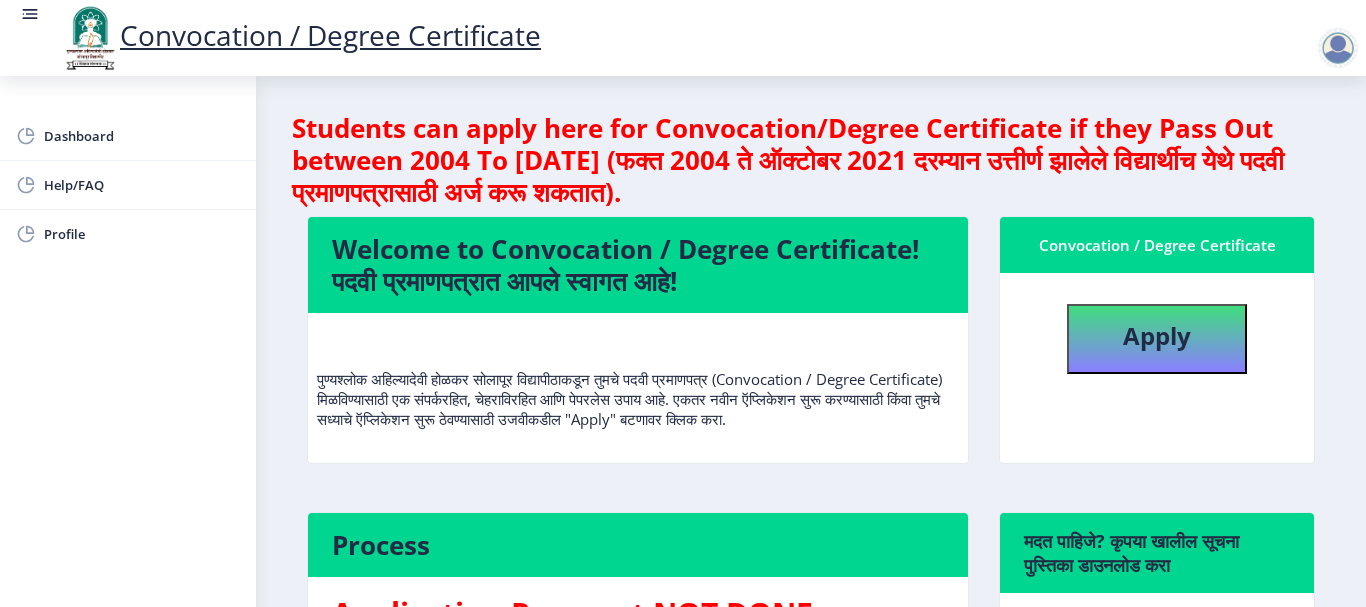 select 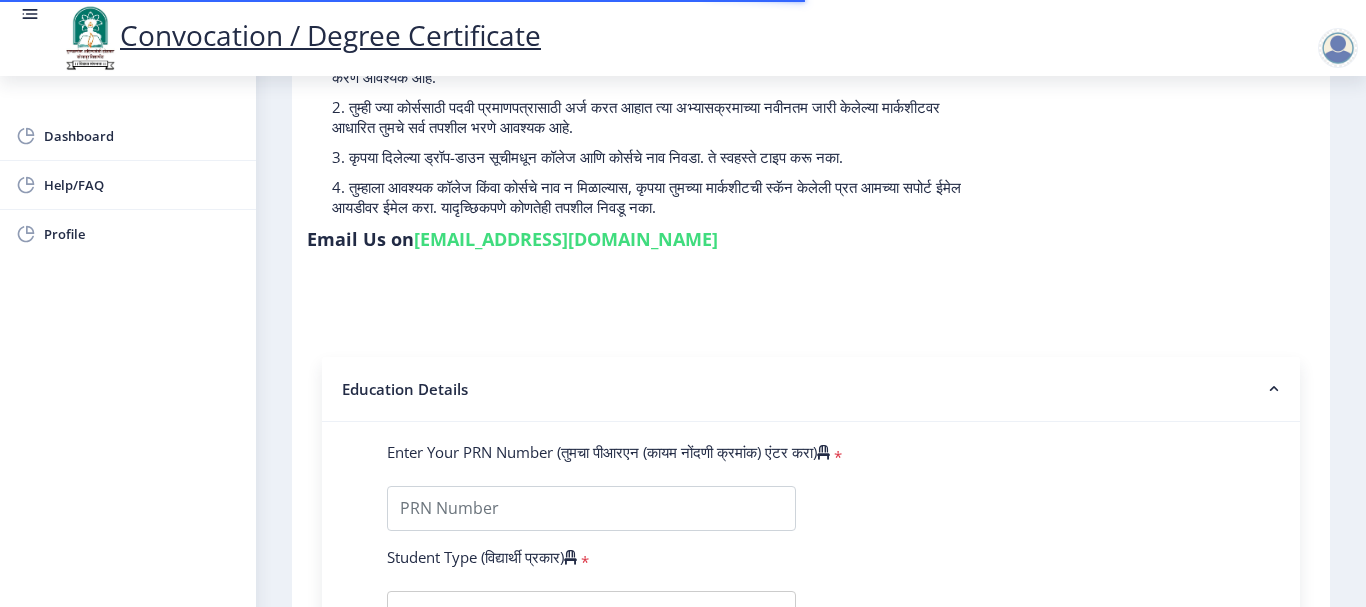 scroll, scrollTop: 200, scrollLeft: 0, axis: vertical 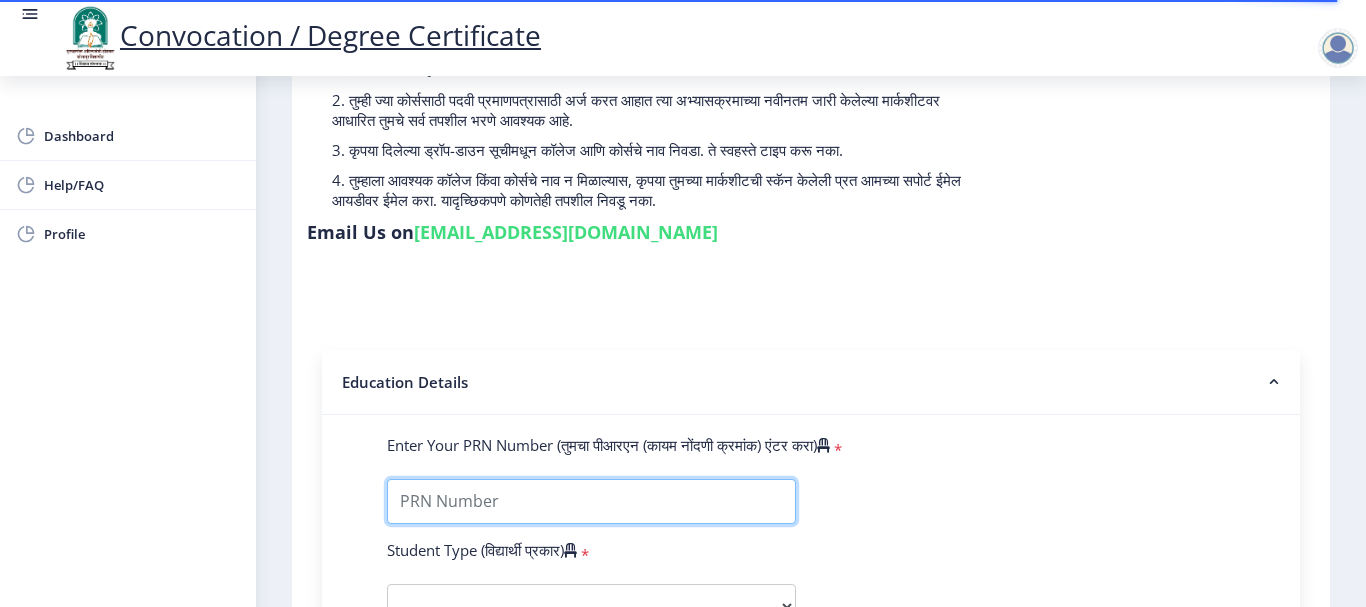click on "Enter Your PRN Number (तुमचा पीआरएन (कायम नोंदणी क्रमांक) एंटर करा)" at bounding box center (591, 501) 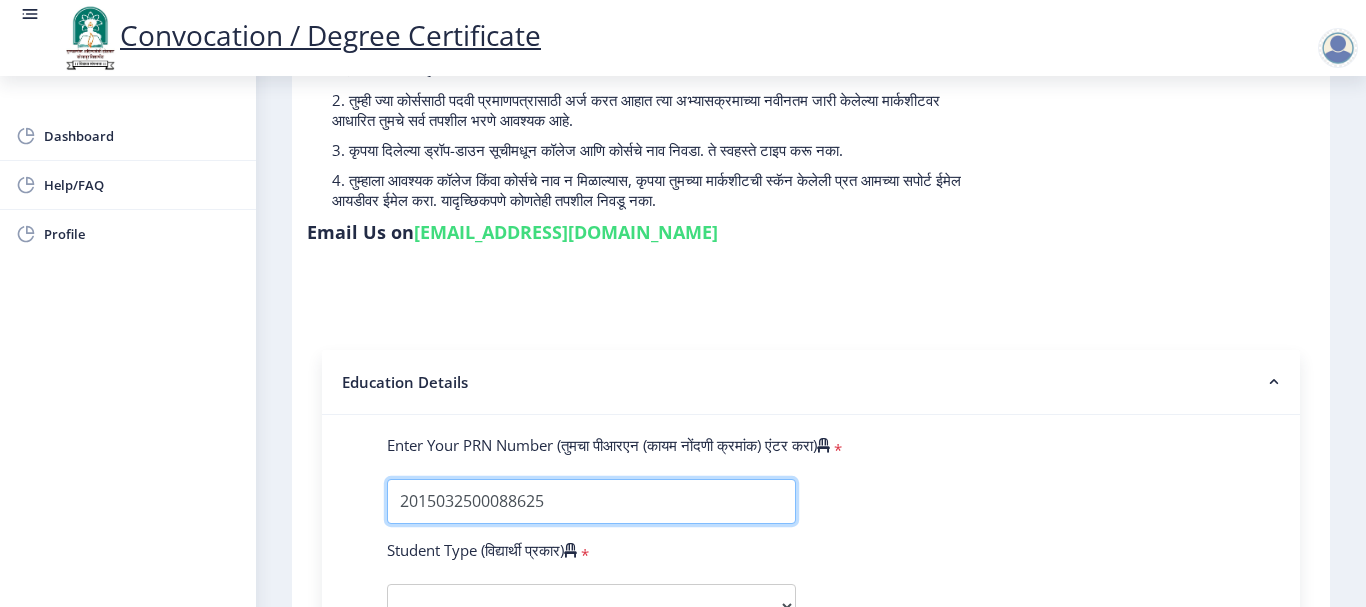 type on "2015032500088625" 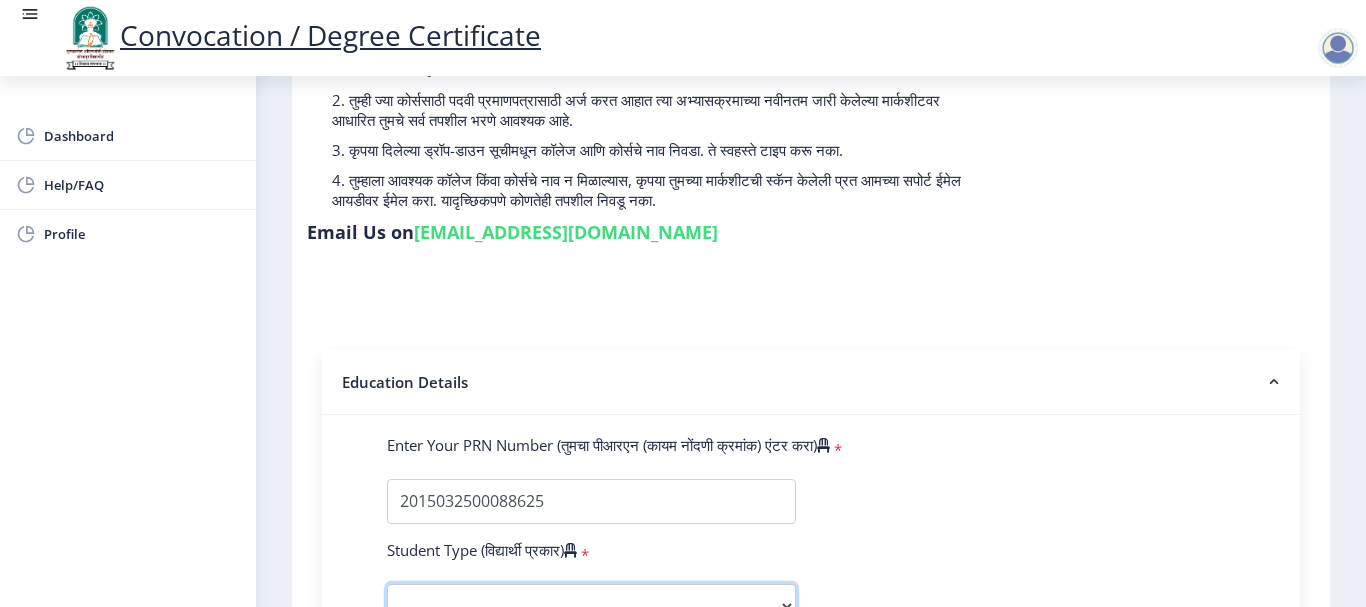 scroll, scrollTop: 221, scrollLeft: 0, axis: vertical 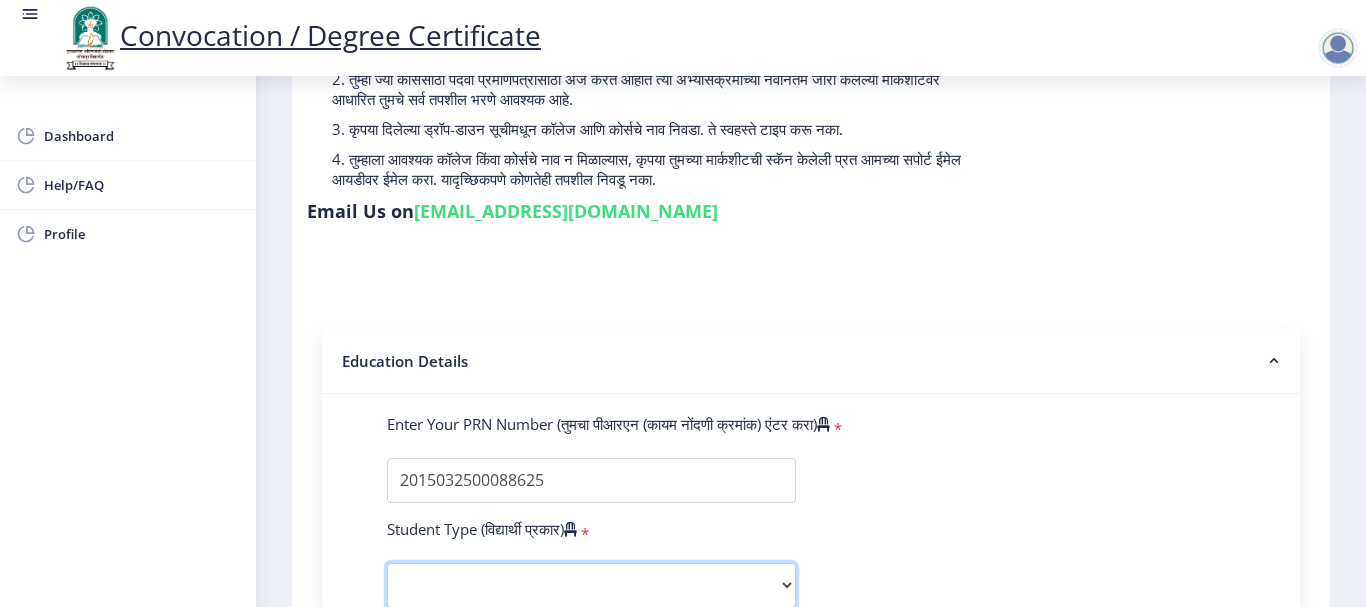 click on "Select Student Type Regular External" at bounding box center [591, 585] 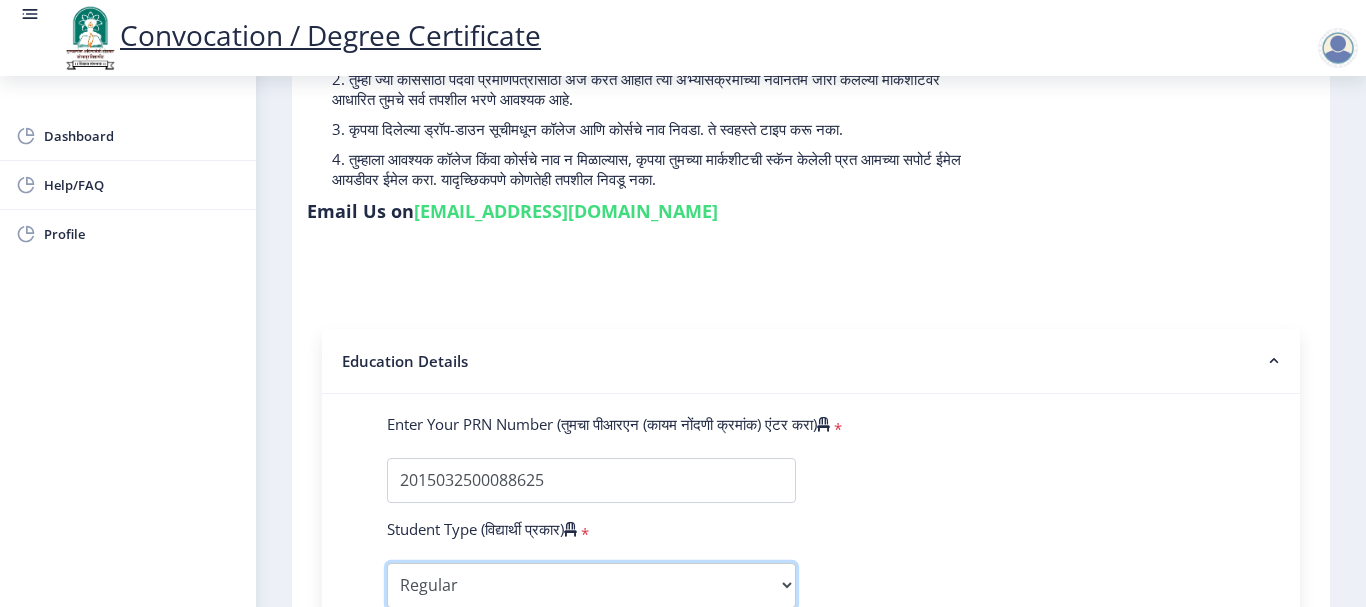 click on "Select Student Type Regular External" at bounding box center (591, 585) 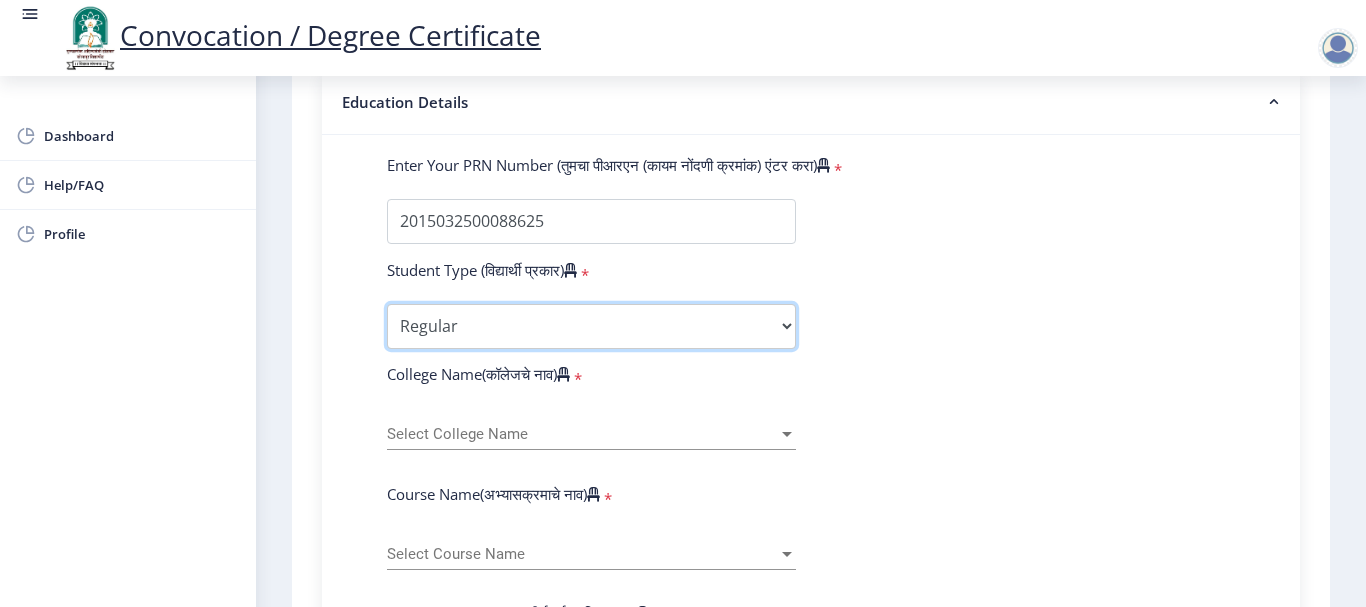 scroll, scrollTop: 521, scrollLeft: 0, axis: vertical 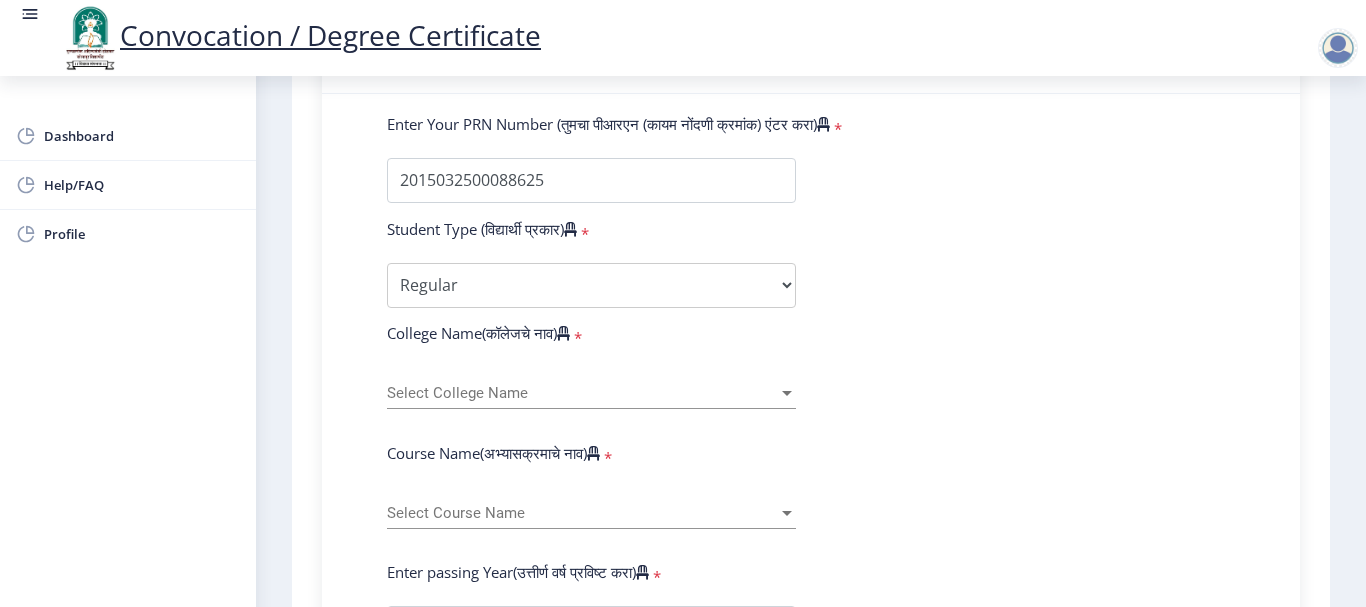click on "Select College Name" at bounding box center (582, 393) 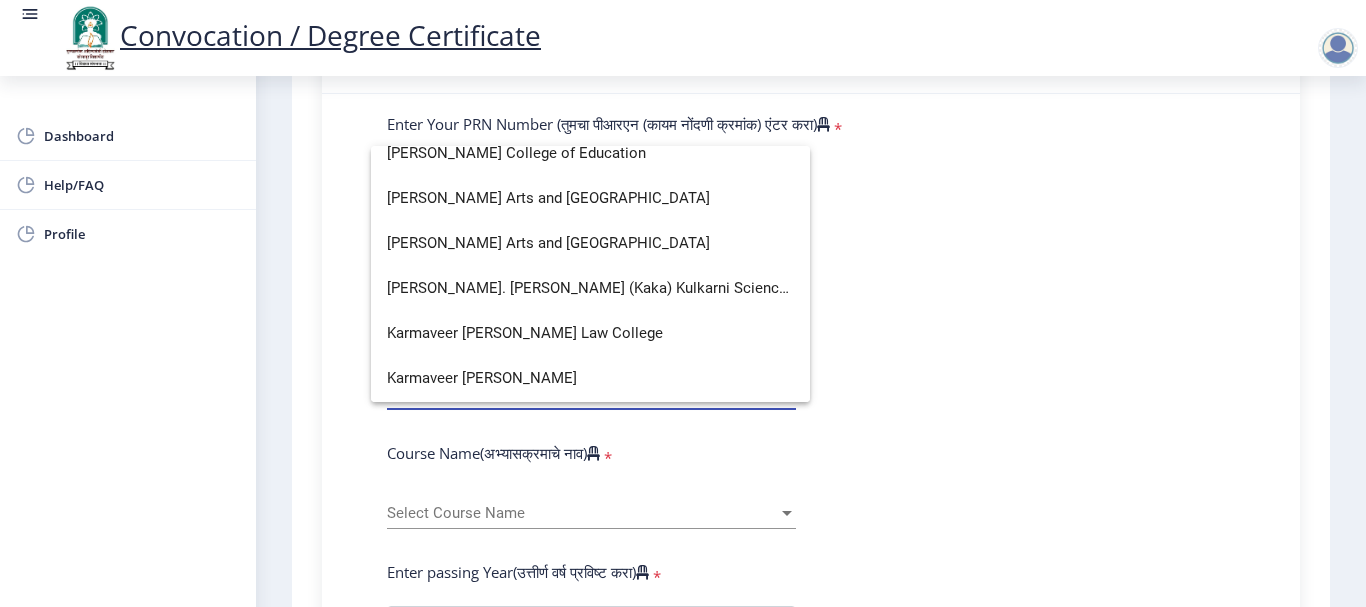 scroll, scrollTop: 2300, scrollLeft: 0, axis: vertical 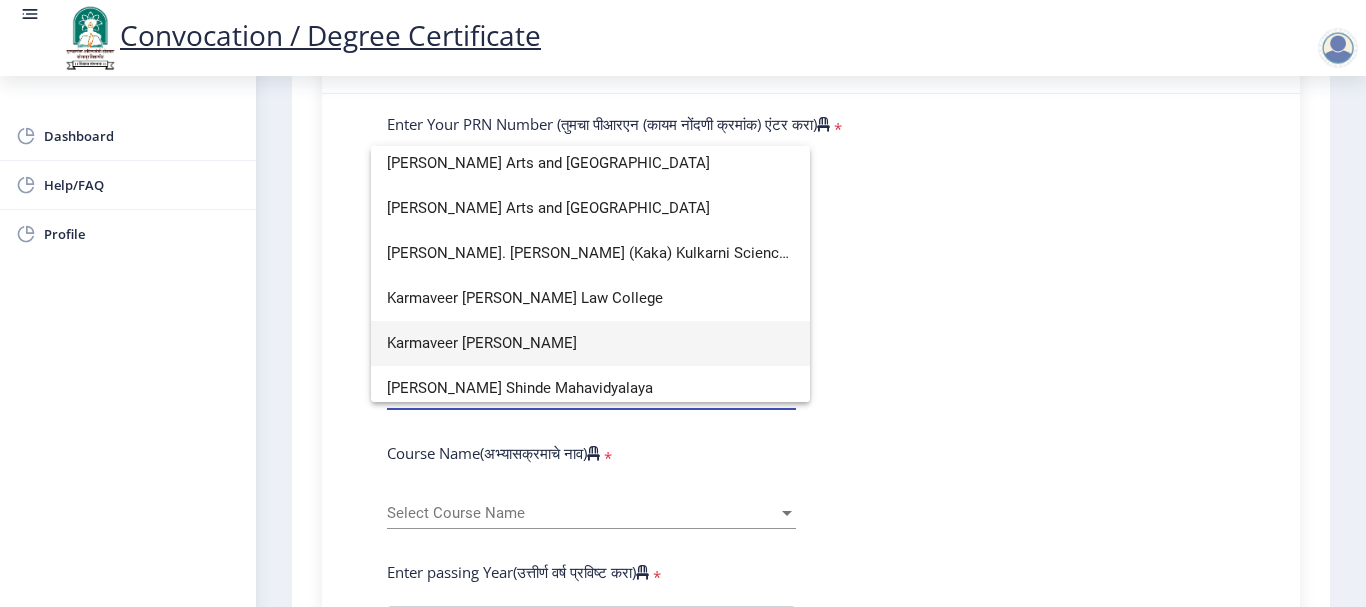 click on "Karmaveer [PERSON_NAME]" at bounding box center (590, 343) 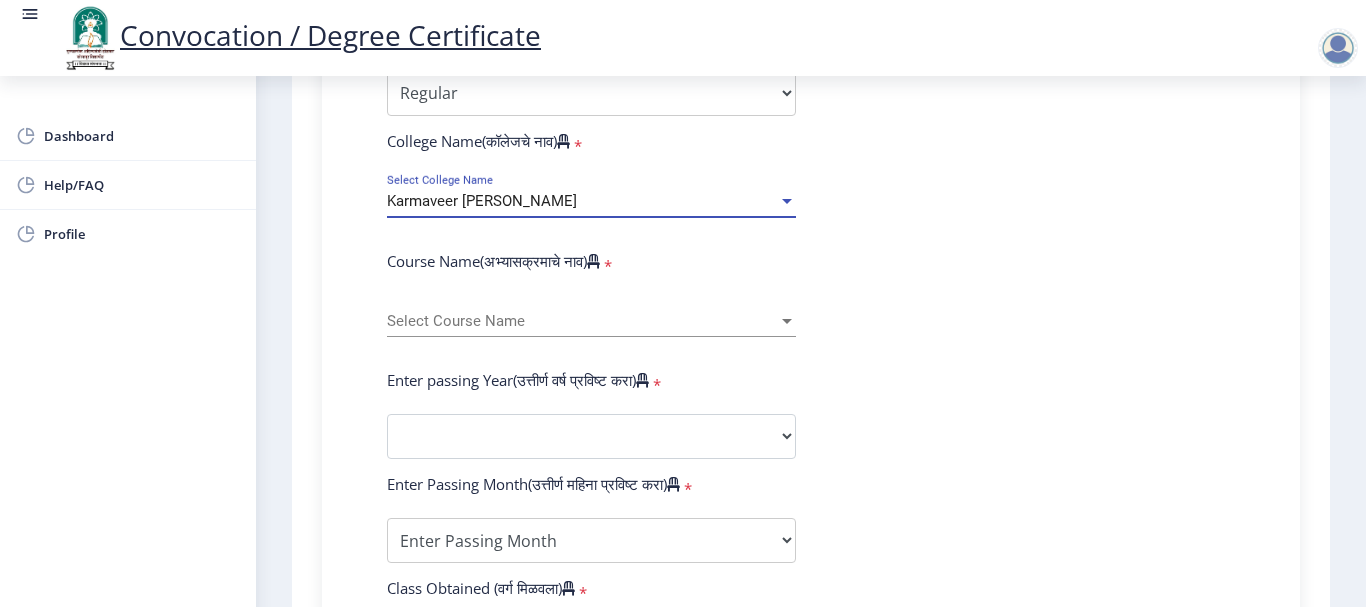 scroll, scrollTop: 721, scrollLeft: 0, axis: vertical 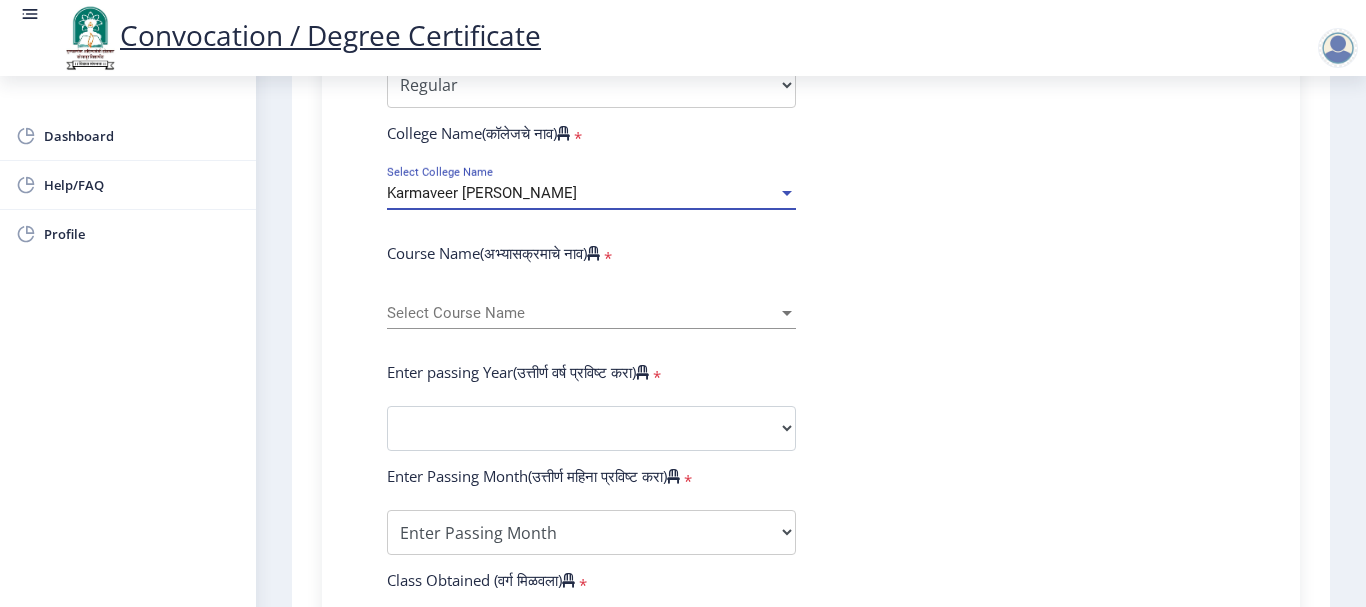 click on "Select Course Name" at bounding box center [582, 313] 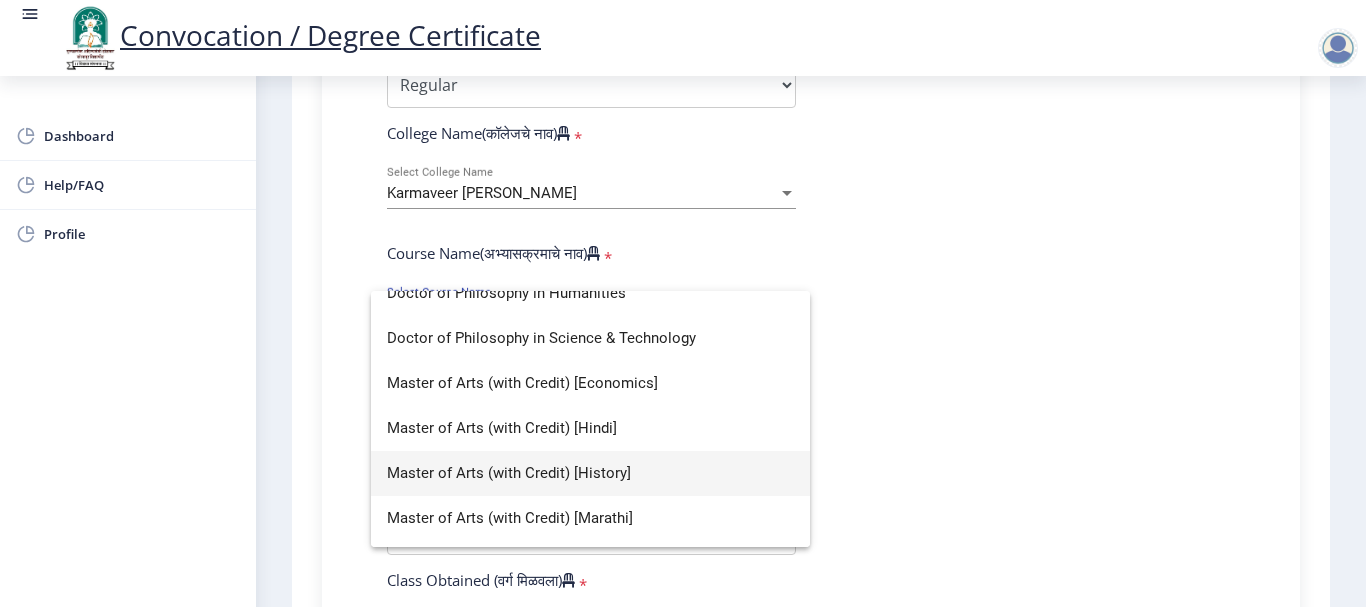 scroll, scrollTop: 284, scrollLeft: 0, axis: vertical 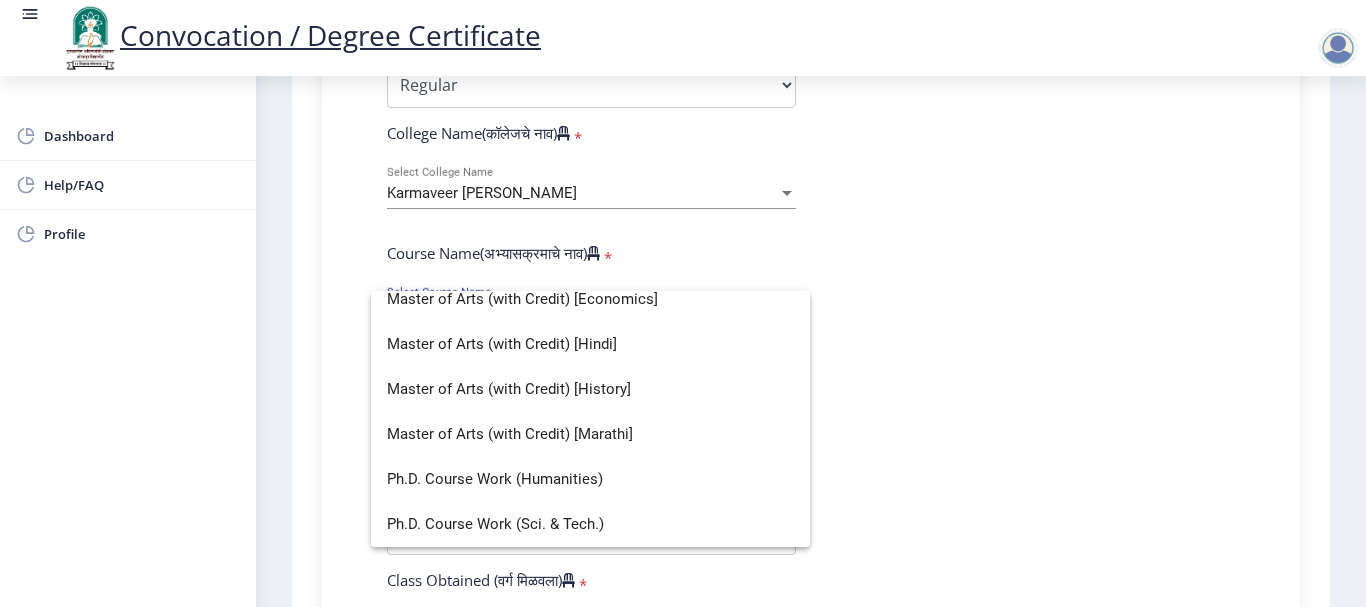 click 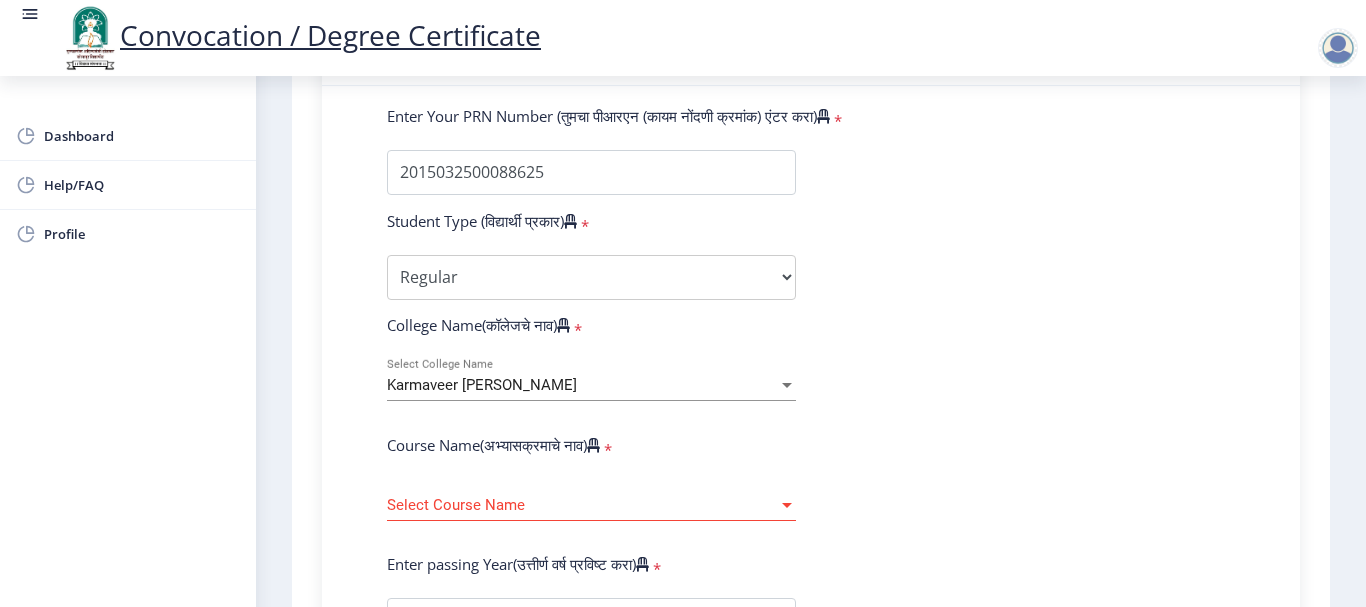 scroll, scrollTop: 521, scrollLeft: 0, axis: vertical 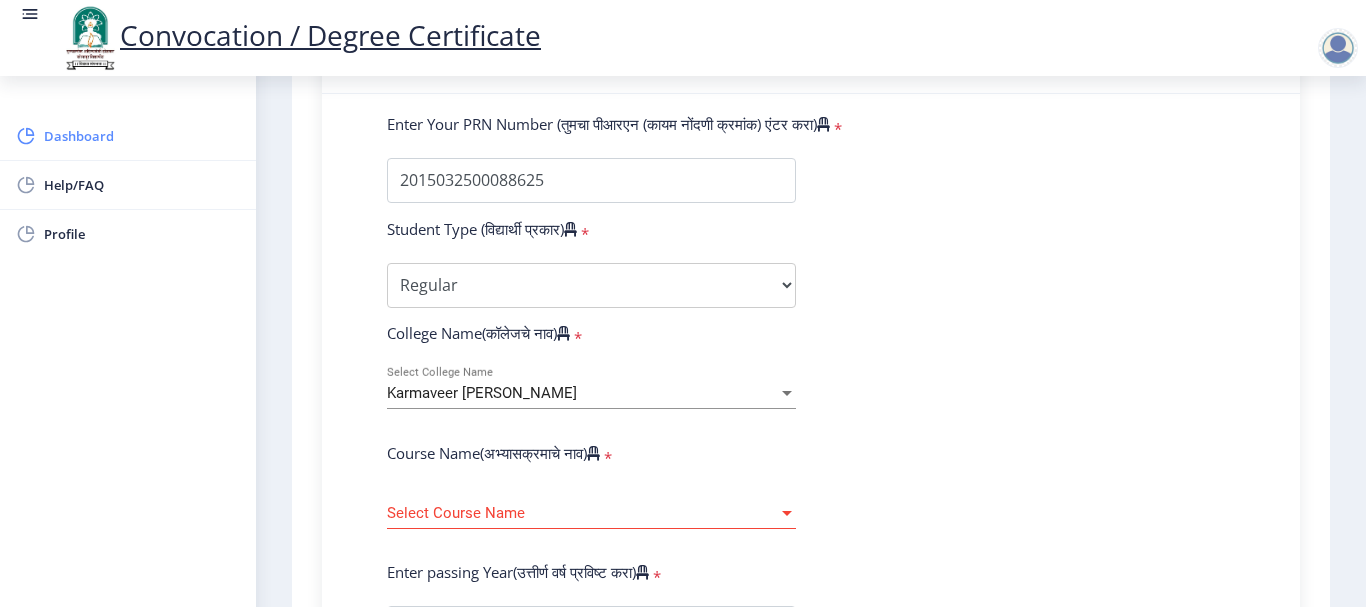 click on "Dashboard" 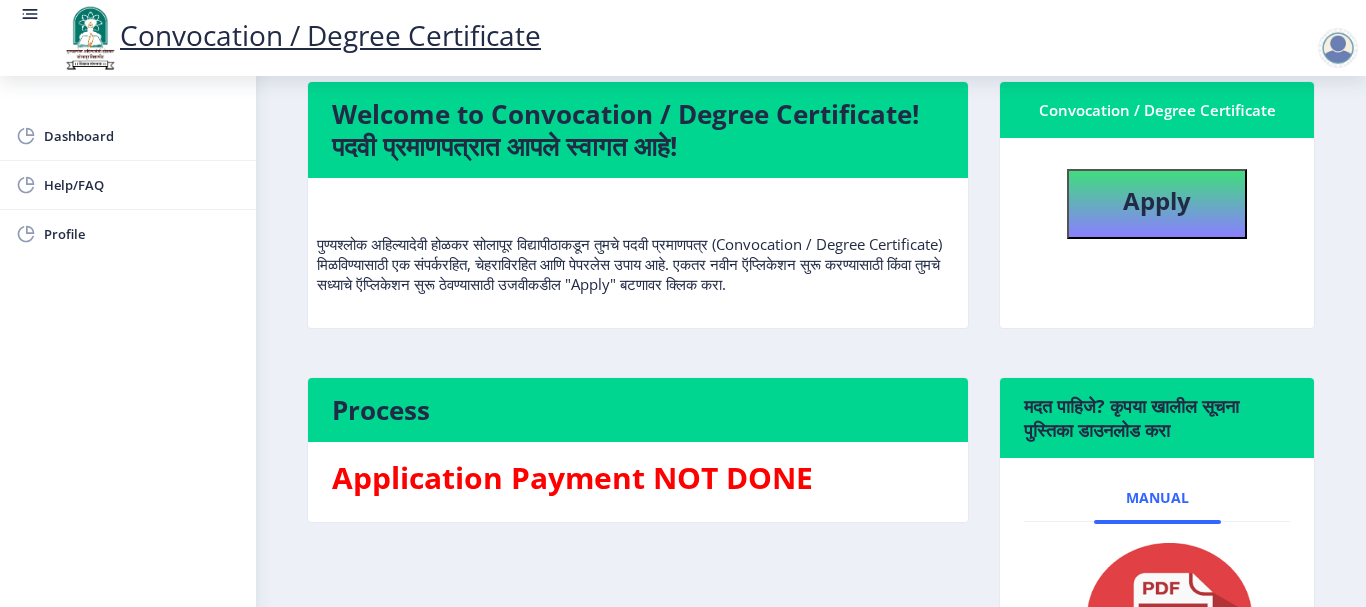 scroll, scrollTop: 100, scrollLeft: 0, axis: vertical 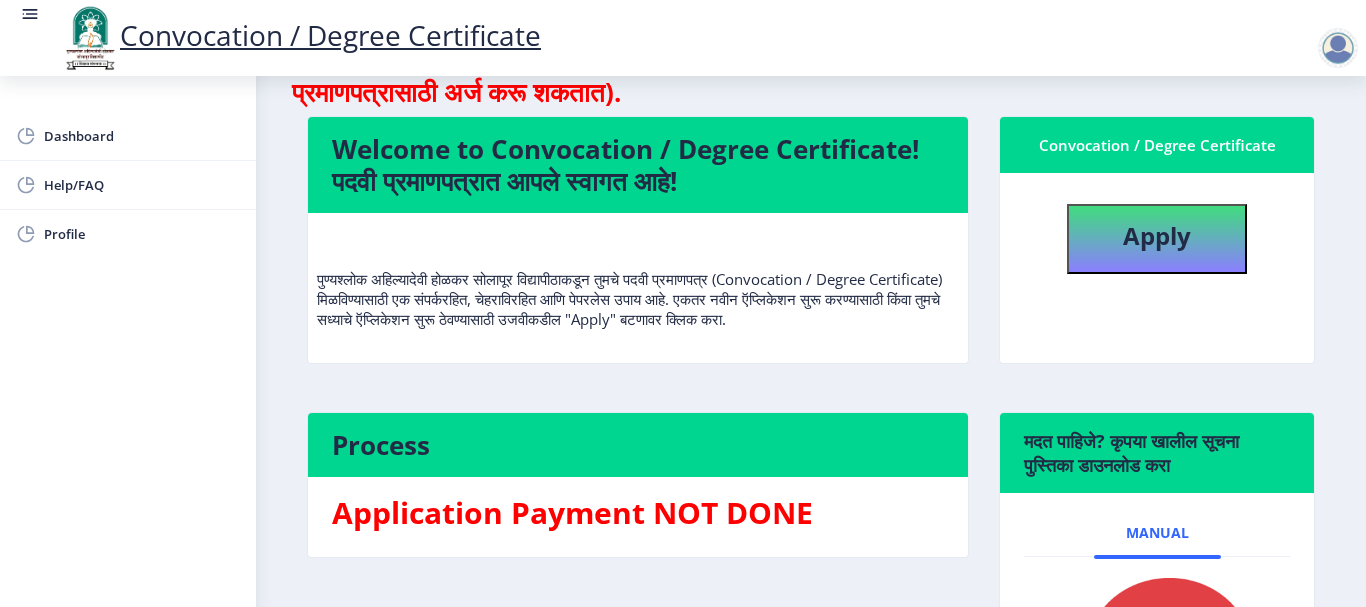 click on "पुण्यश्लोक अहिल्यादेवी होळकर सोलापूर विद्यापीठाकडून तुमचे पदवी प्रमाणपत्र (Convocation / Degree Certificate) मिळविण्यासाठी एक संपर्करहित, चेहराविरहित आणि पेपरलेस उपाय आहे. एकतर नवीन ऍप्लिकेशन सुरू करण्यासाठी किंवा तुमचे सध्याचे ऍप्लिकेशन सुरू ठेवण्यासाठी उजवीकडील "Apply" बटणावर क्लिक करा." 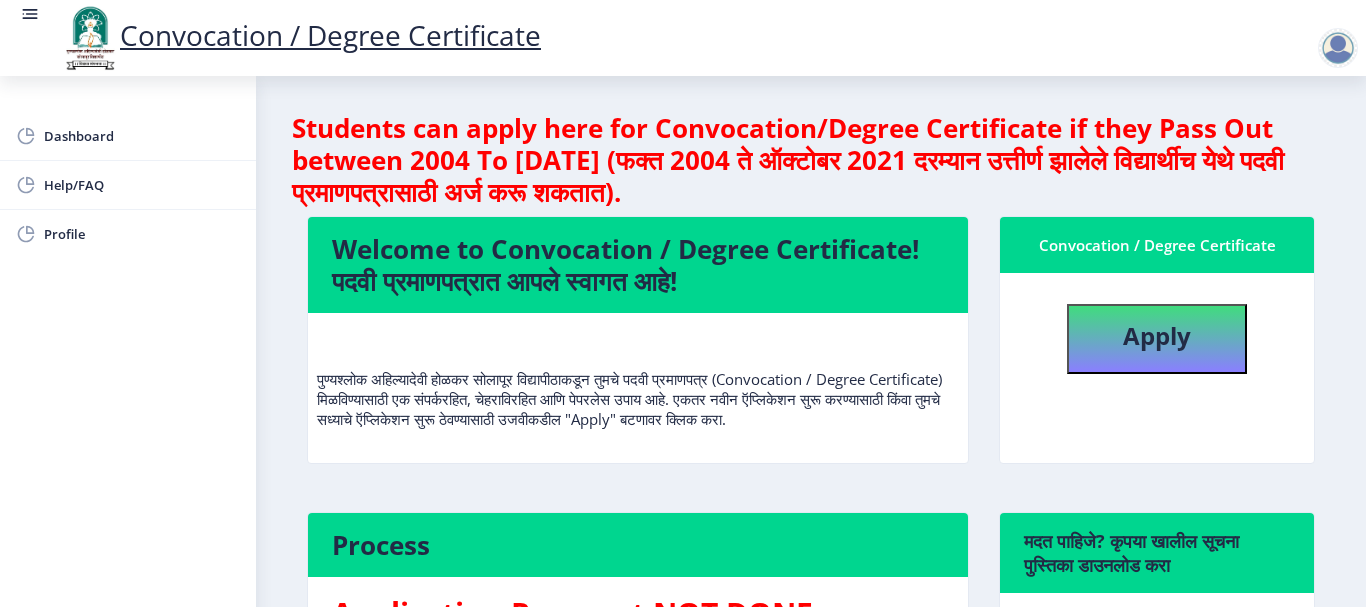 click on "Convocation / Degree Certificate" 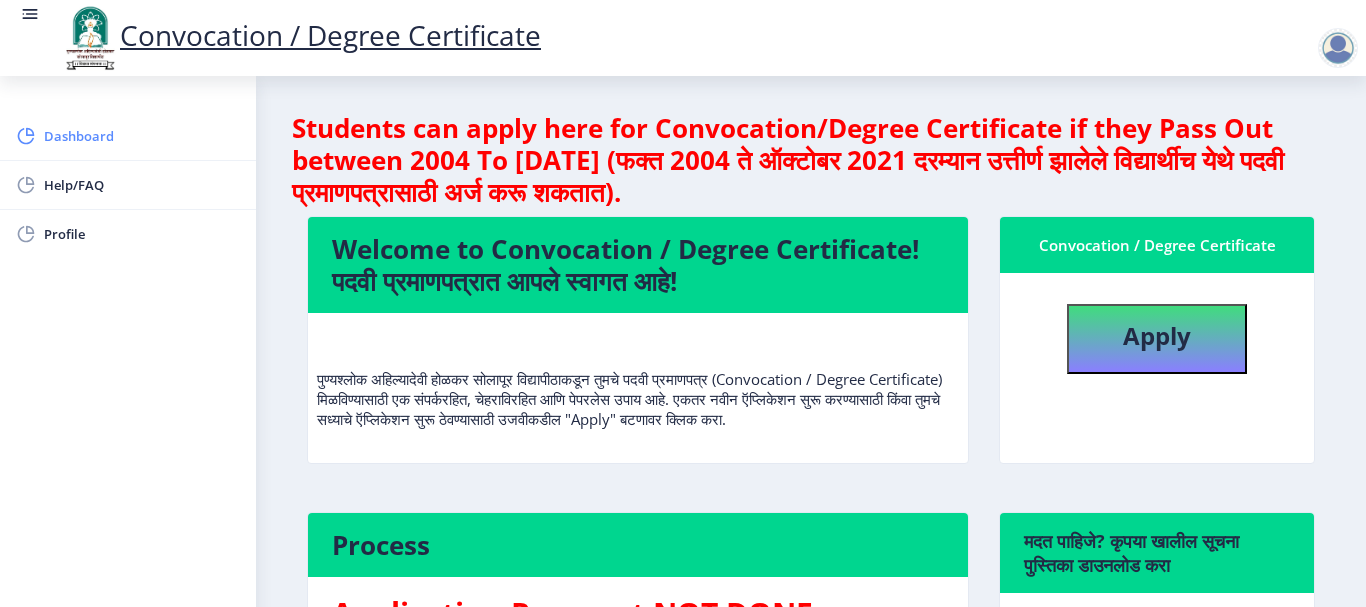 click on "Dashboard" 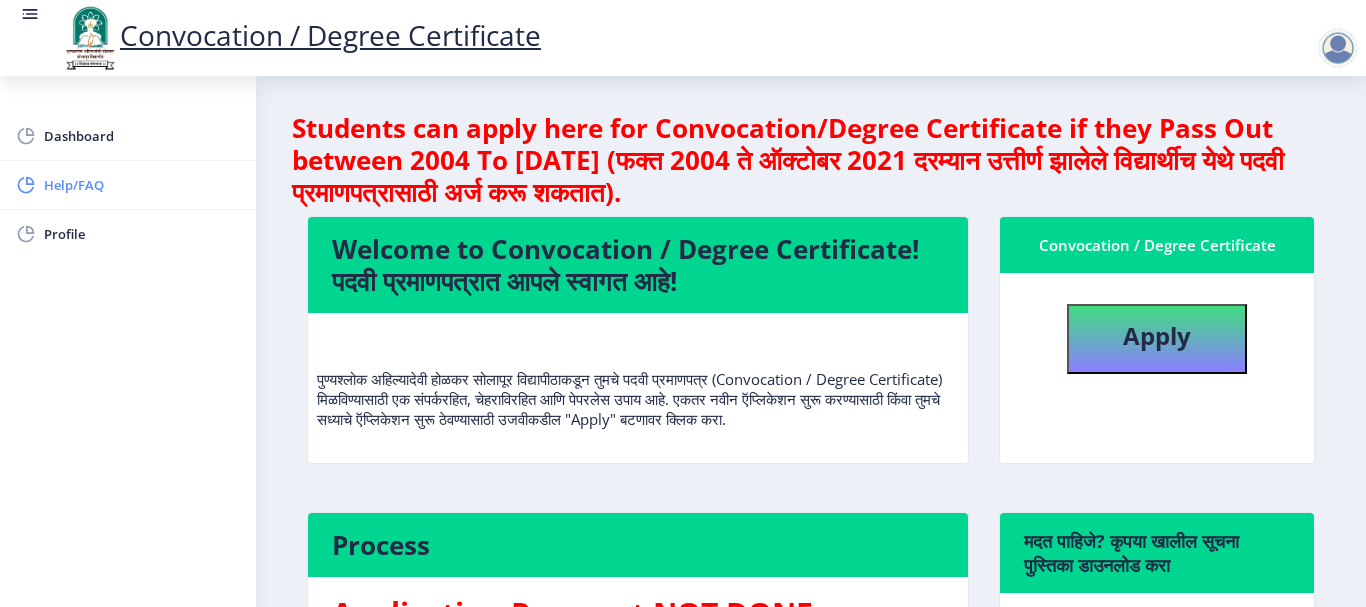click on "Help/FAQ" 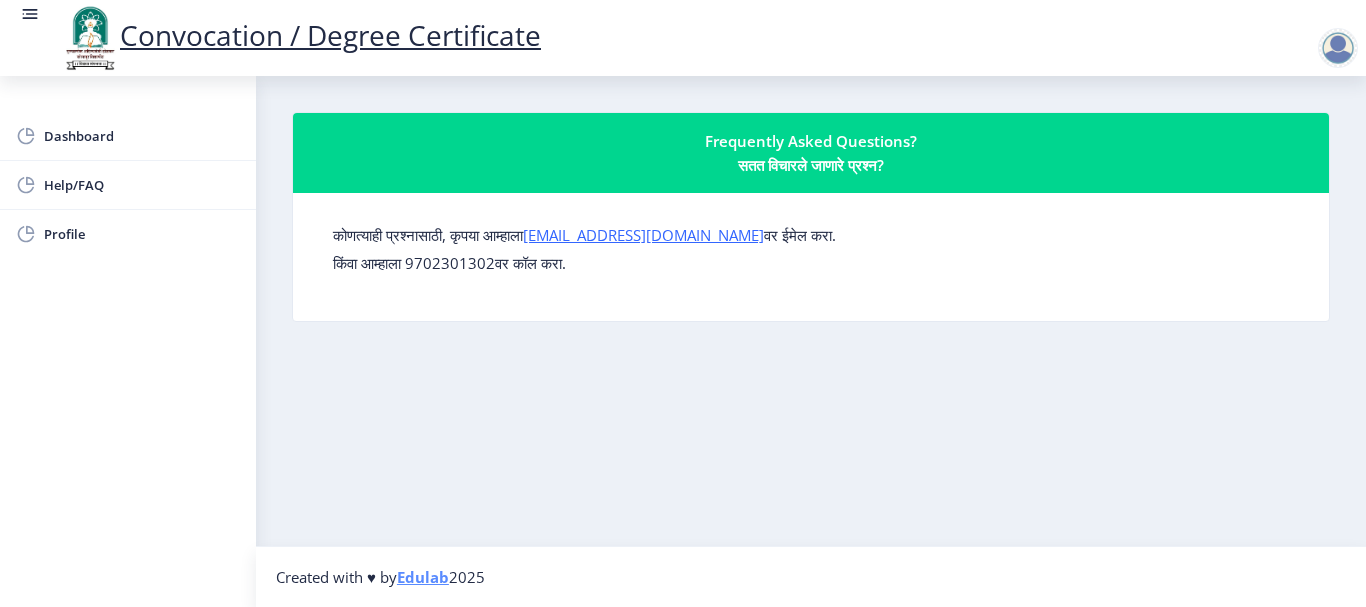click 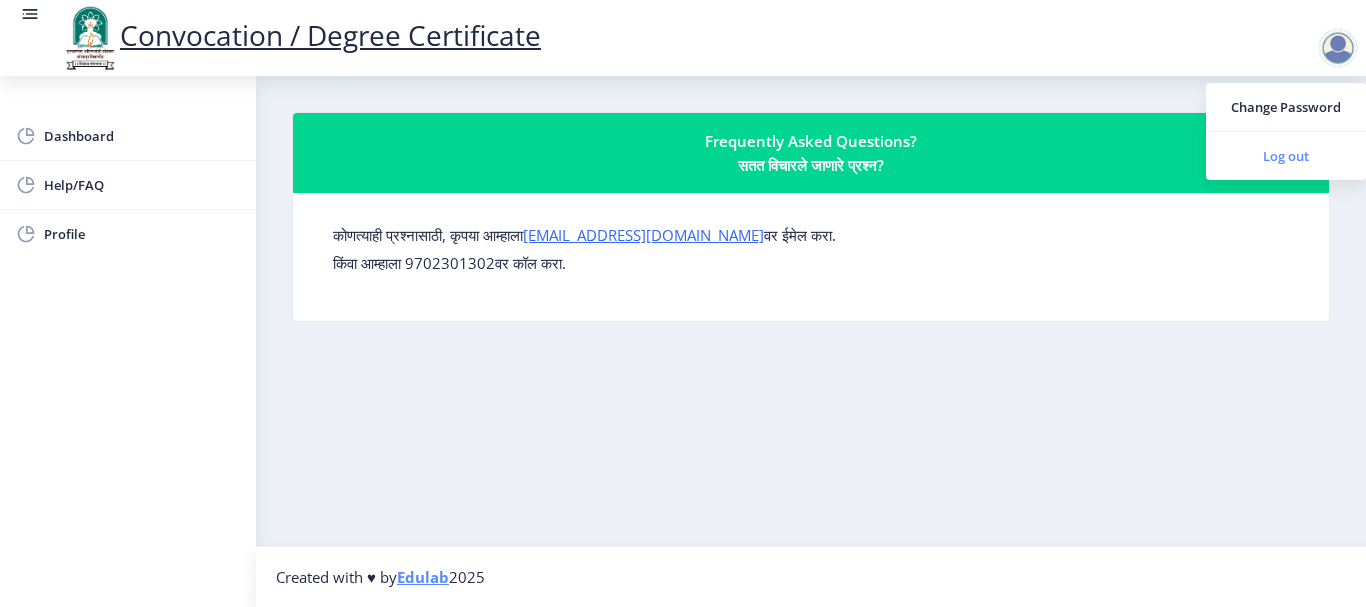 click on "Log out" at bounding box center [1286, 156] 